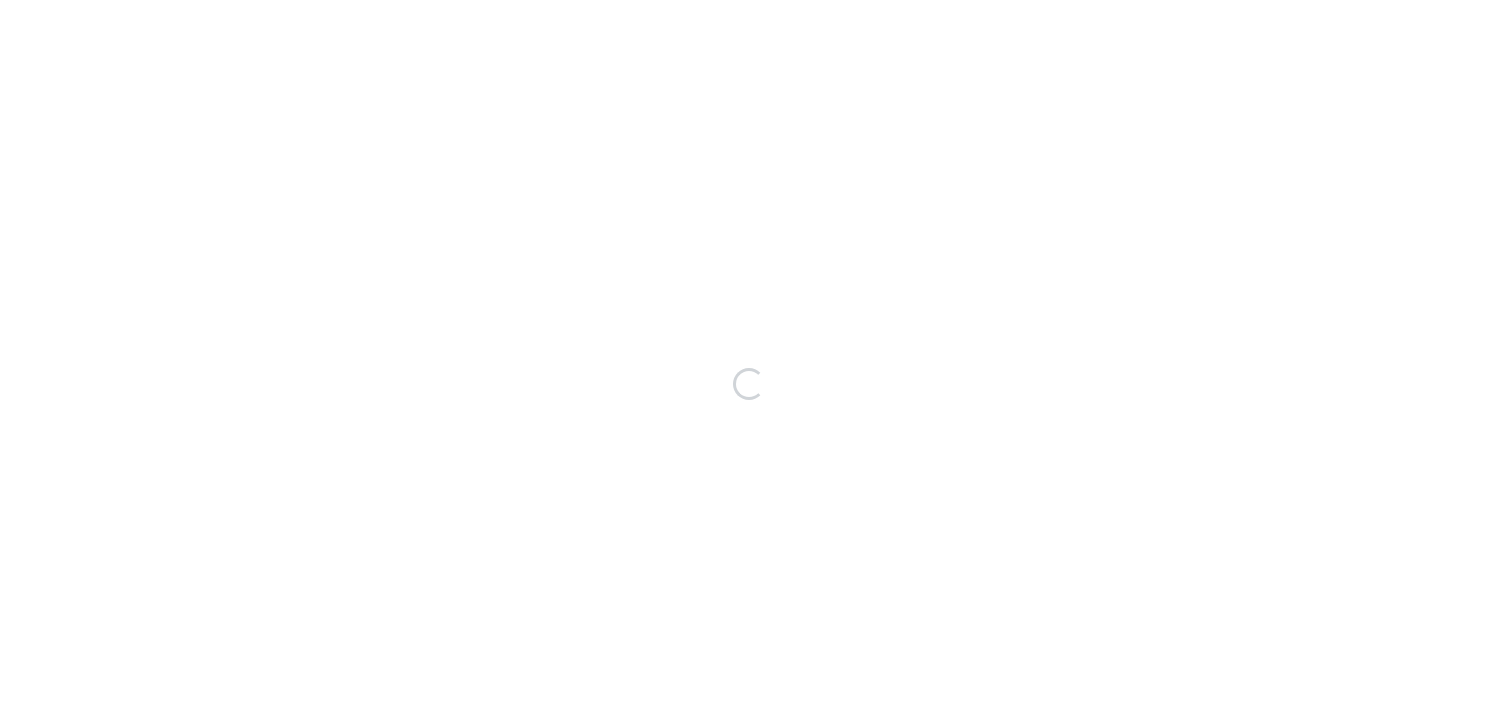 scroll, scrollTop: 0, scrollLeft: 0, axis: both 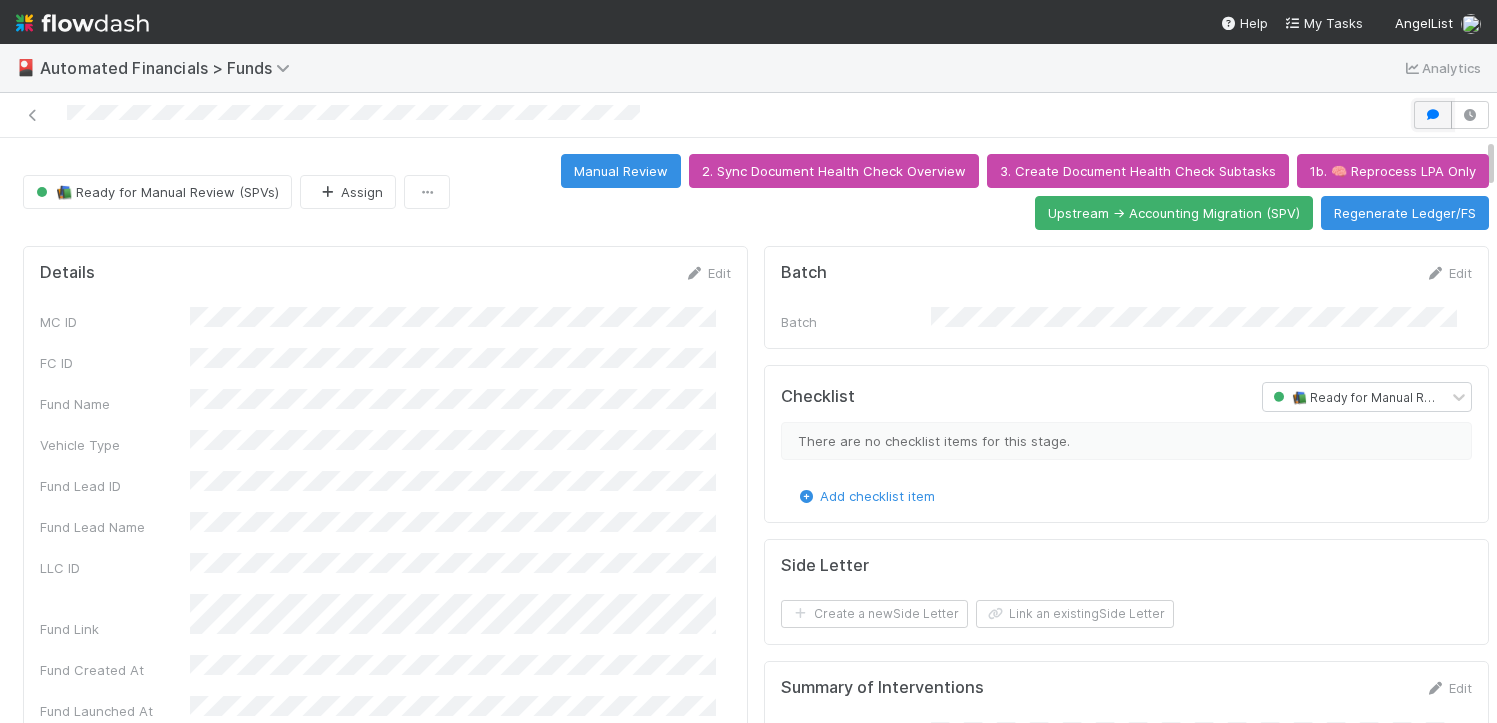 click at bounding box center [1433, 115] 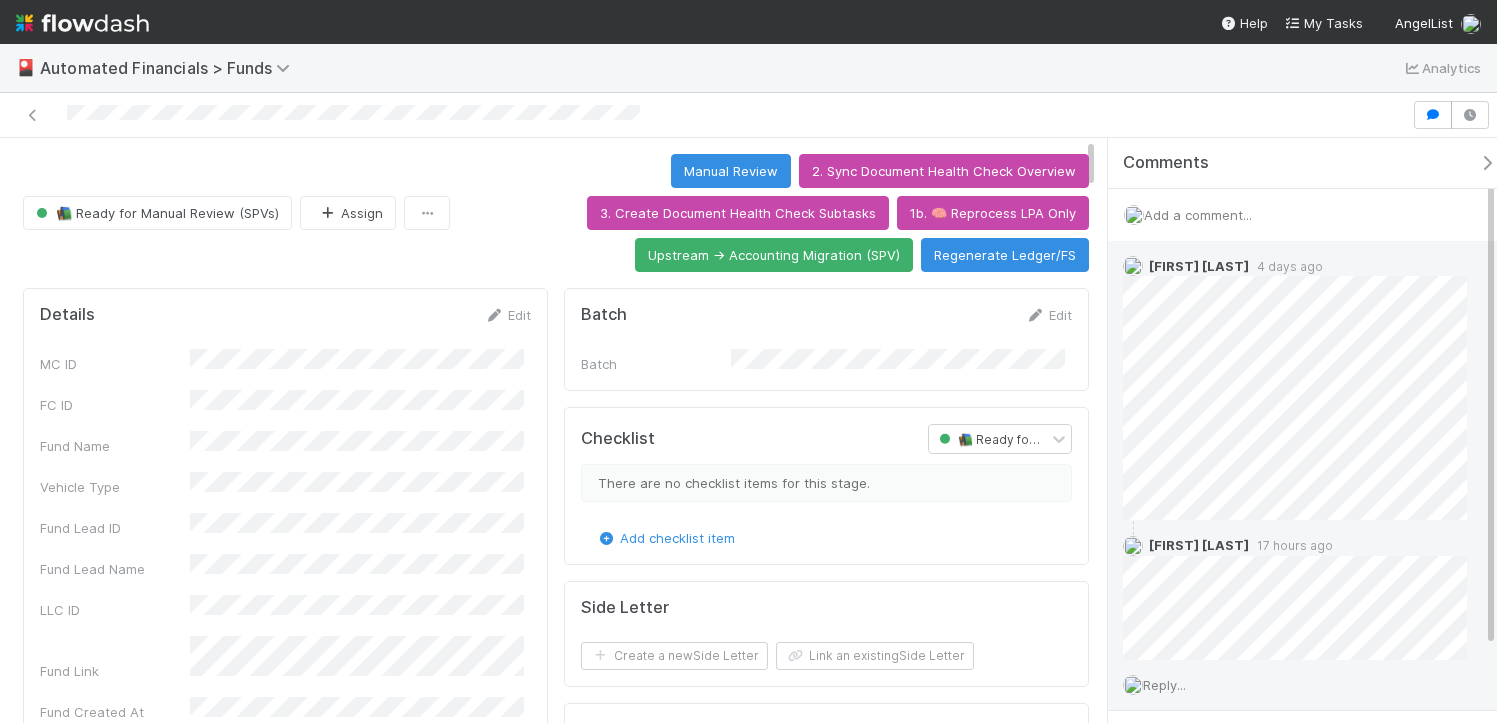 scroll, scrollTop: 86, scrollLeft: 0, axis: vertical 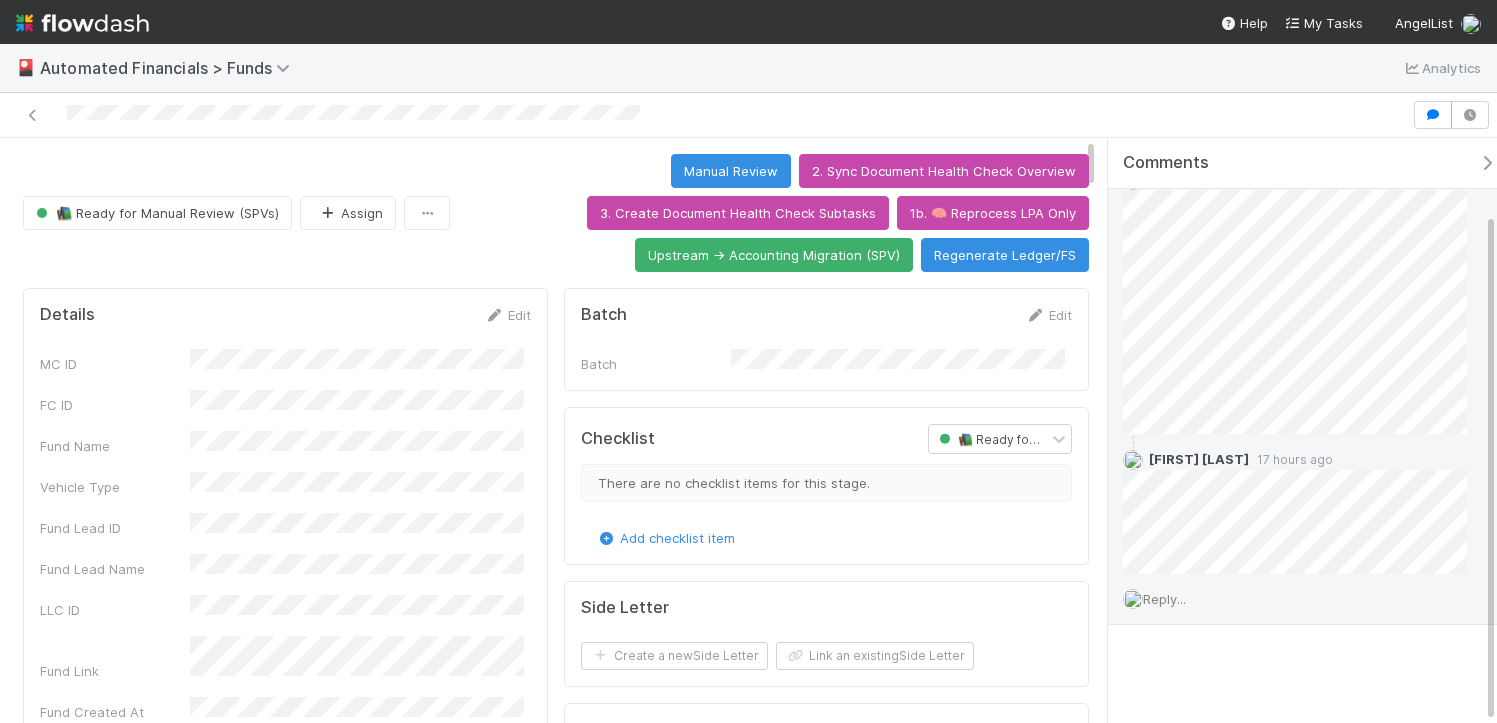 click on "Reply..." at bounding box center (1302, 599) 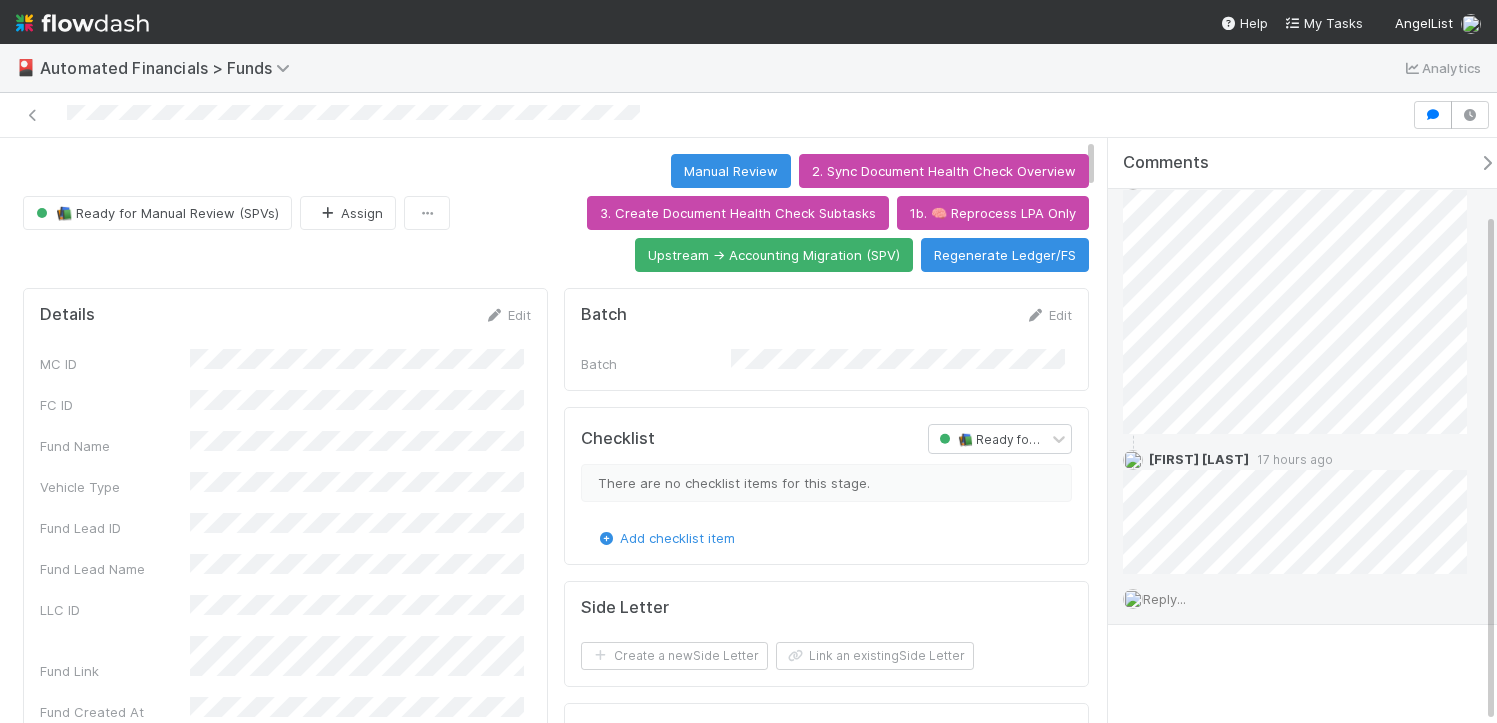 click on "Reply..." at bounding box center [1164, 599] 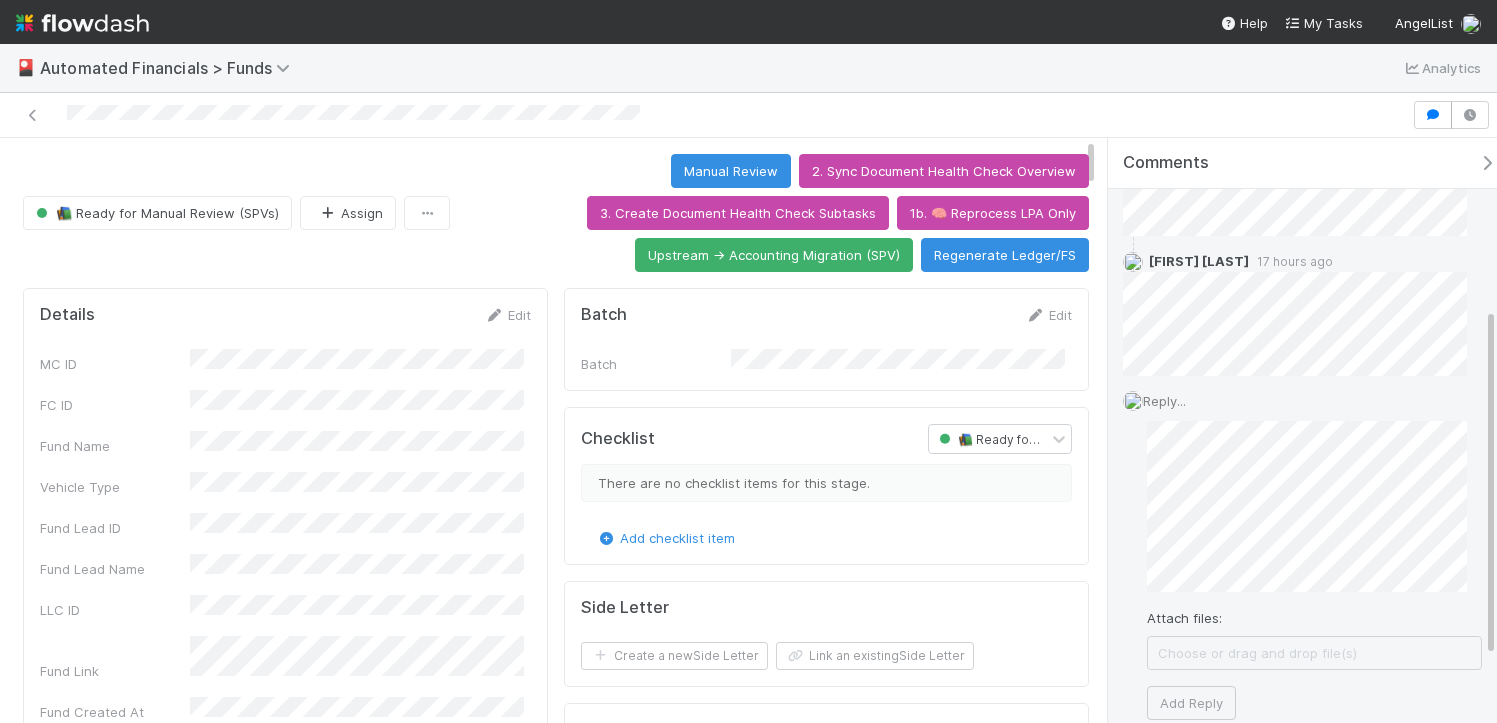scroll, scrollTop: 285, scrollLeft: 0, axis: vertical 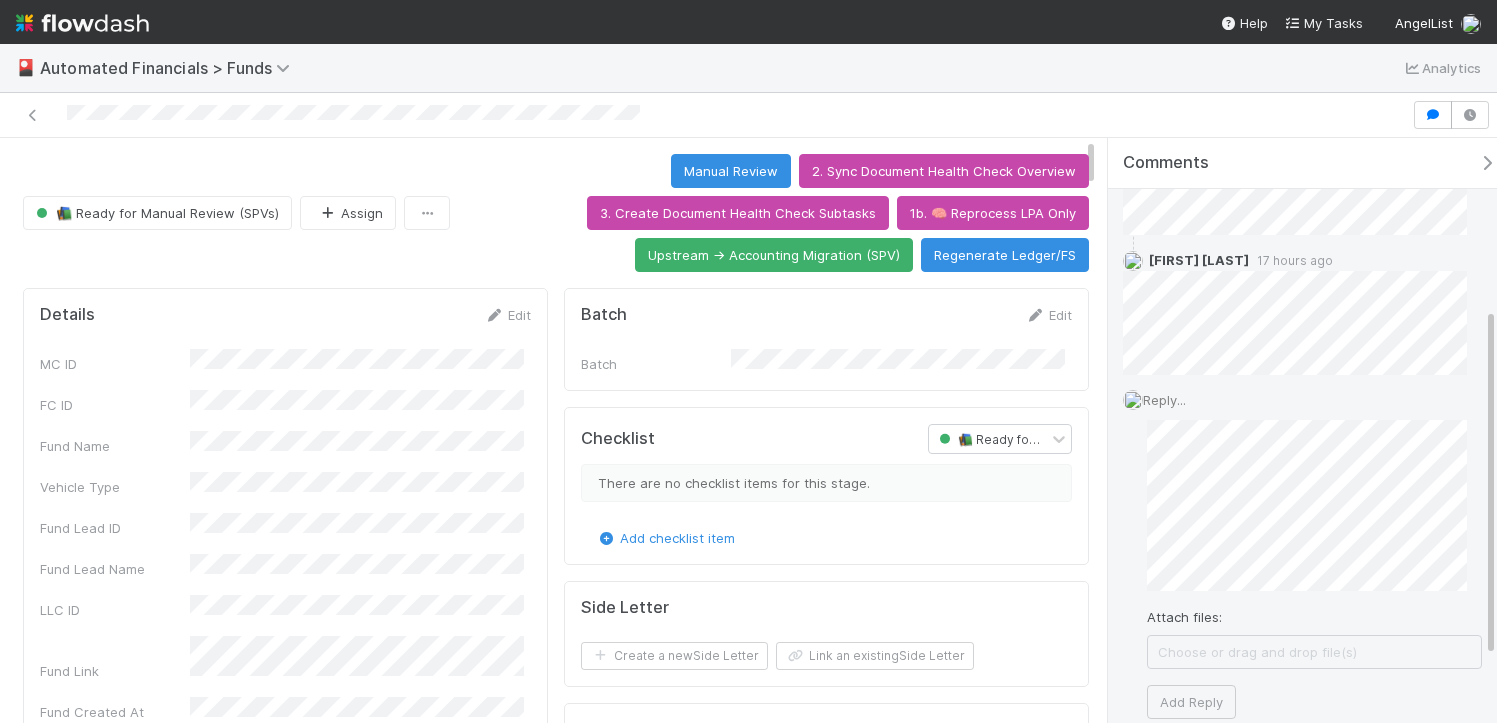 click on "Reply... Attach files: Choose or drag and drop file(s) Add Reply" at bounding box center (1302, 554) 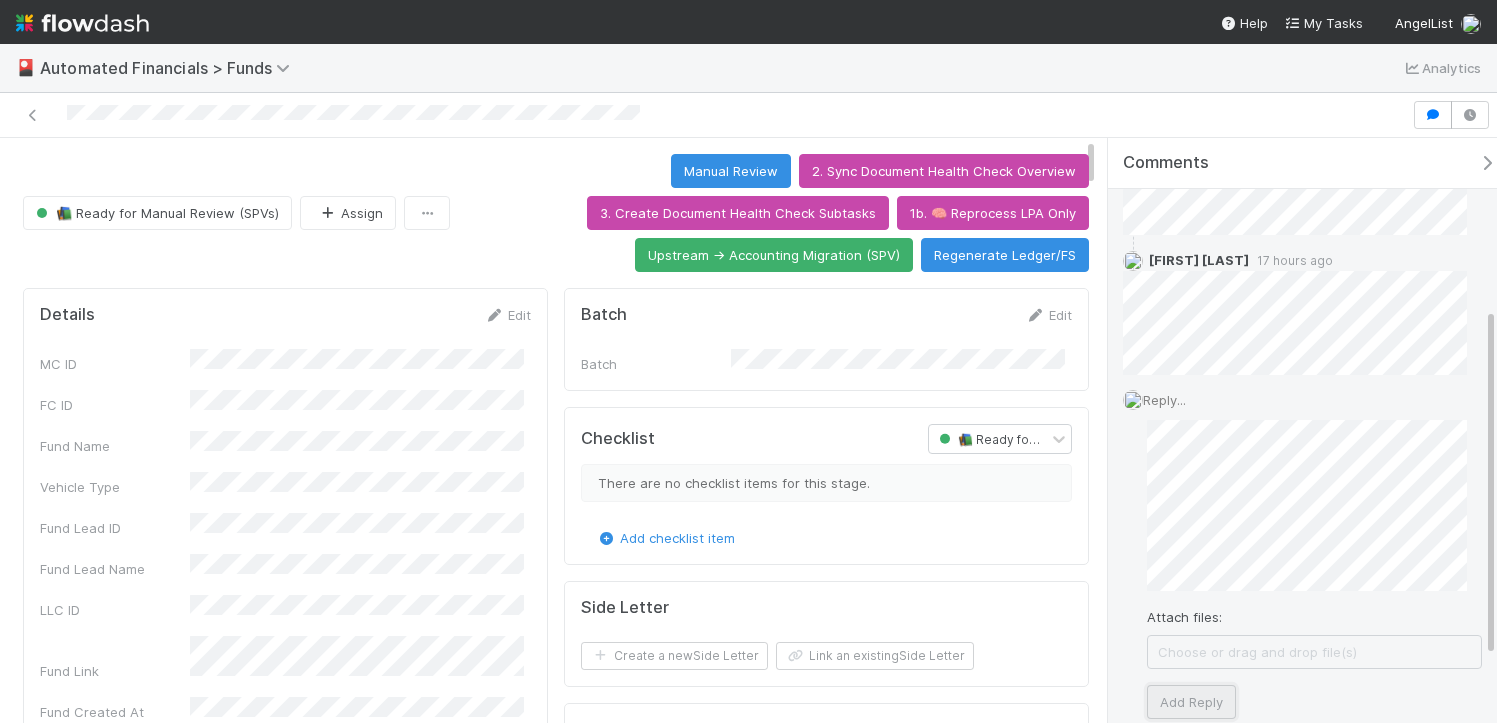 click on "Add Reply" at bounding box center (1191, 702) 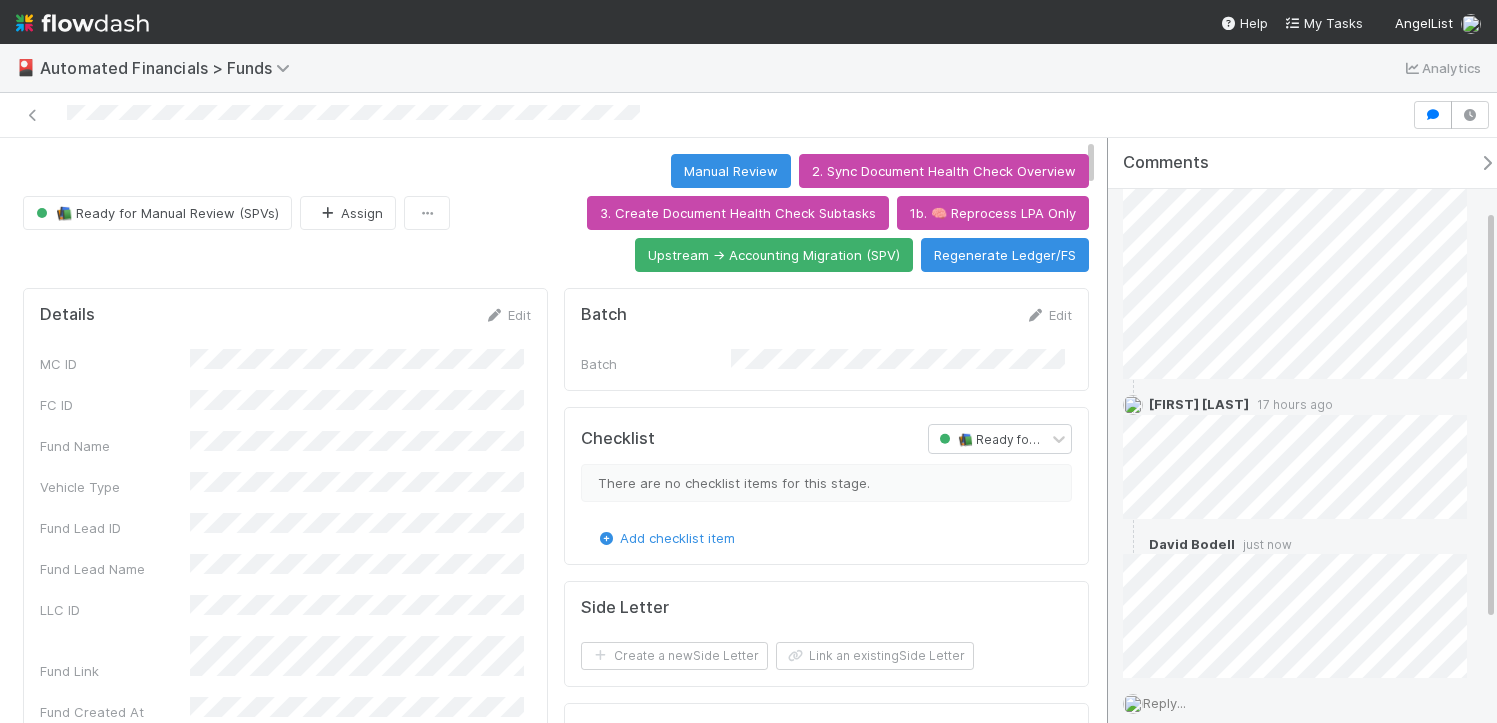 scroll, scrollTop: 44, scrollLeft: 0, axis: vertical 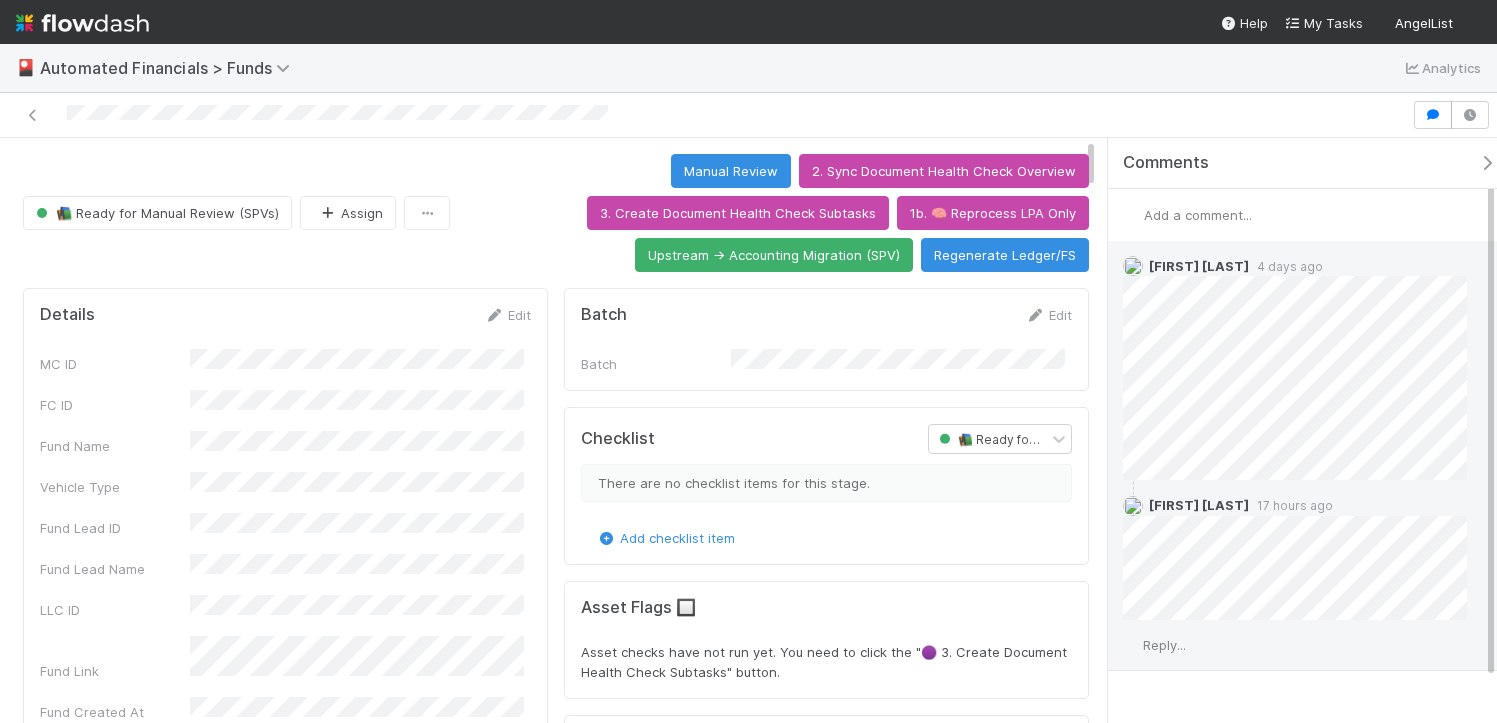 click on "Reply..." at bounding box center (1164, 645) 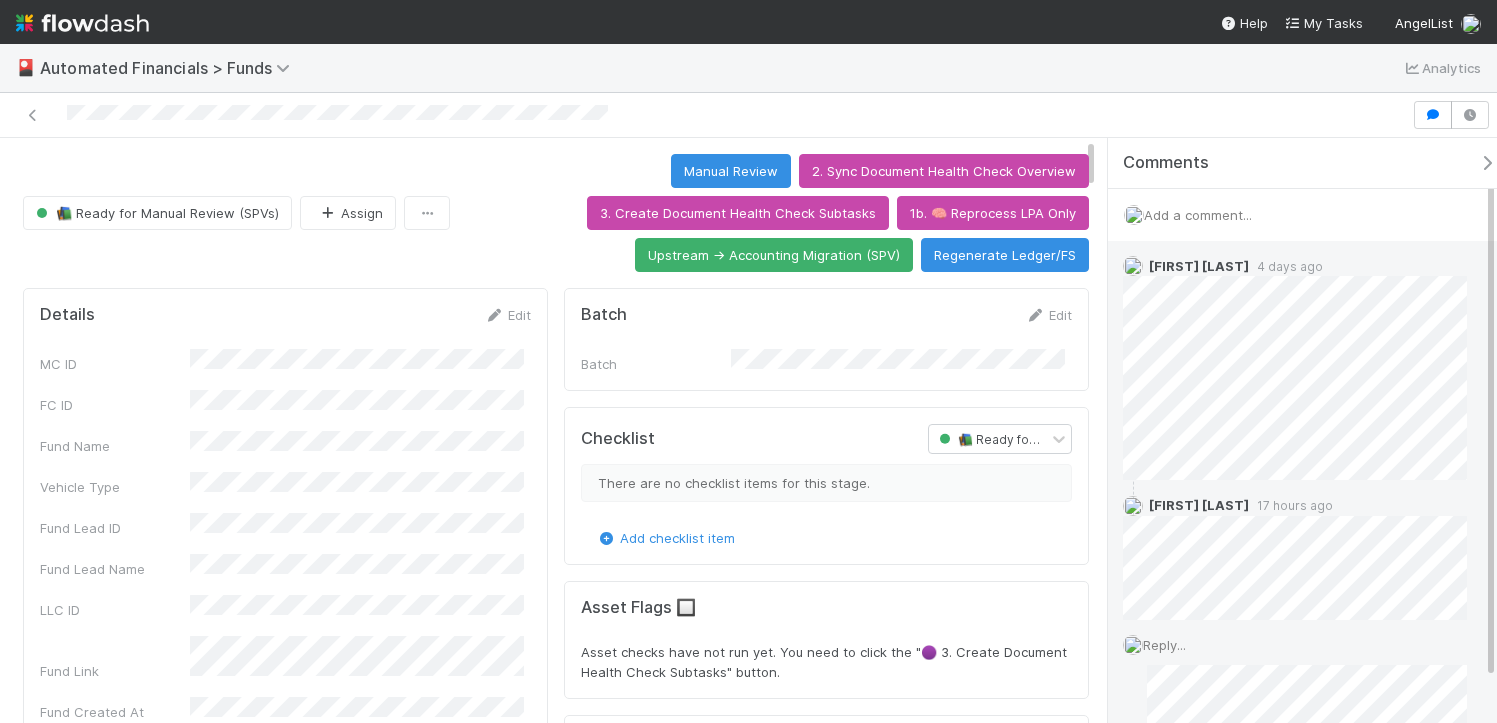 scroll, scrollTop: 27, scrollLeft: 0, axis: vertical 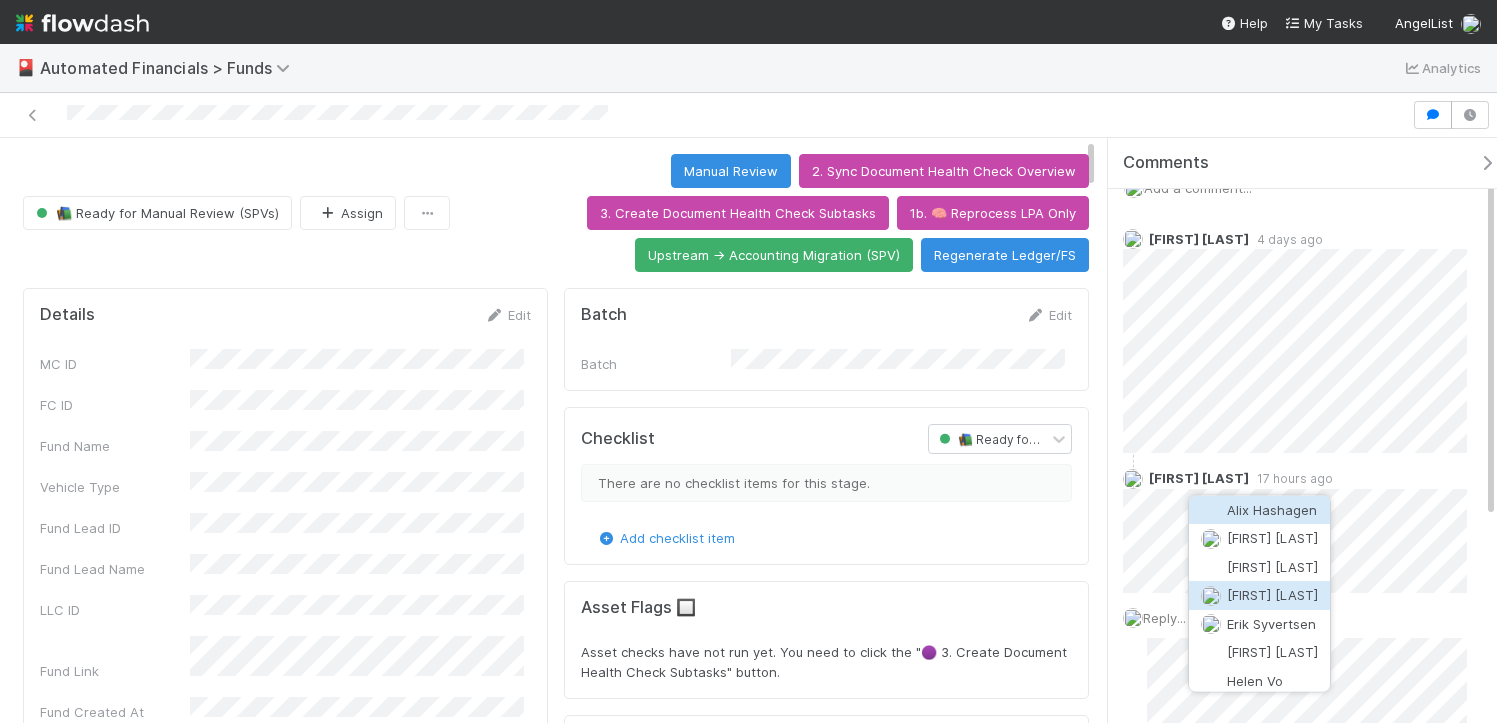 click on "[FIRST]  [LAST]" at bounding box center (1272, 595) 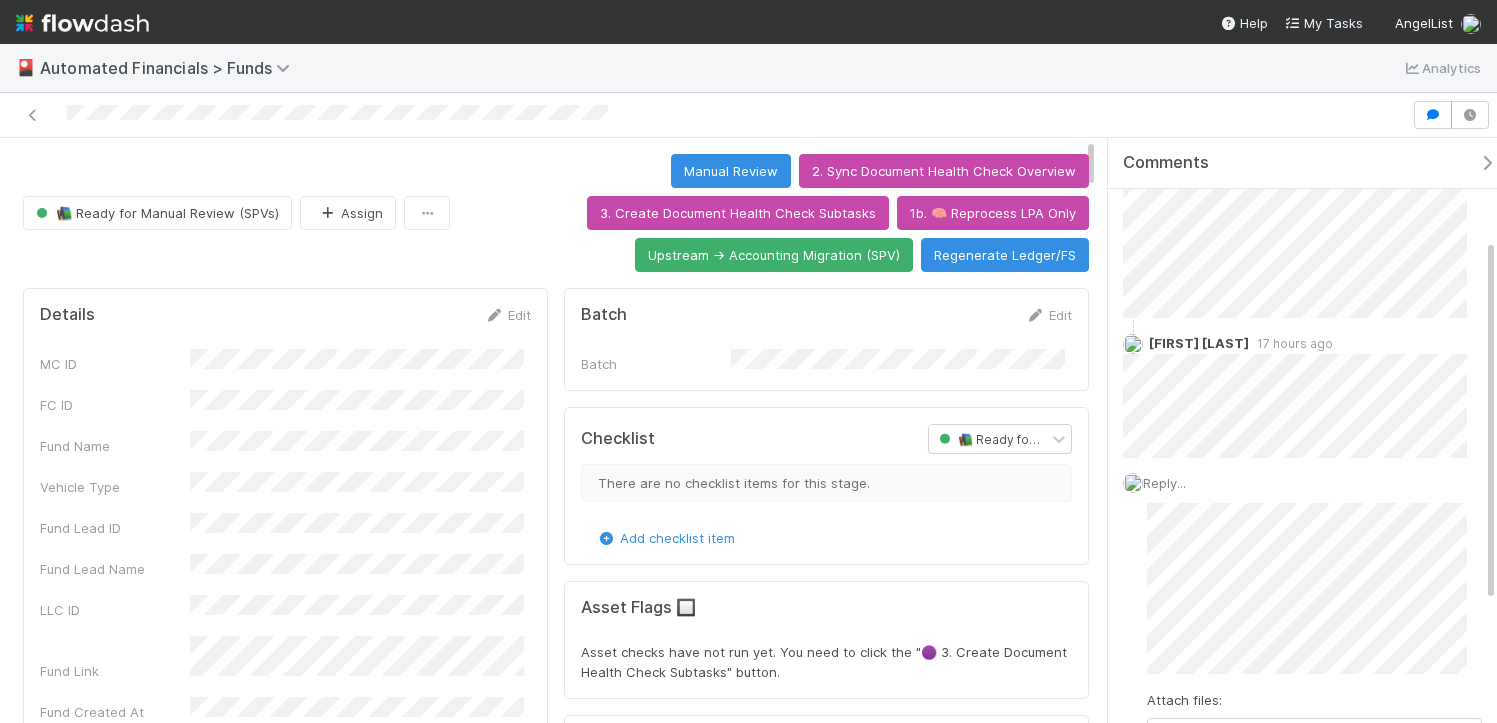 scroll, scrollTop: 290, scrollLeft: 0, axis: vertical 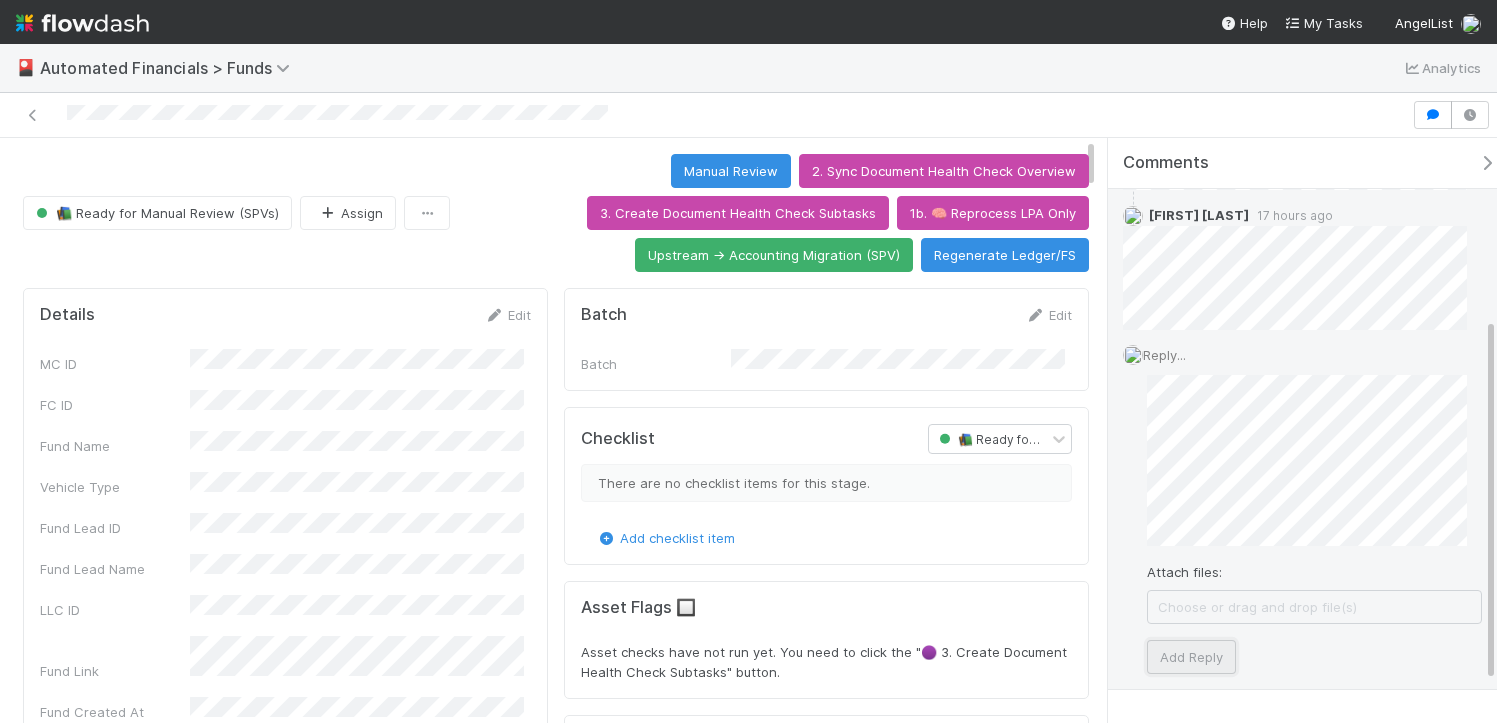 click on "Add Reply" at bounding box center (1191, 657) 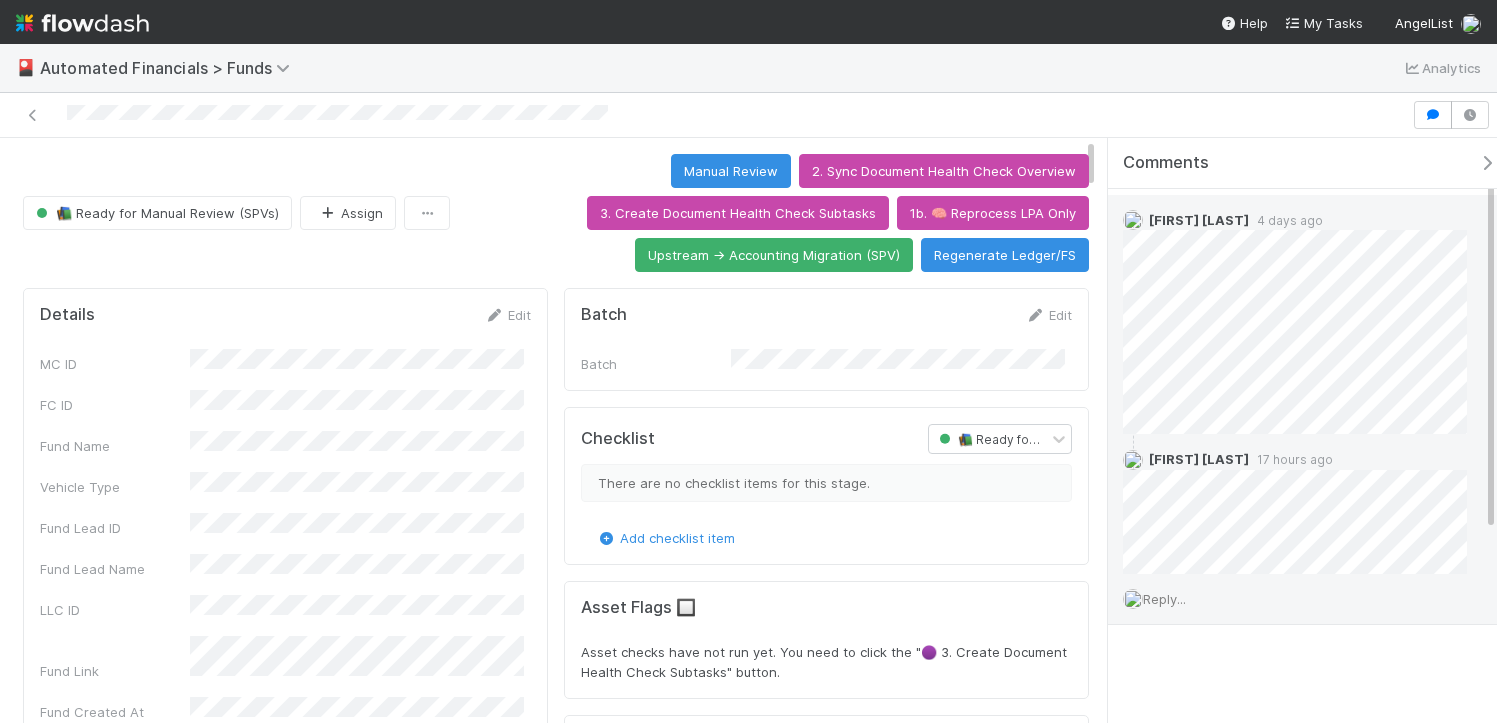 scroll, scrollTop: 185, scrollLeft: 0, axis: vertical 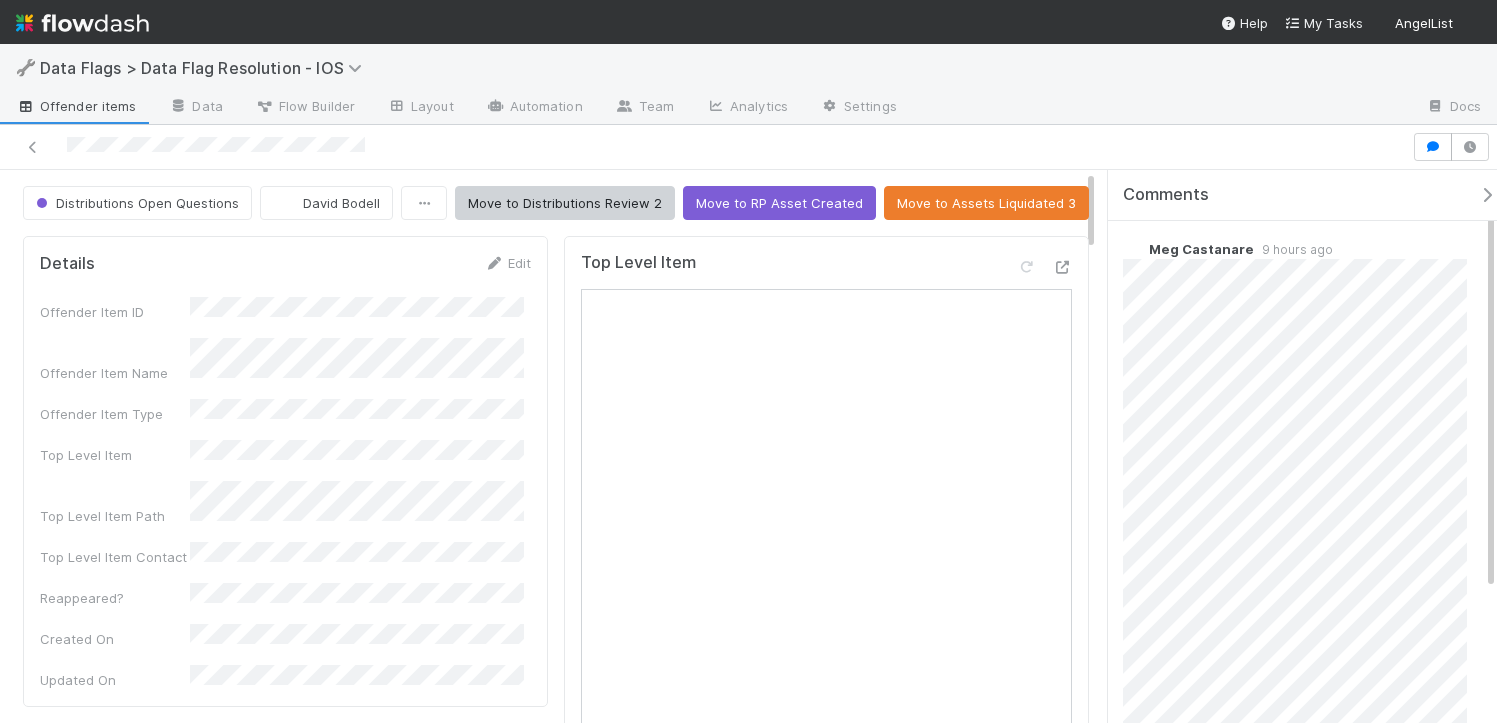 click at bounding box center (1487, 195) 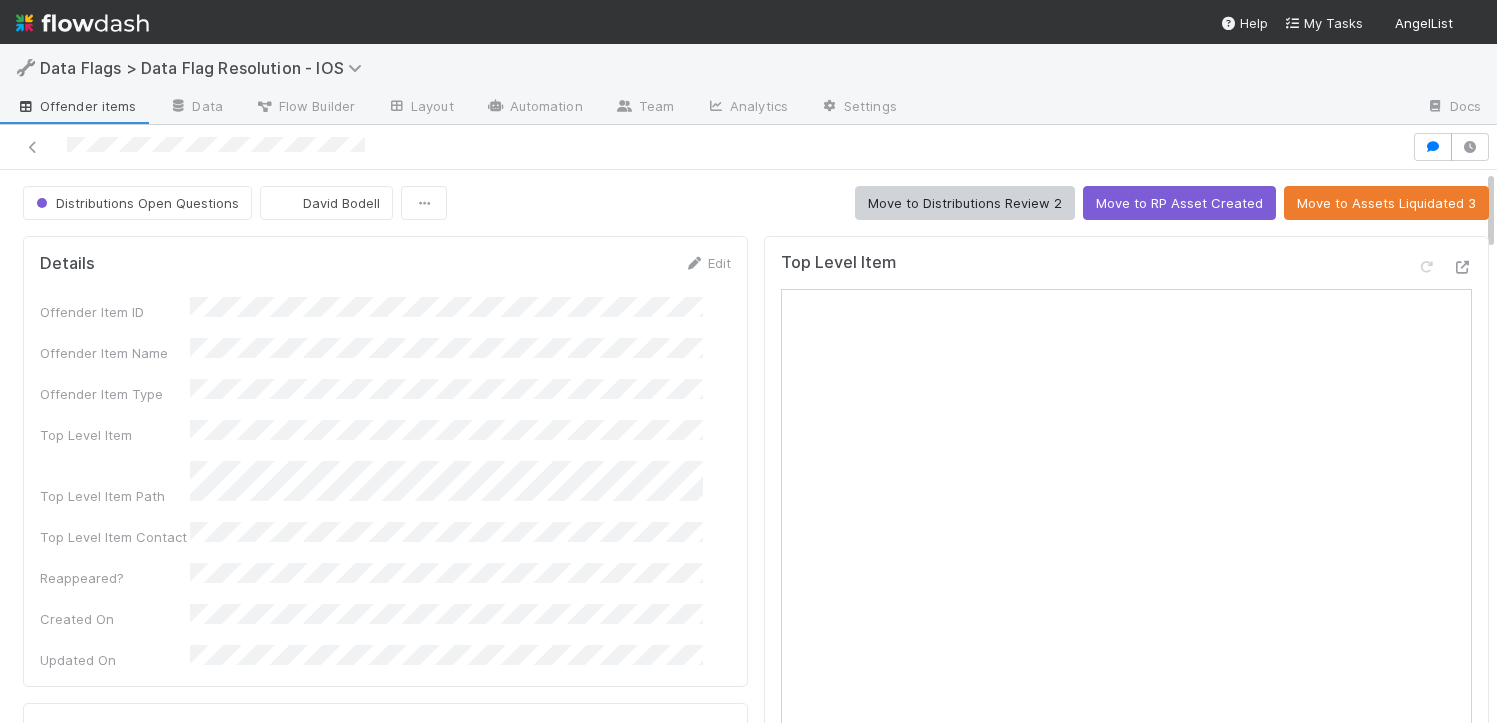 scroll, scrollTop: 16, scrollLeft: 16, axis: both 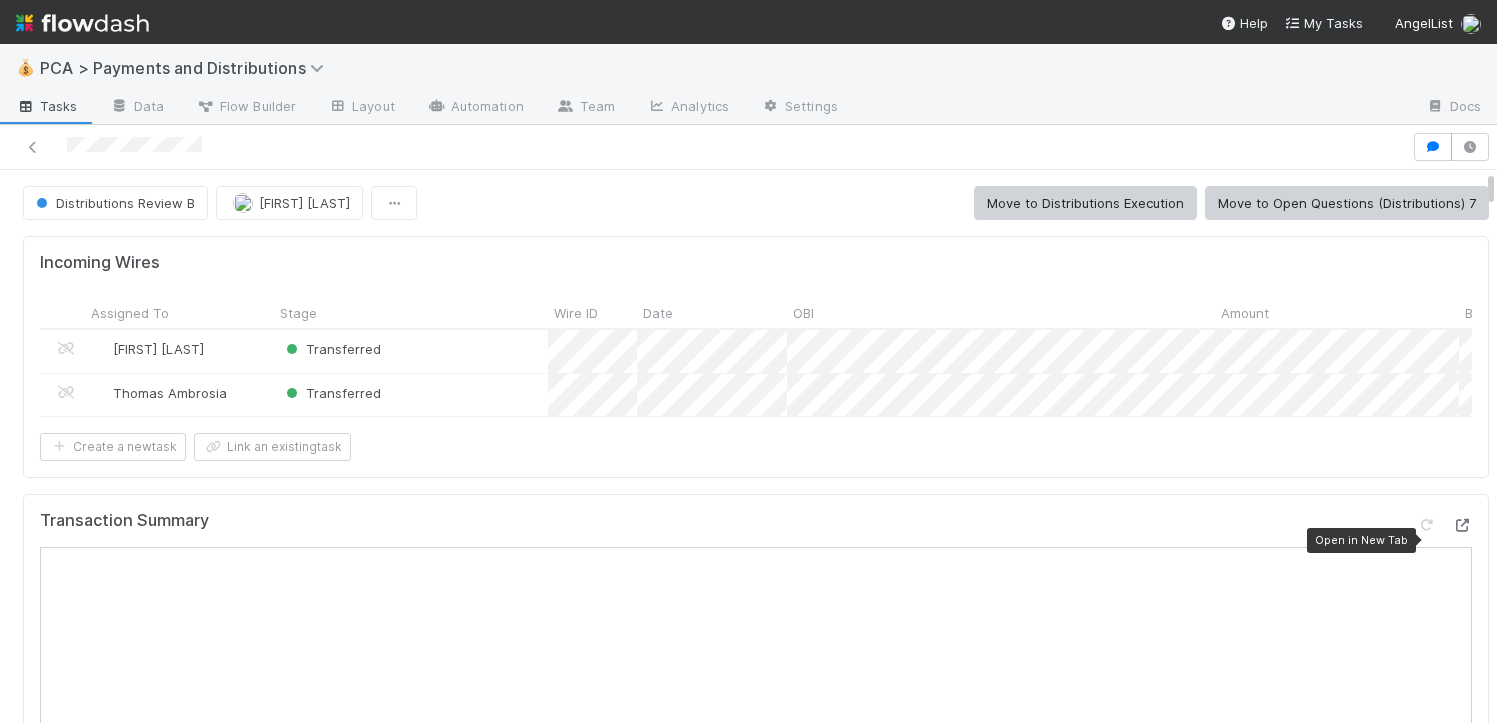 click at bounding box center [1462, 525] 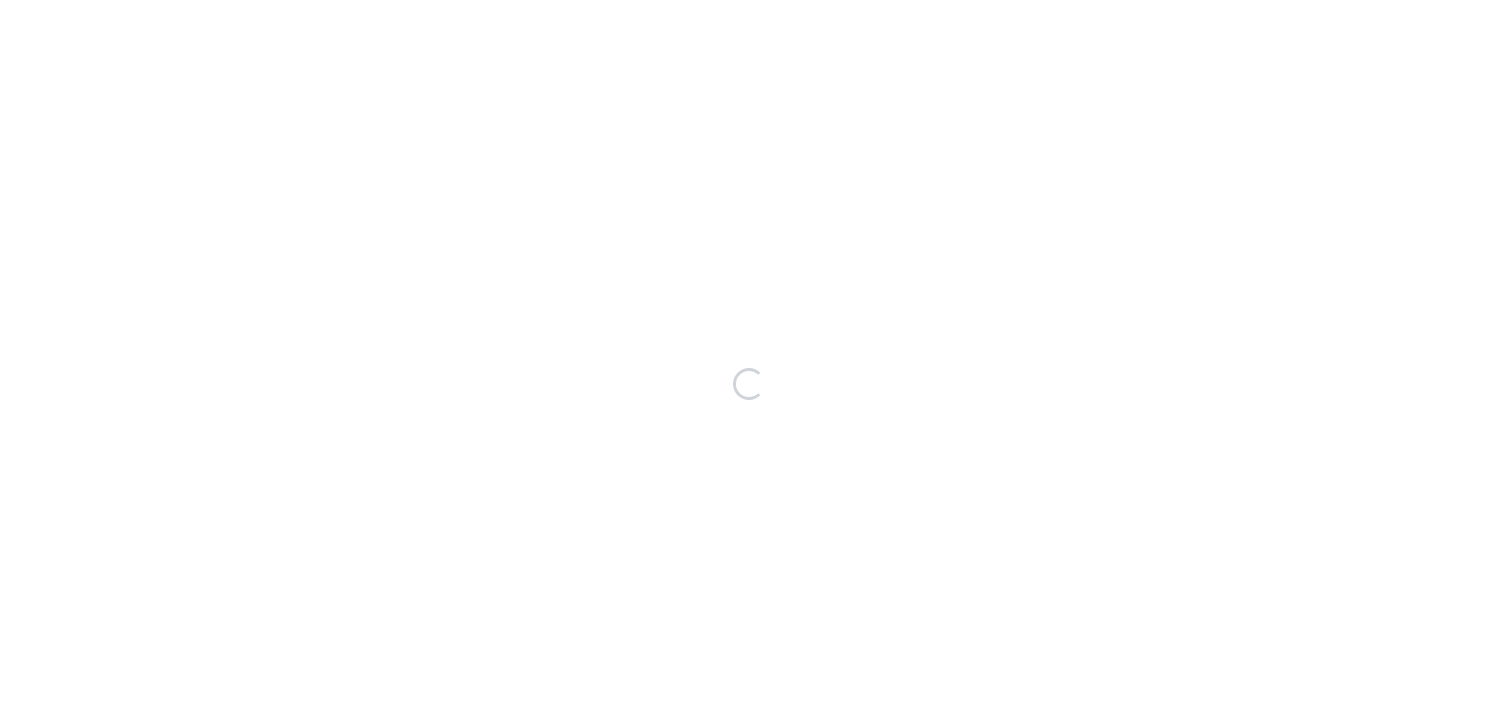 scroll, scrollTop: 0, scrollLeft: 0, axis: both 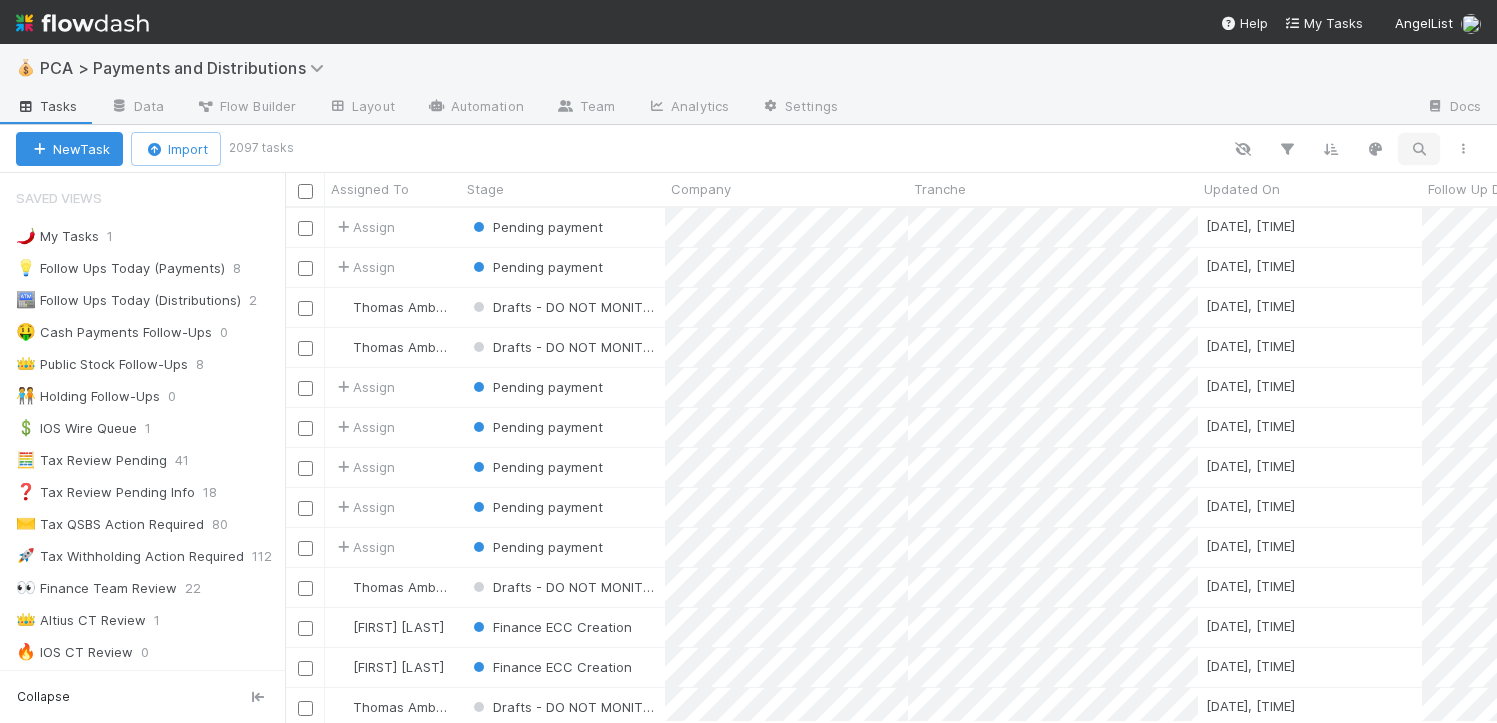 click at bounding box center [1419, 149] 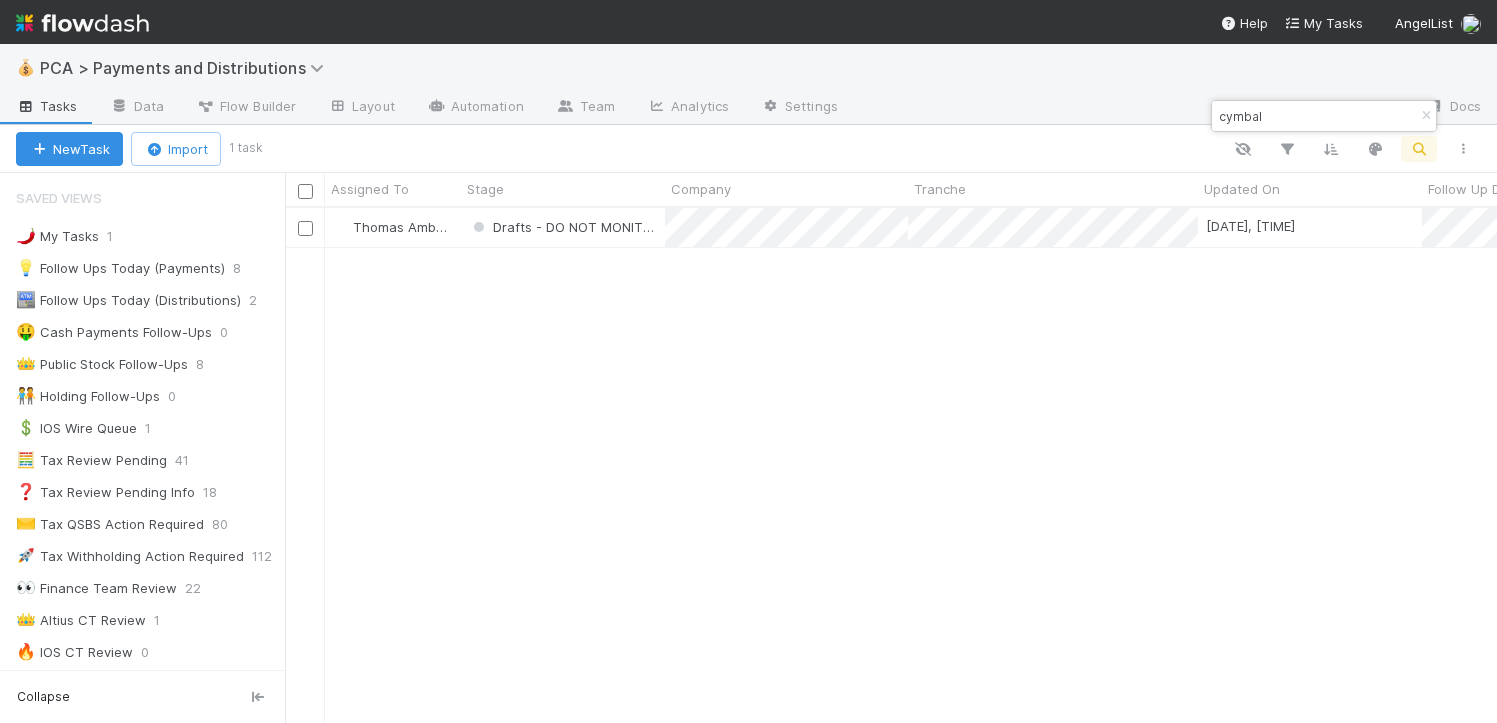 scroll, scrollTop: 15, scrollLeft: 16, axis: both 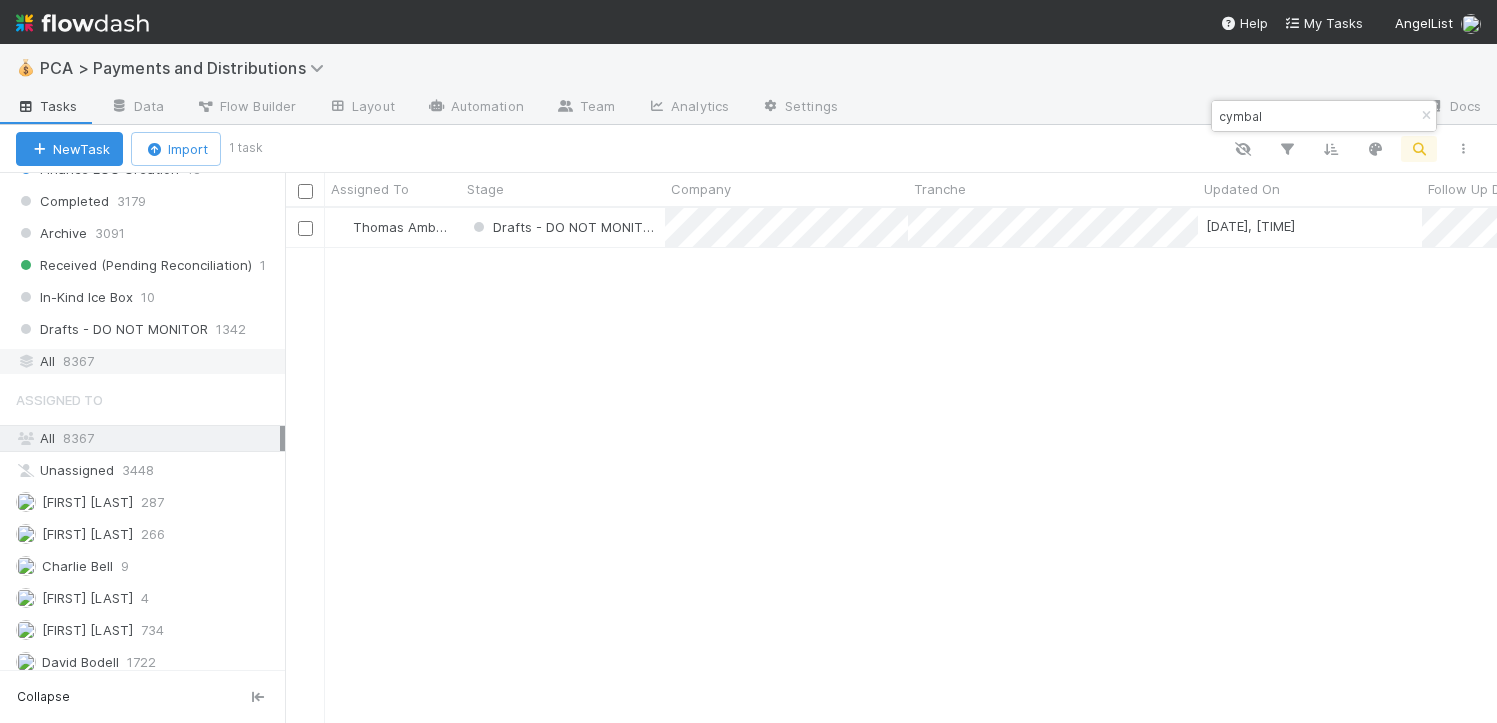 type on "cymbal" 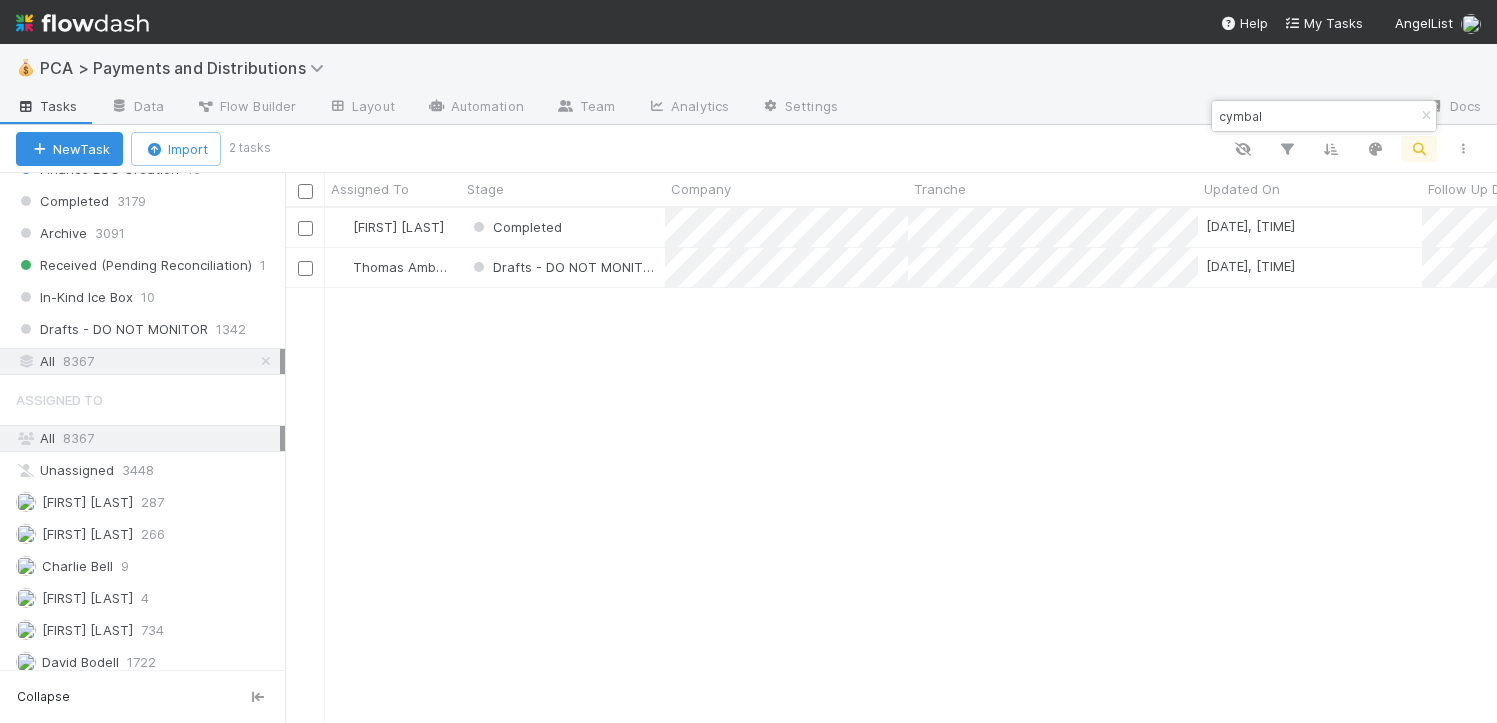 scroll, scrollTop: 15, scrollLeft: 16, axis: both 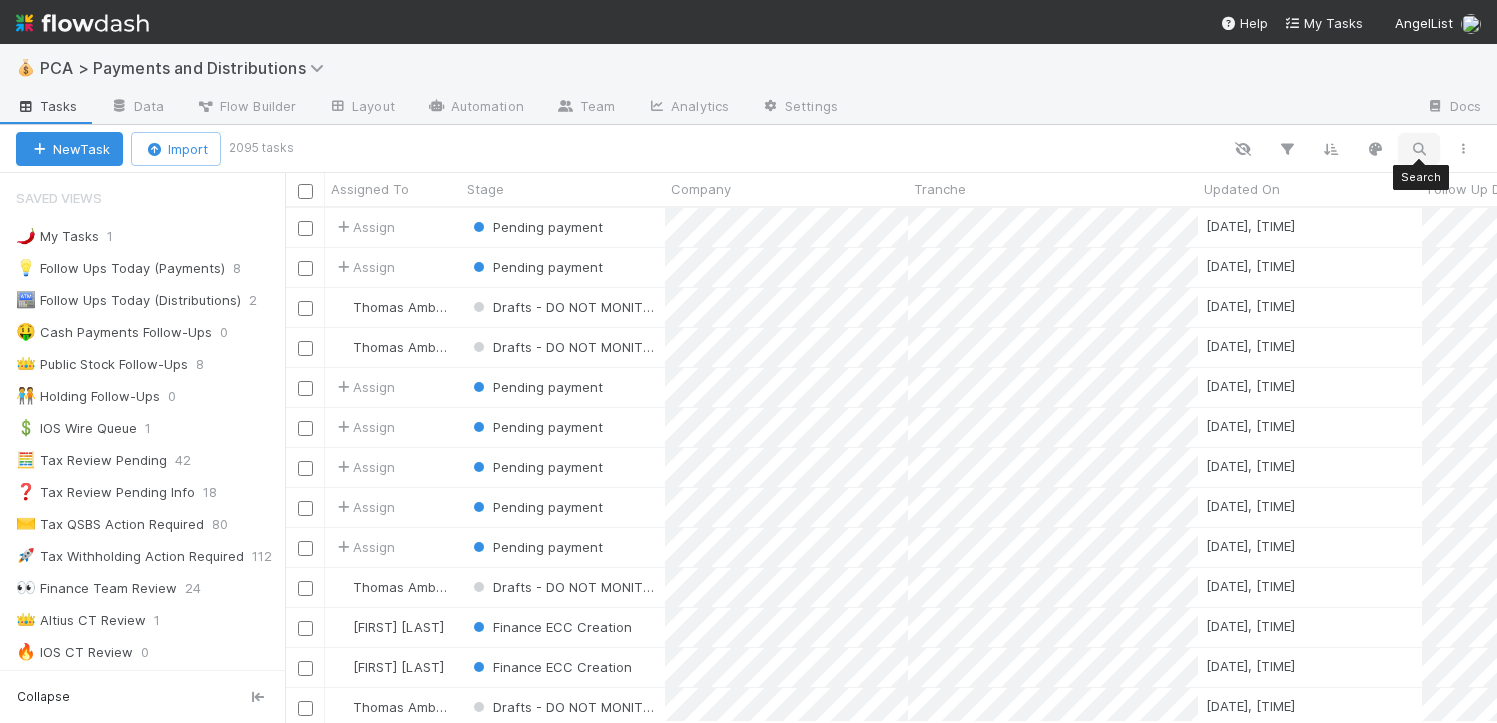 click at bounding box center [1419, 149] 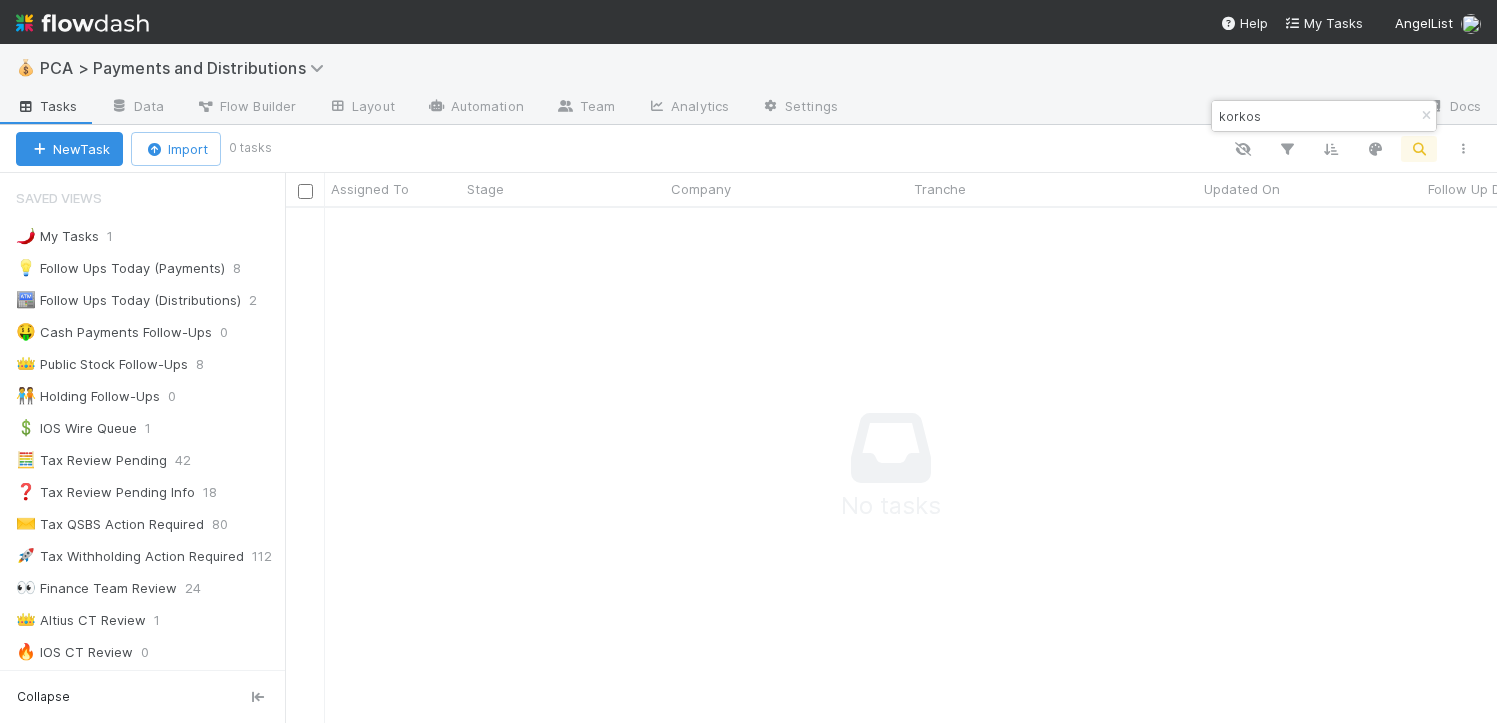 scroll, scrollTop: 484, scrollLeft: 1197, axis: both 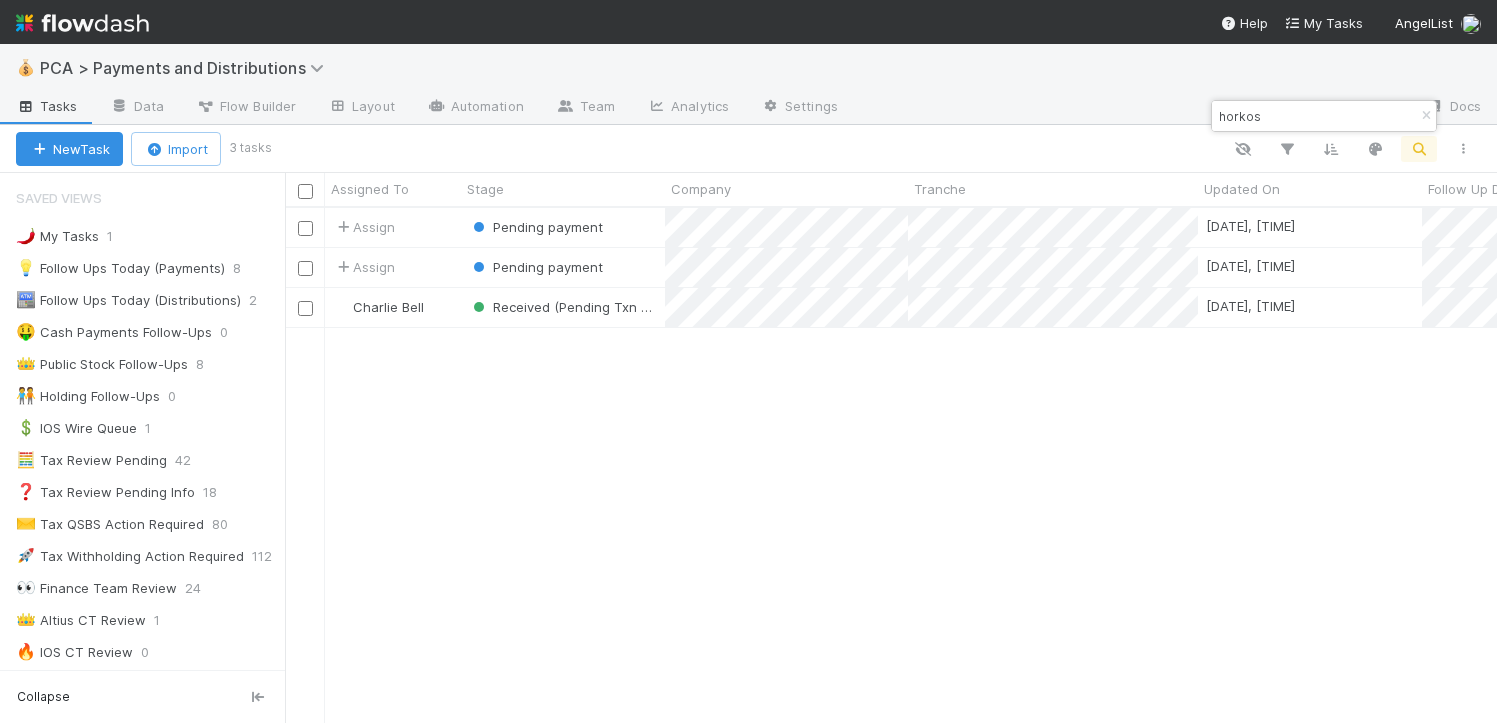 type on "horkos" 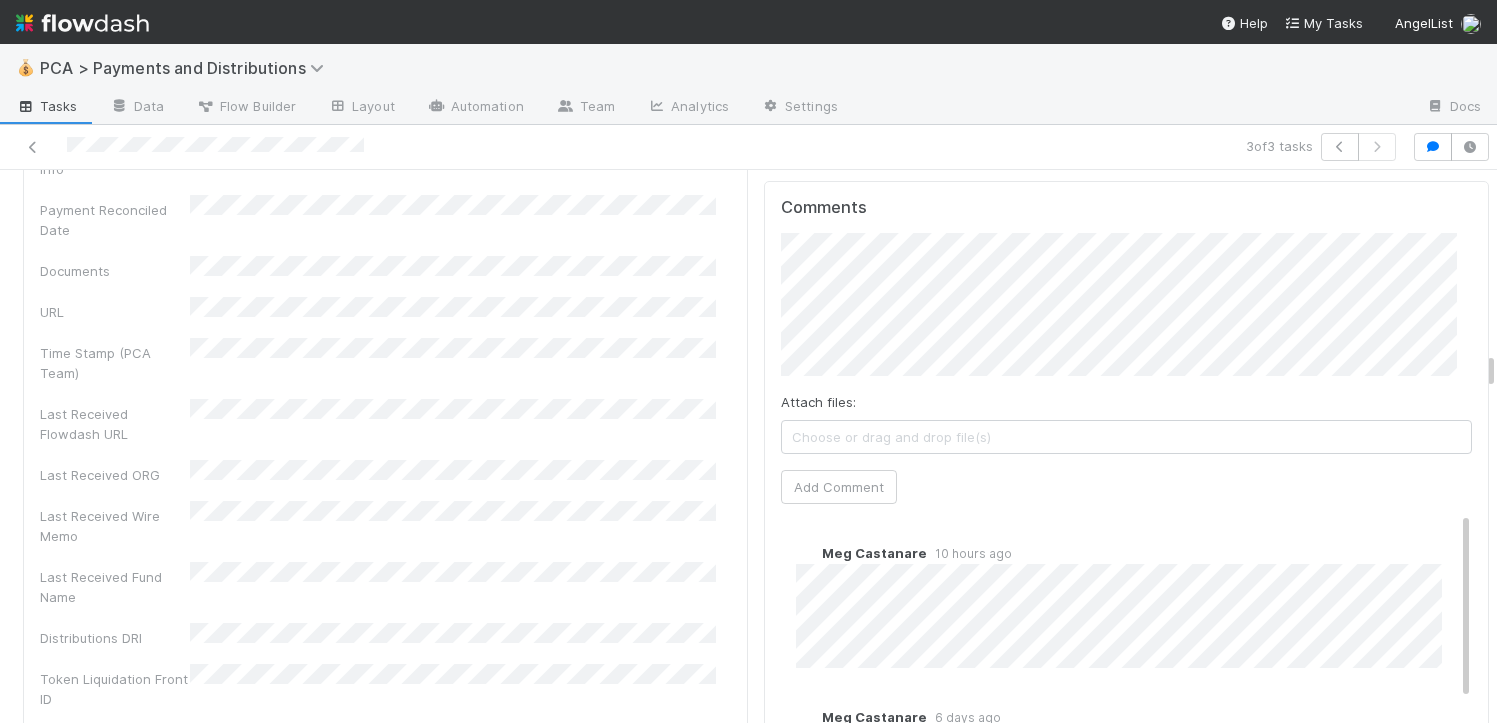 scroll, scrollTop: 5028, scrollLeft: 0, axis: vertical 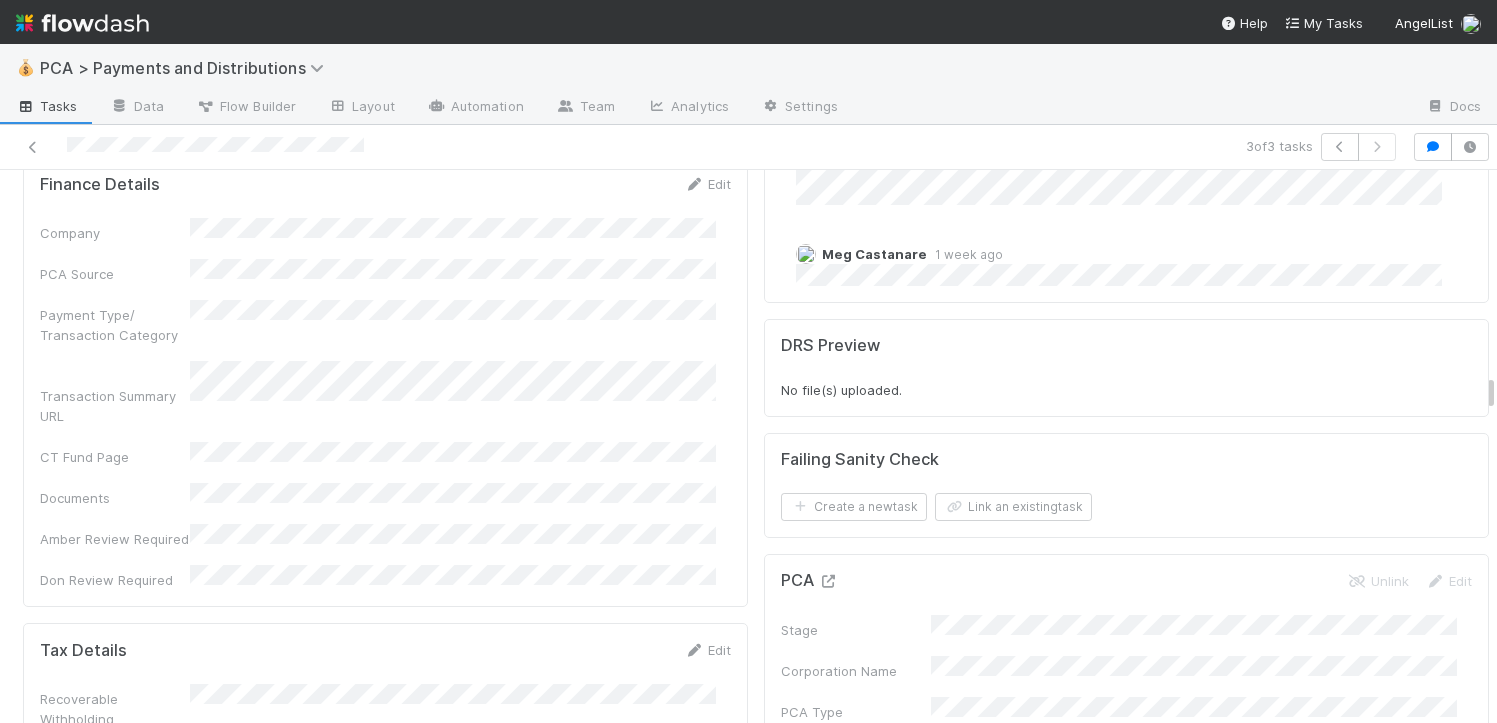 click at bounding box center (828, 581) 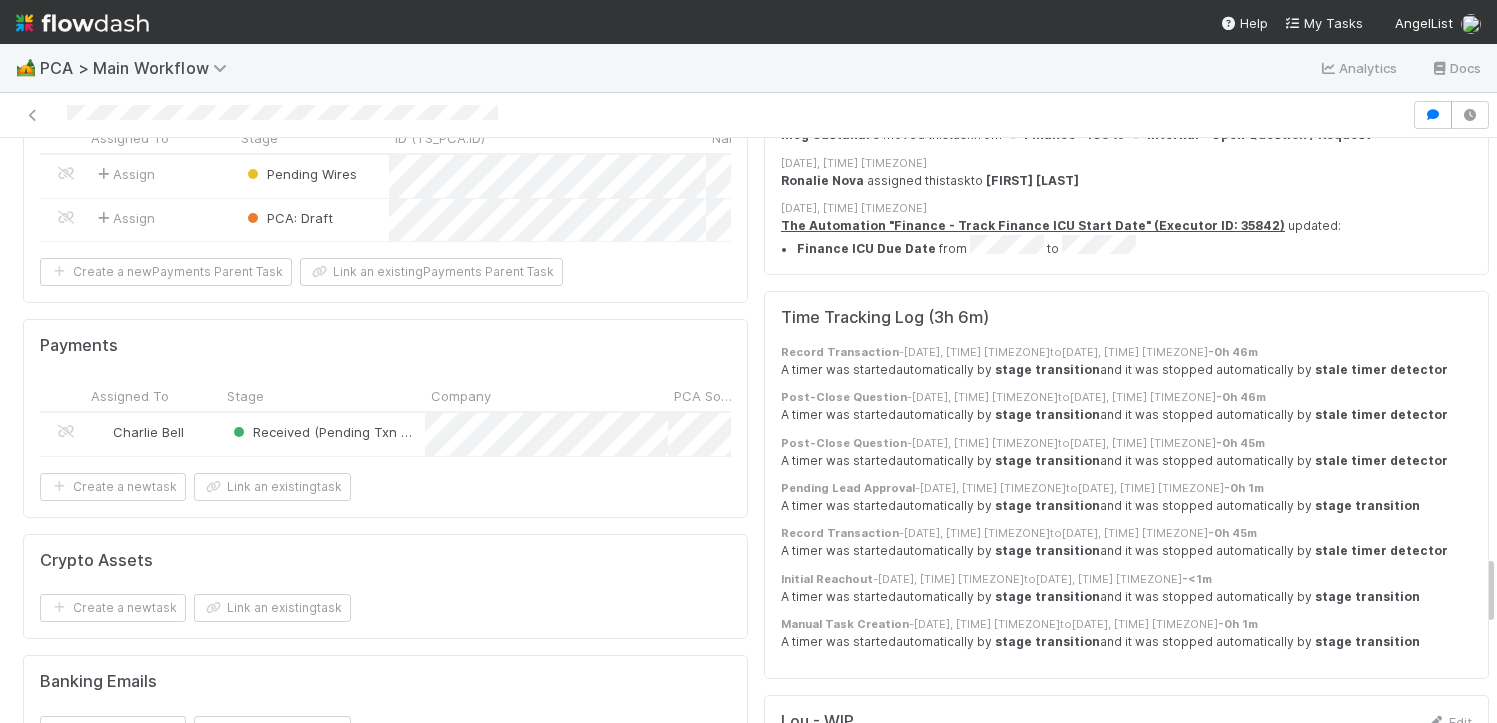 scroll, scrollTop: 4251, scrollLeft: 0, axis: vertical 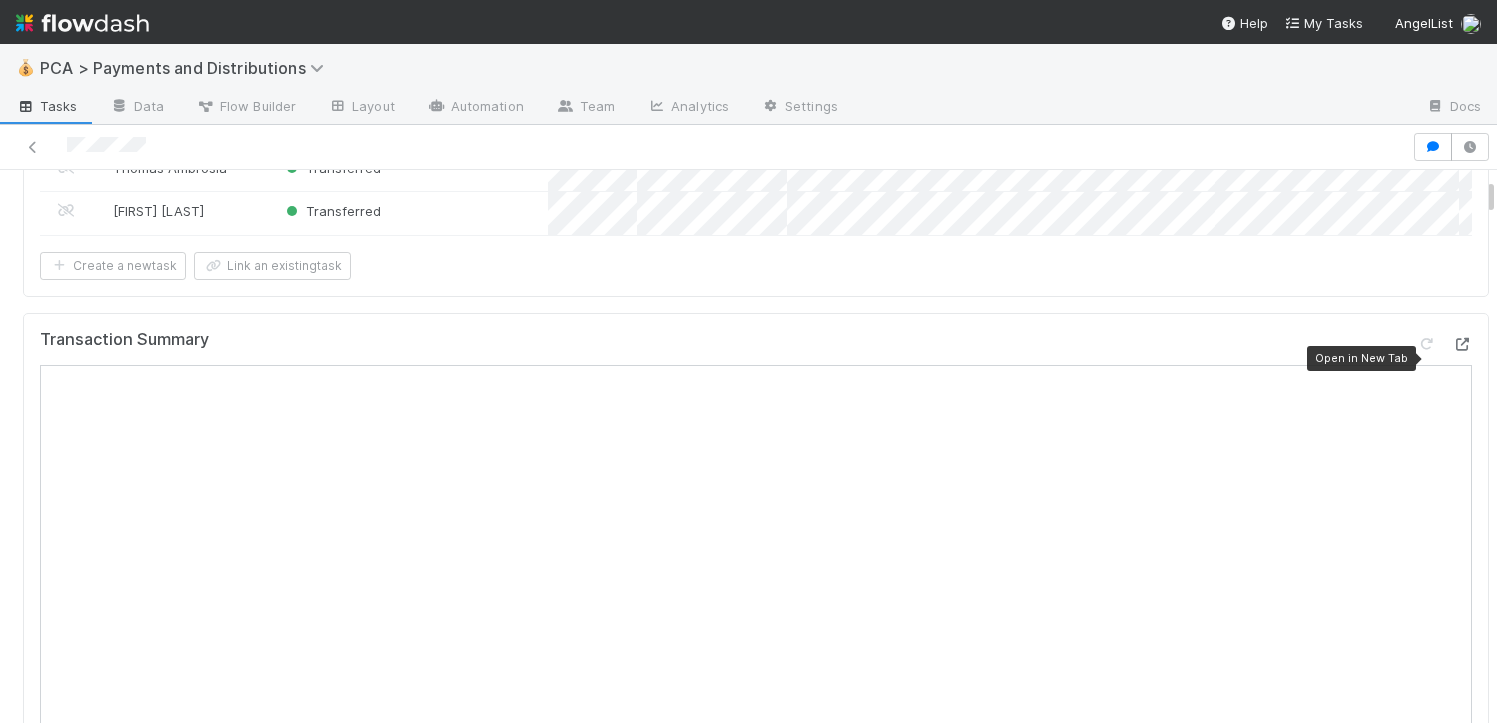 click at bounding box center (1462, 344) 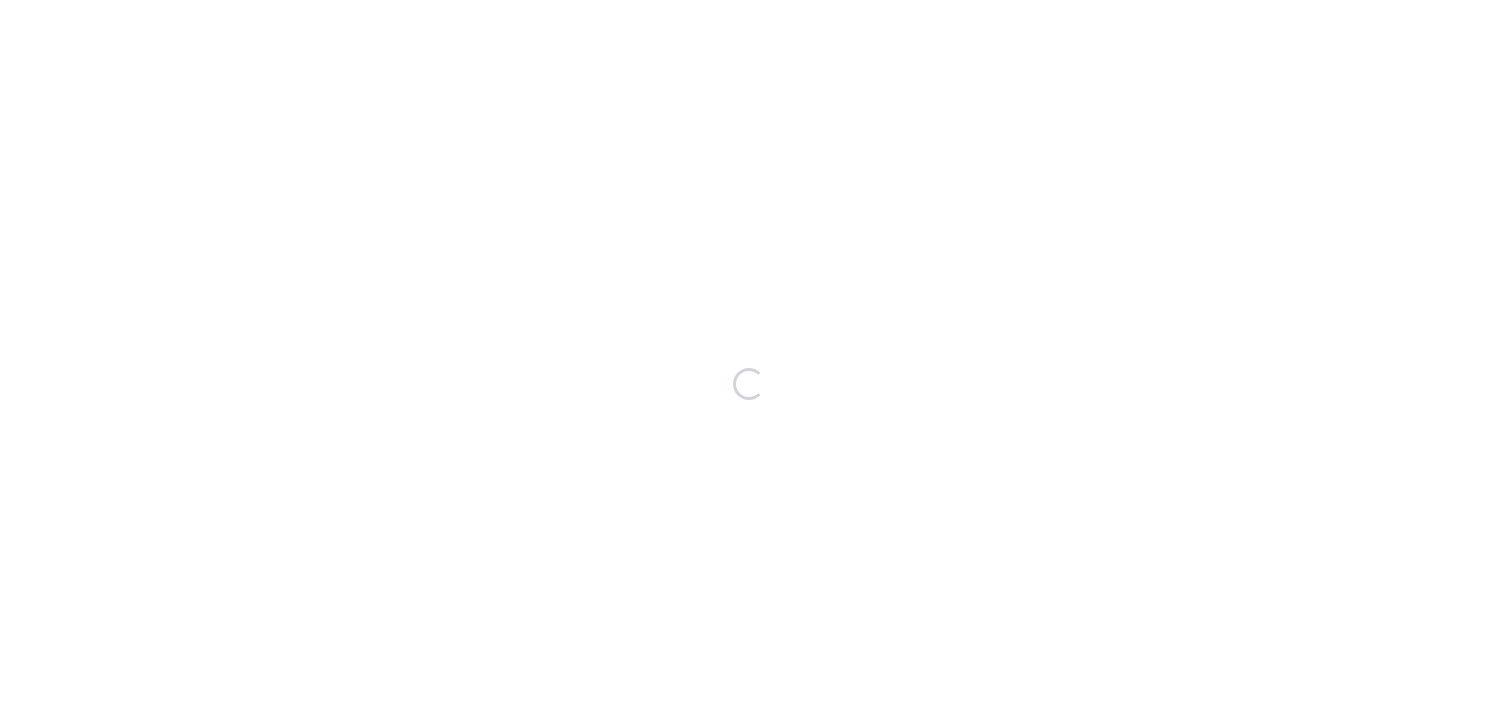 scroll, scrollTop: 0, scrollLeft: 0, axis: both 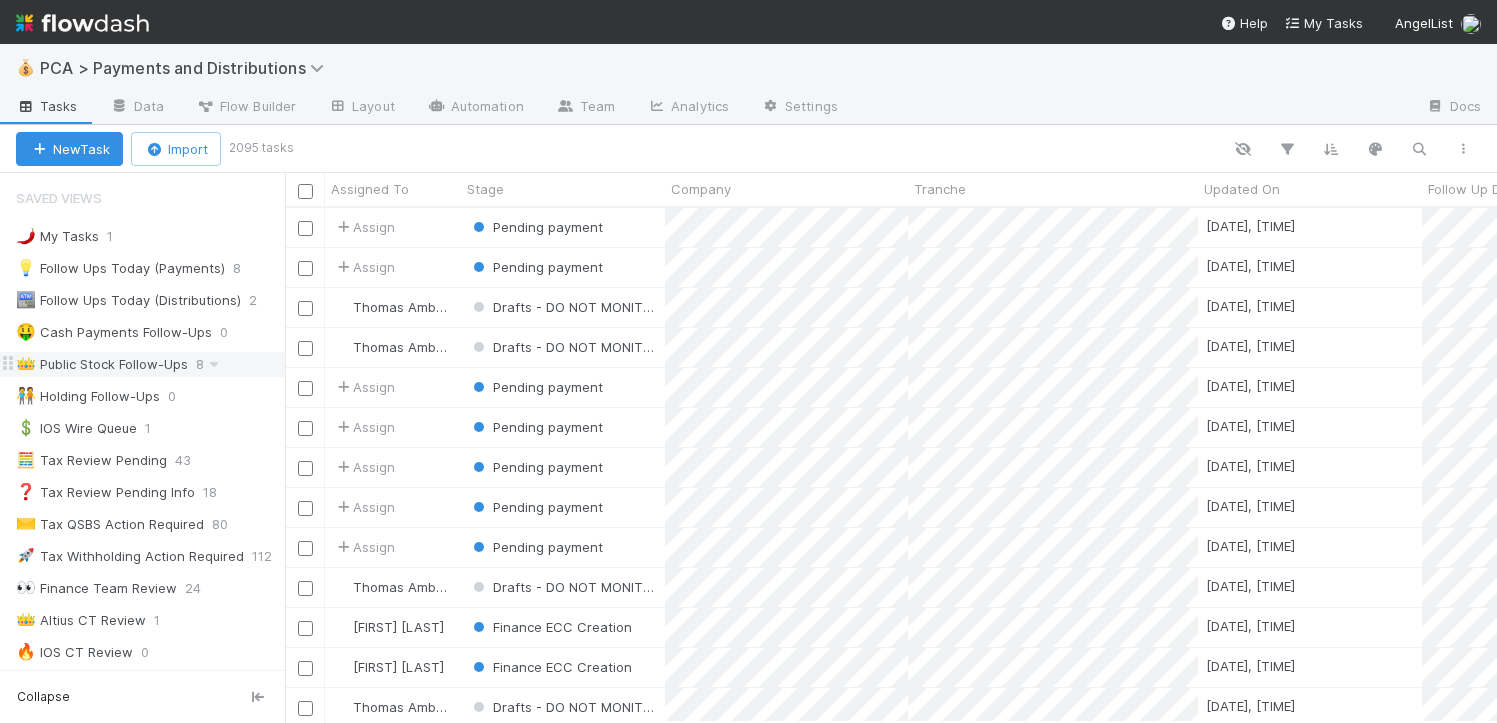 click on "👑 Public Stock Follow-Ups" at bounding box center (102, 364) 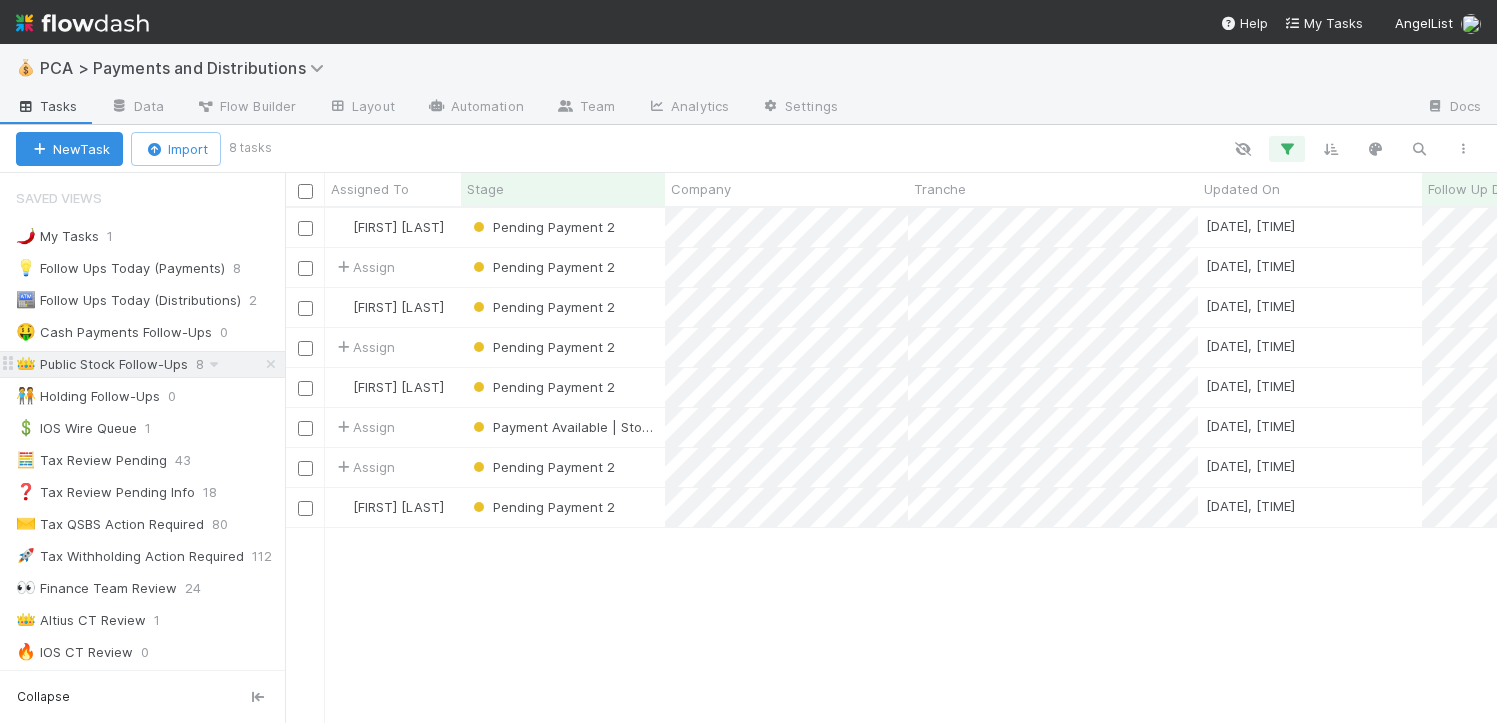 scroll, scrollTop: 15, scrollLeft: 16, axis: both 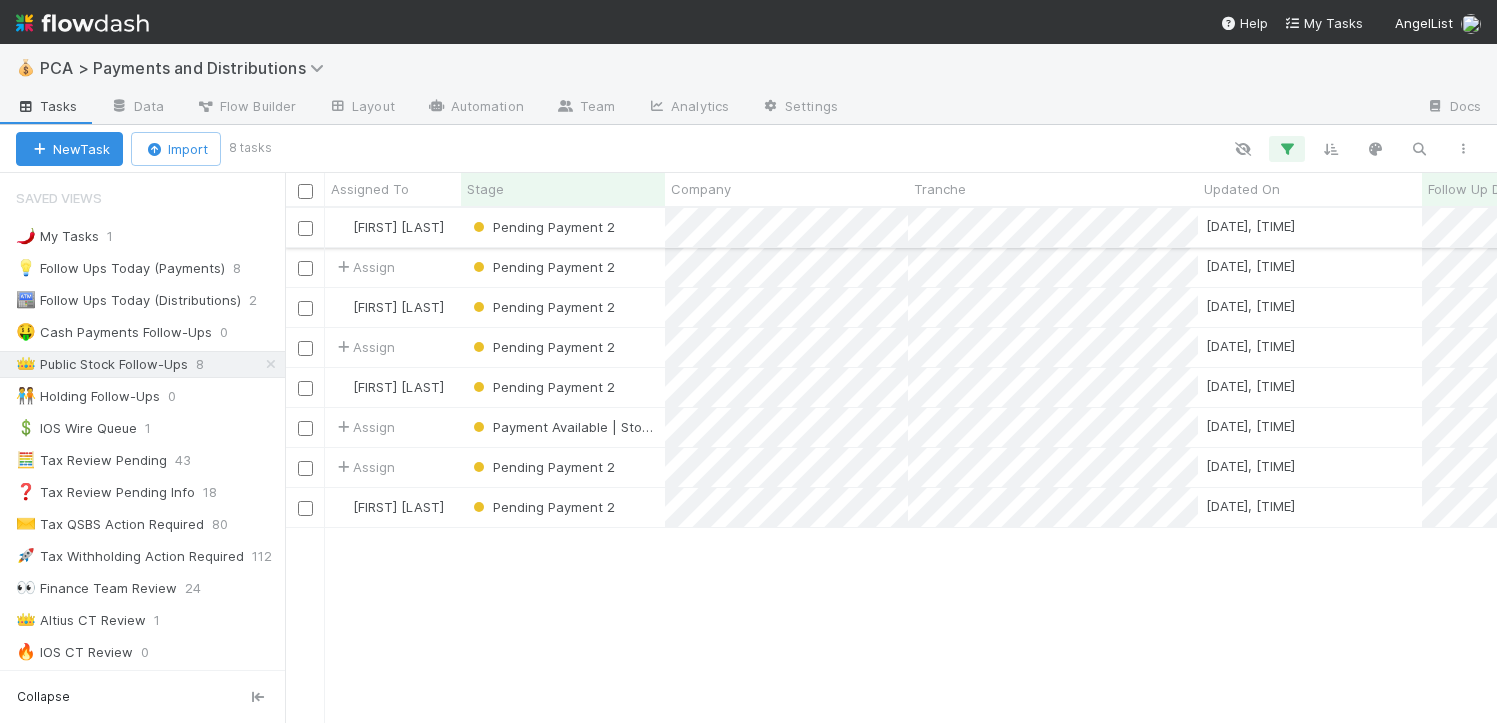 click on "Pending Payment 2" at bounding box center (563, 227) 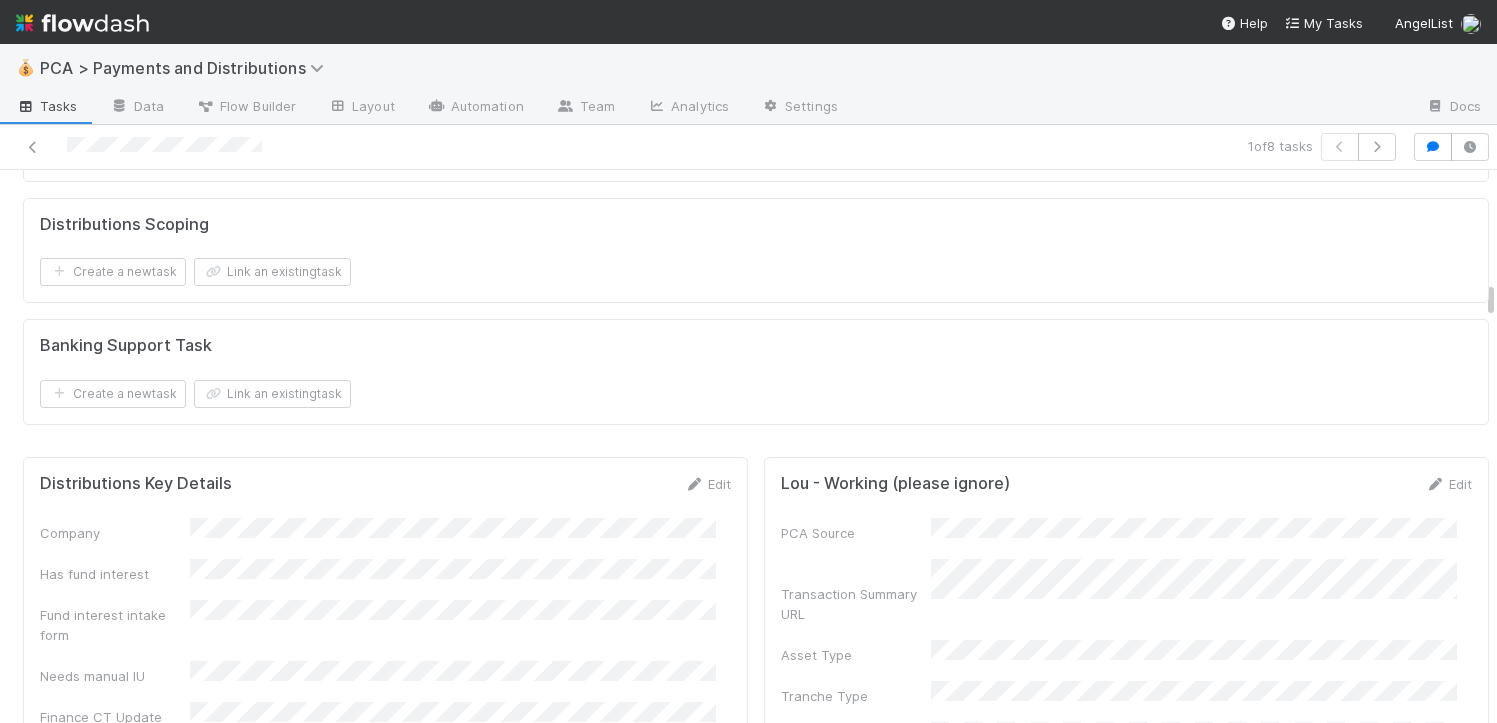 scroll, scrollTop: 2847, scrollLeft: 0, axis: vertical 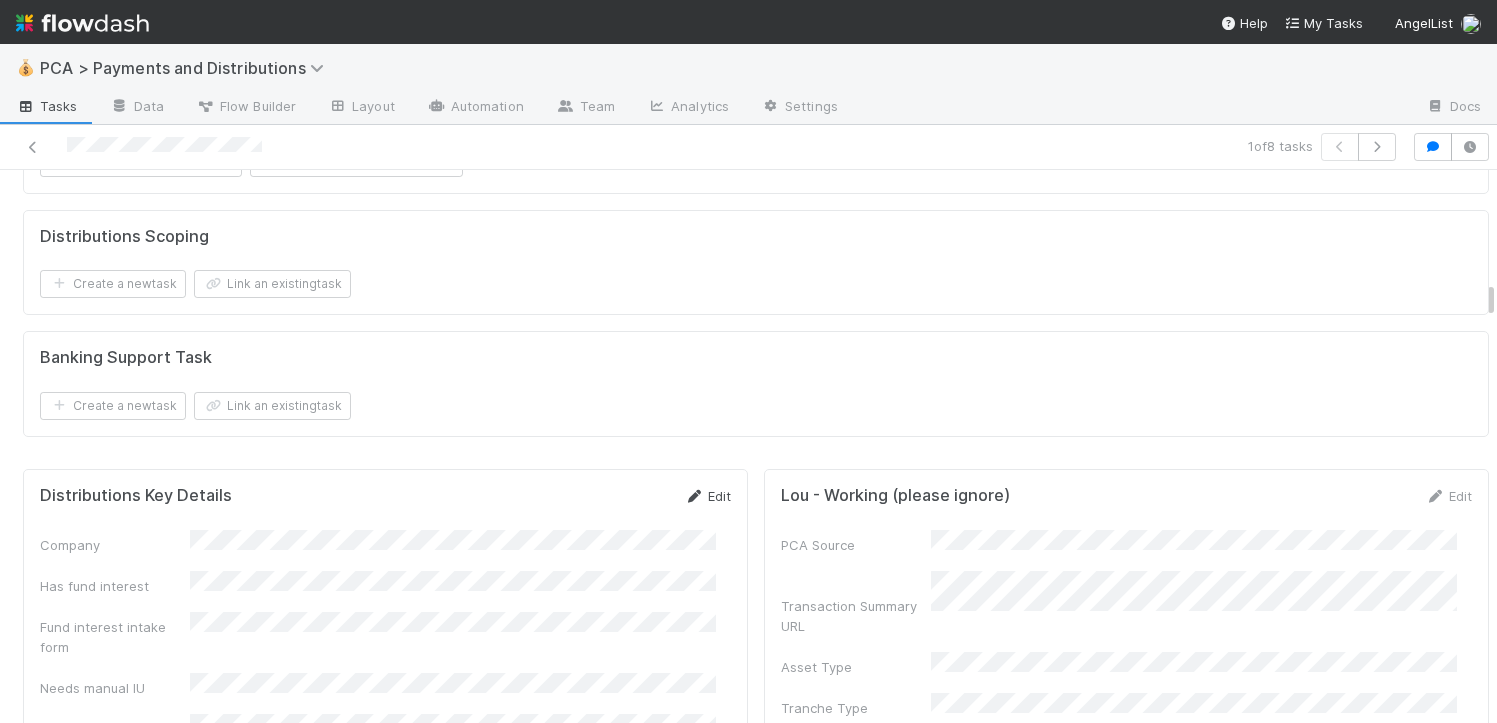 click on "Edit" at bounding box center [707, 496] 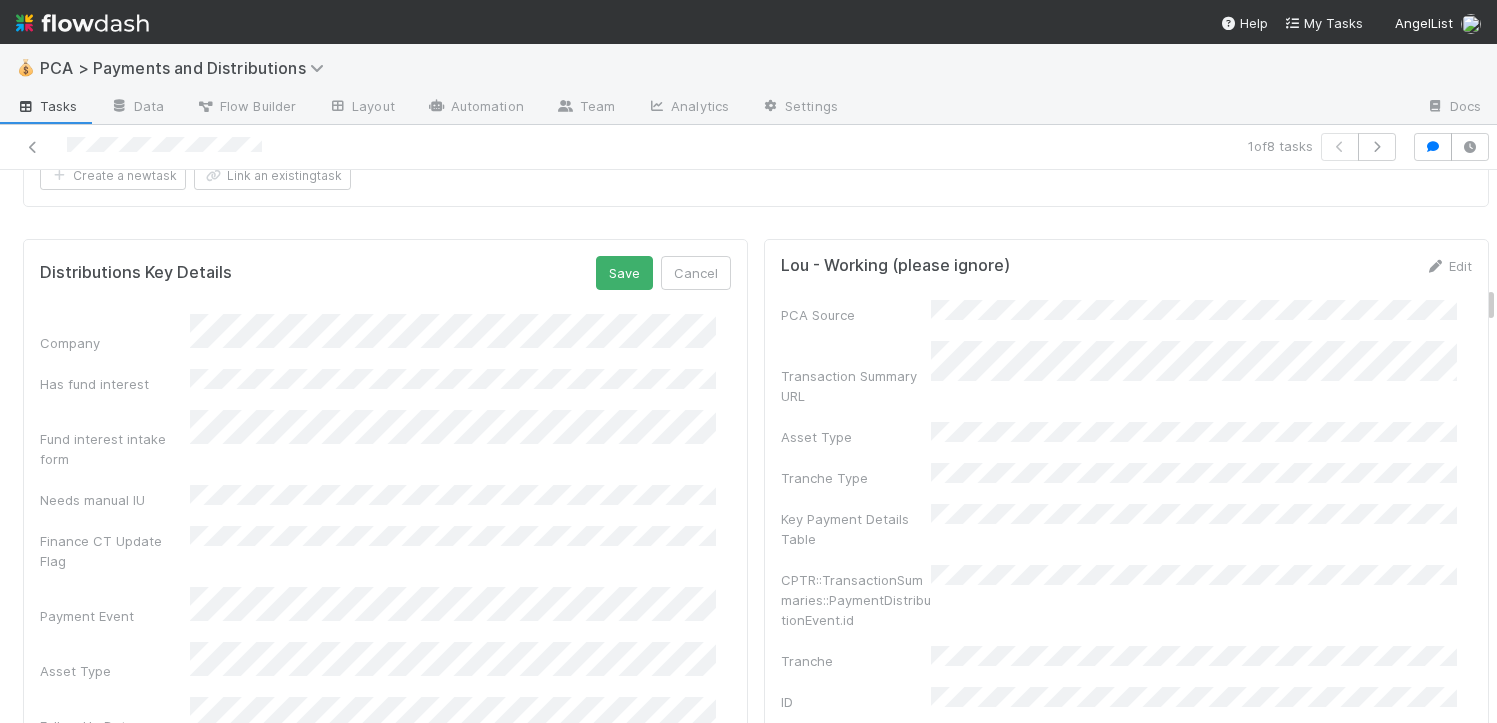 scroll, scrollTop: 3122, scrollLeft: 0, axis: vertical 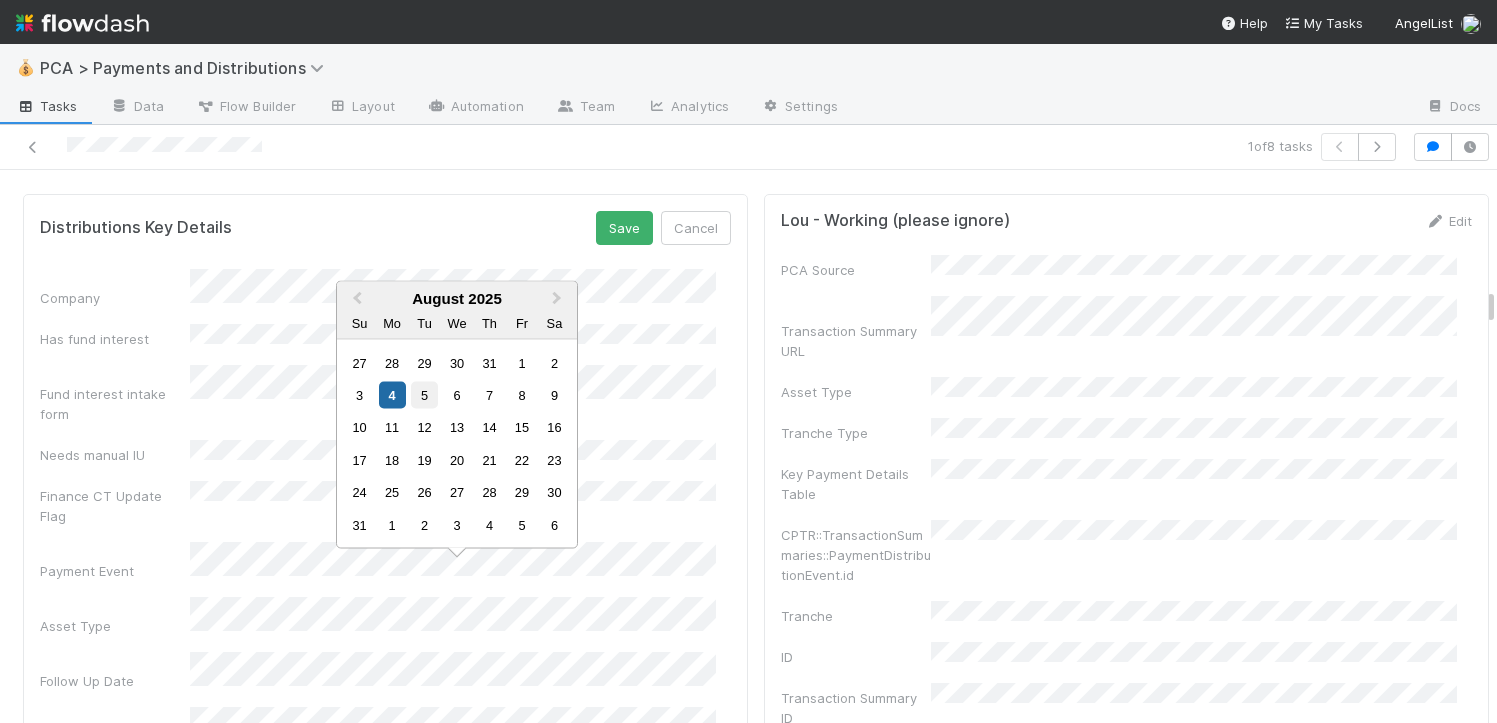 click on "5" at bounding box center [424, 395] 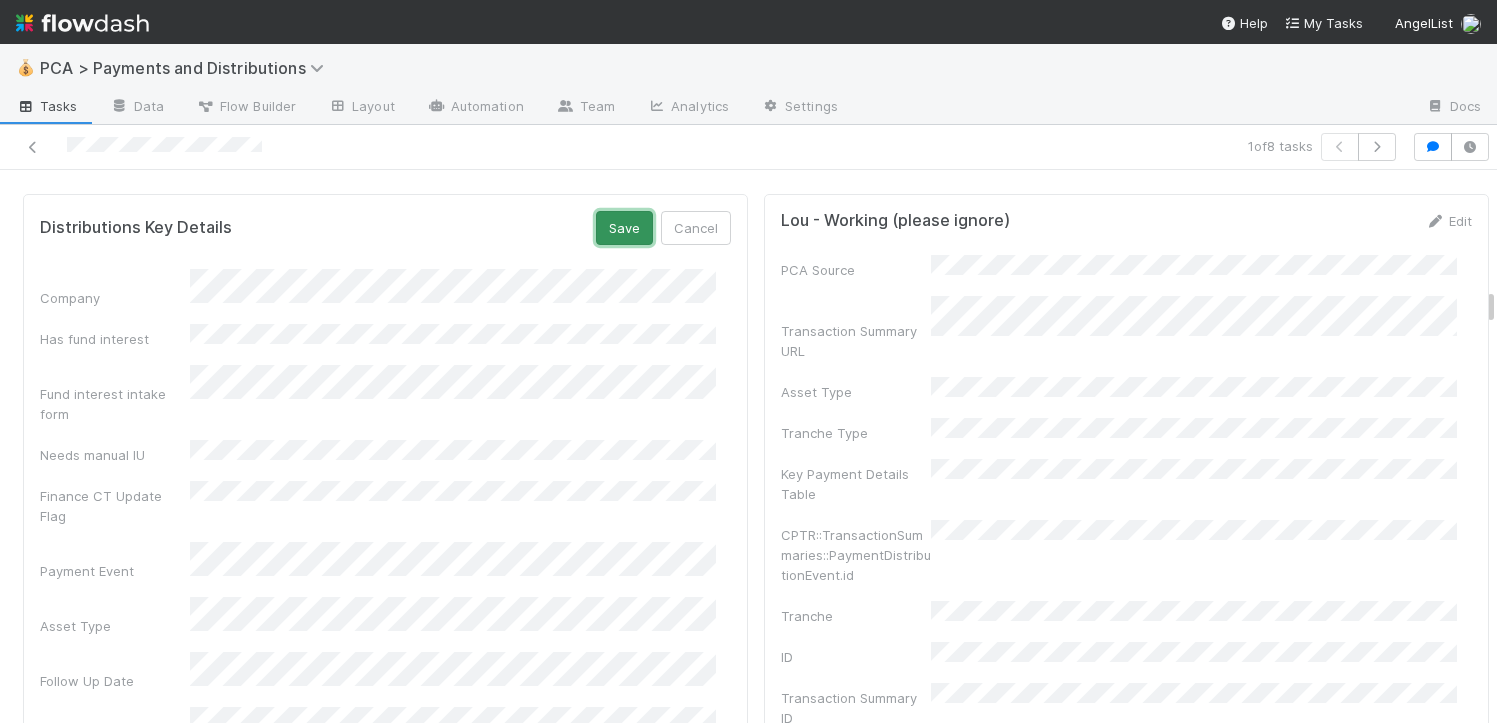 click on "Save" at bounding box center (624, 228) 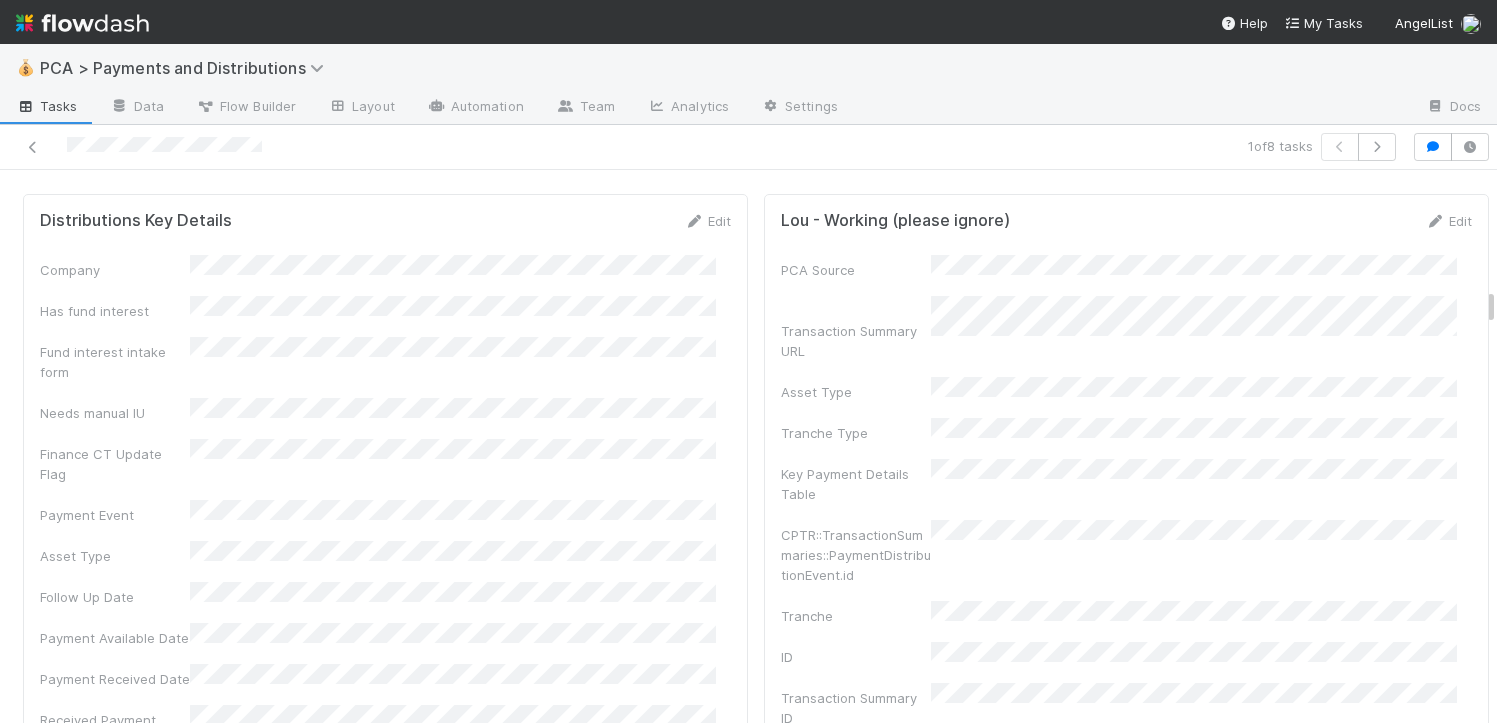 click at bounding box center [359, 147] 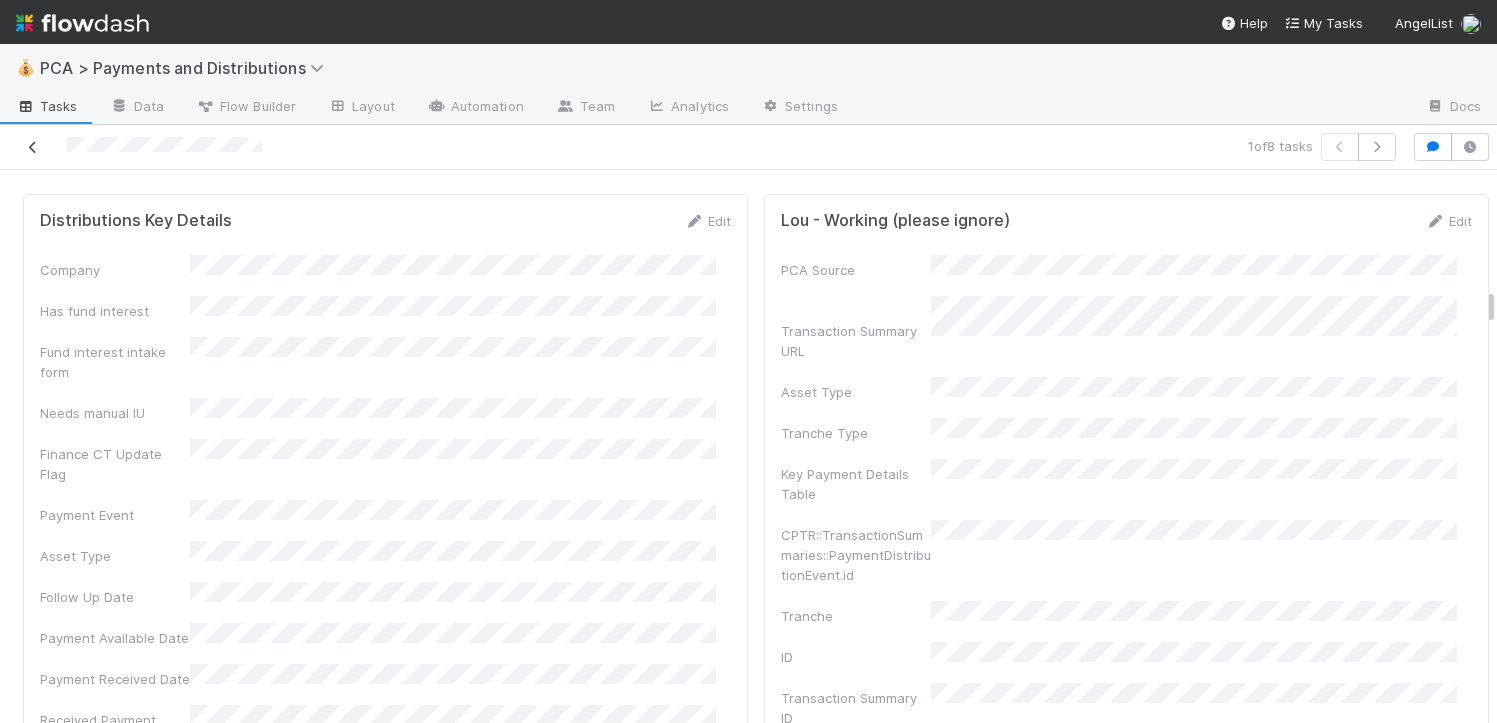 click at bounding box center [33, 147] 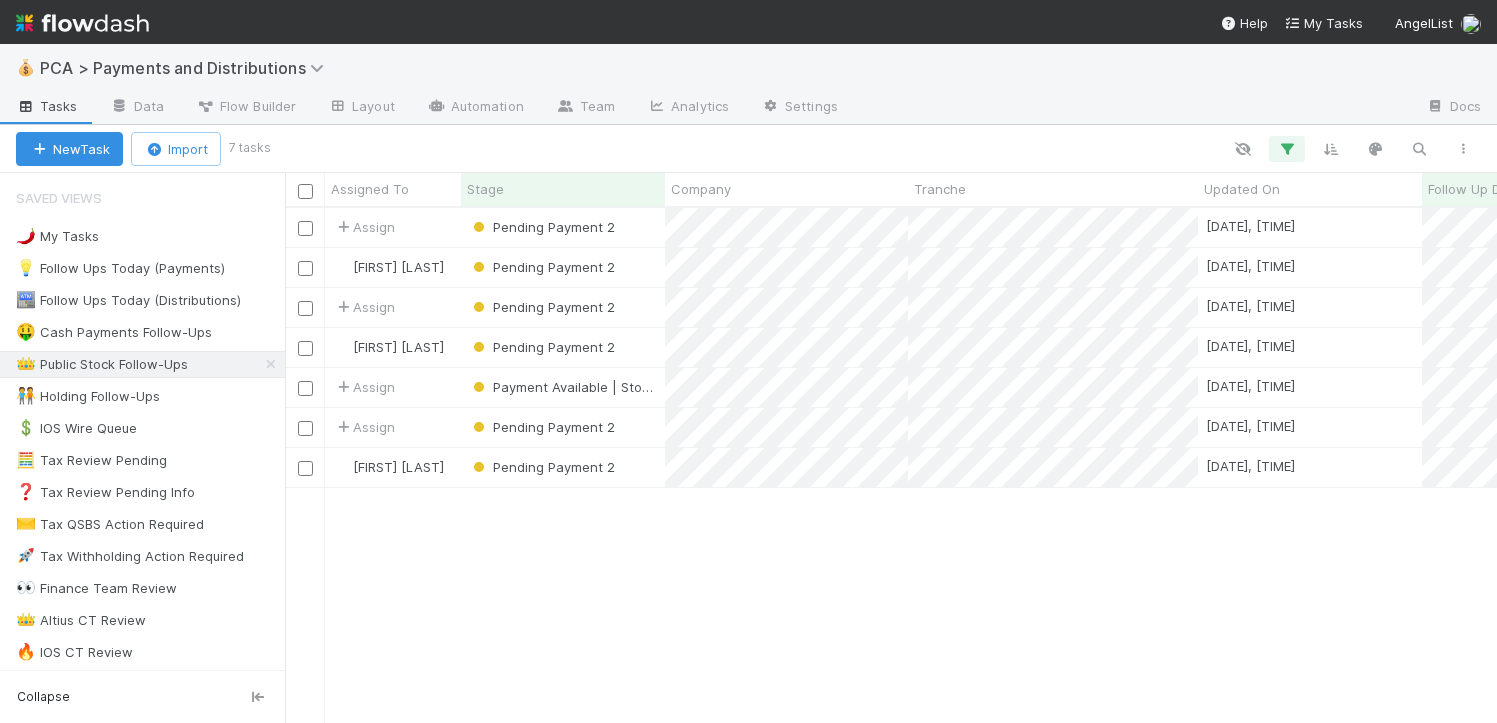 scroll, scrollTop: 15, scrollLeft: 16, axis: both 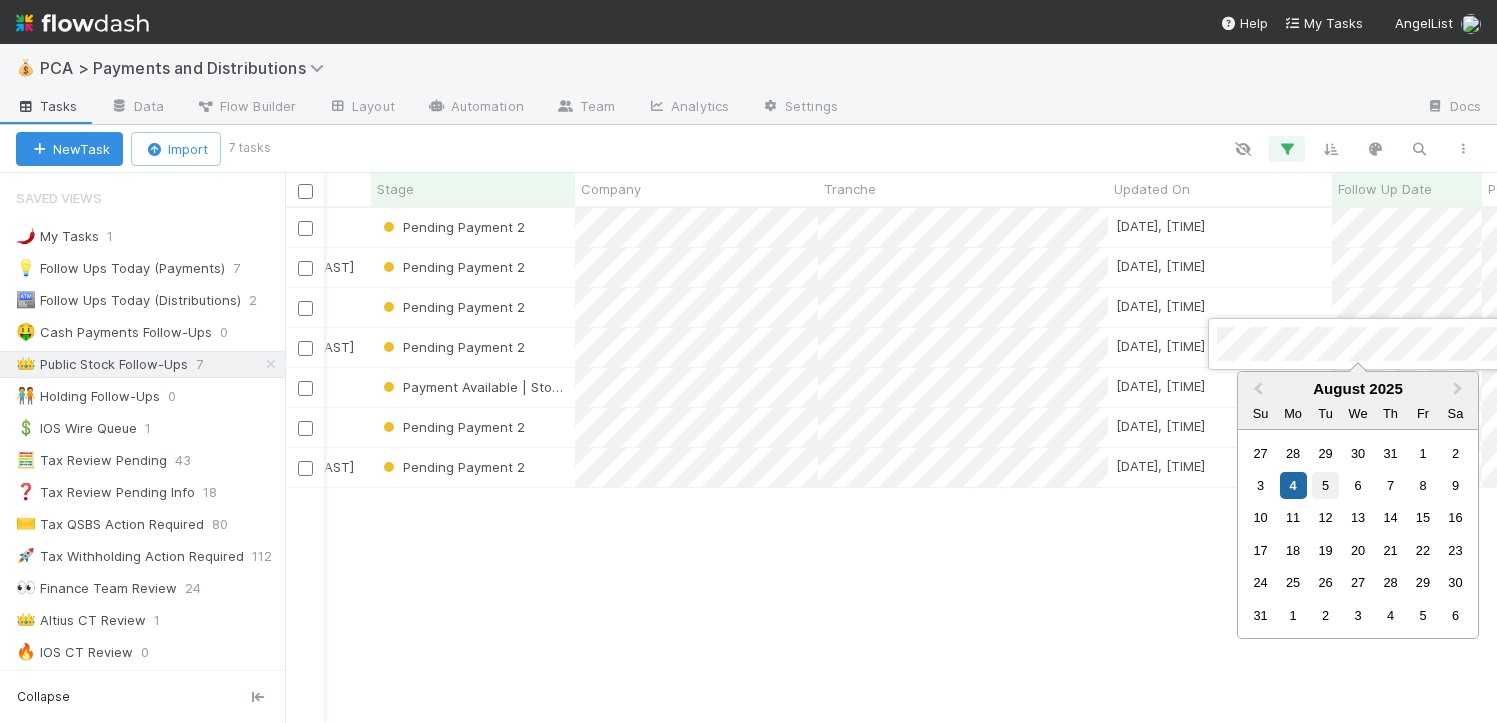 click on "5" at bounding box center [1325, 485] 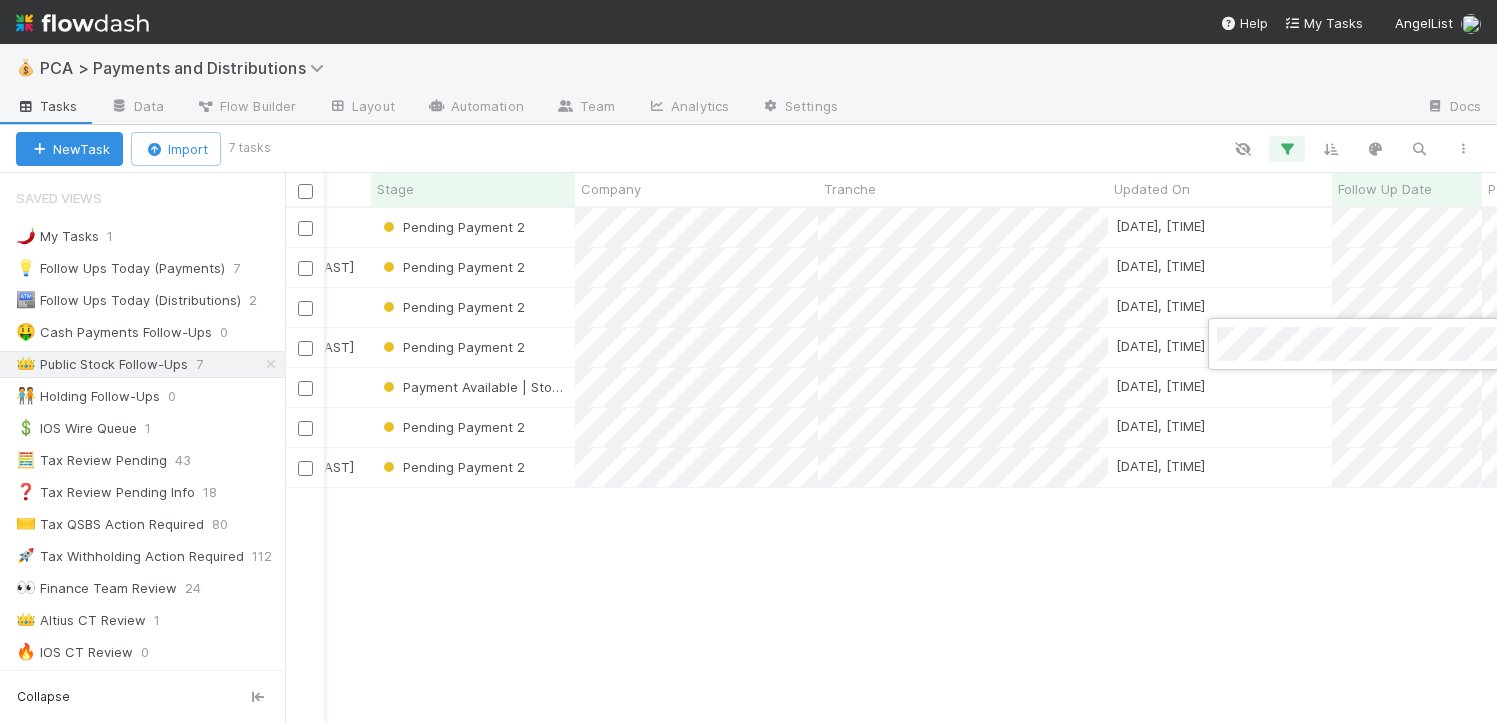 click at bounding box center [748, 361] 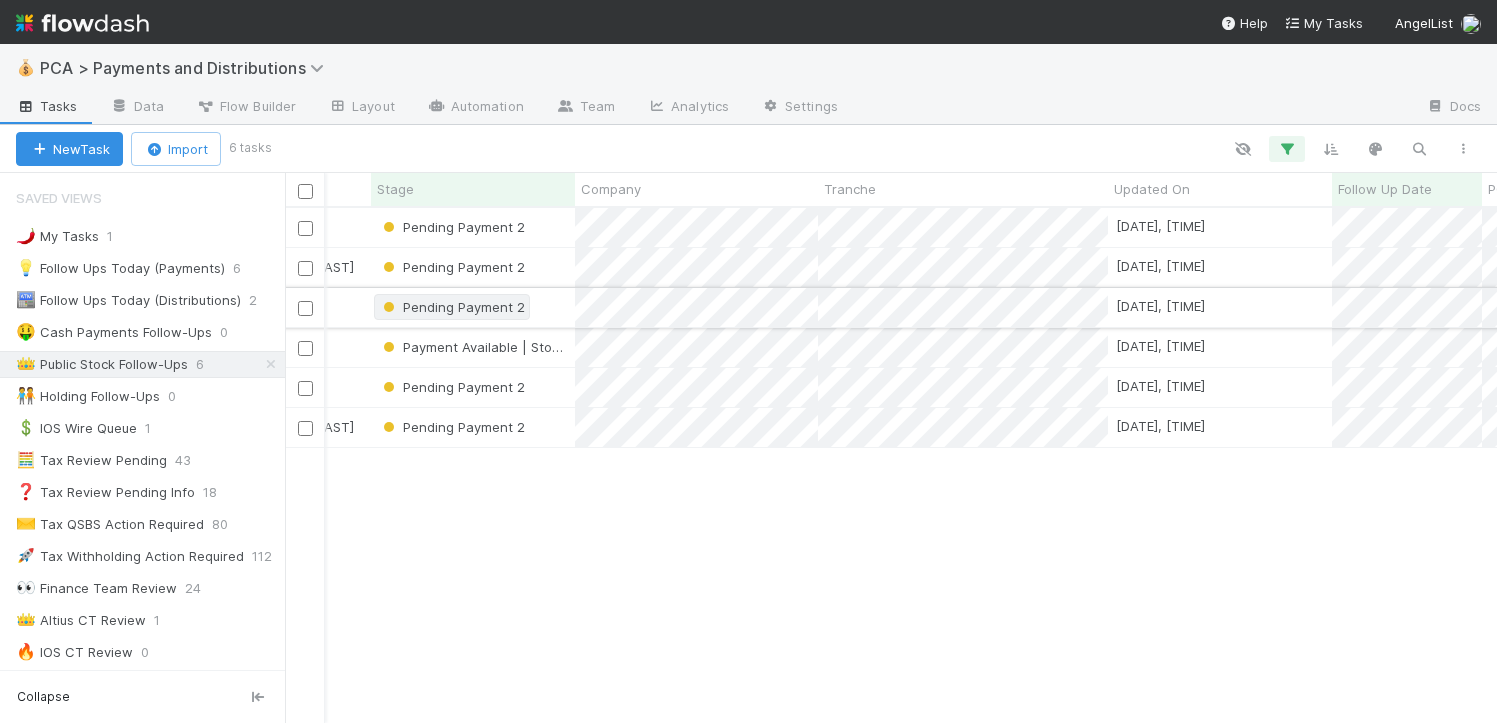 scroll, scrollTop: 0, scrollLeft: 0, axis: both 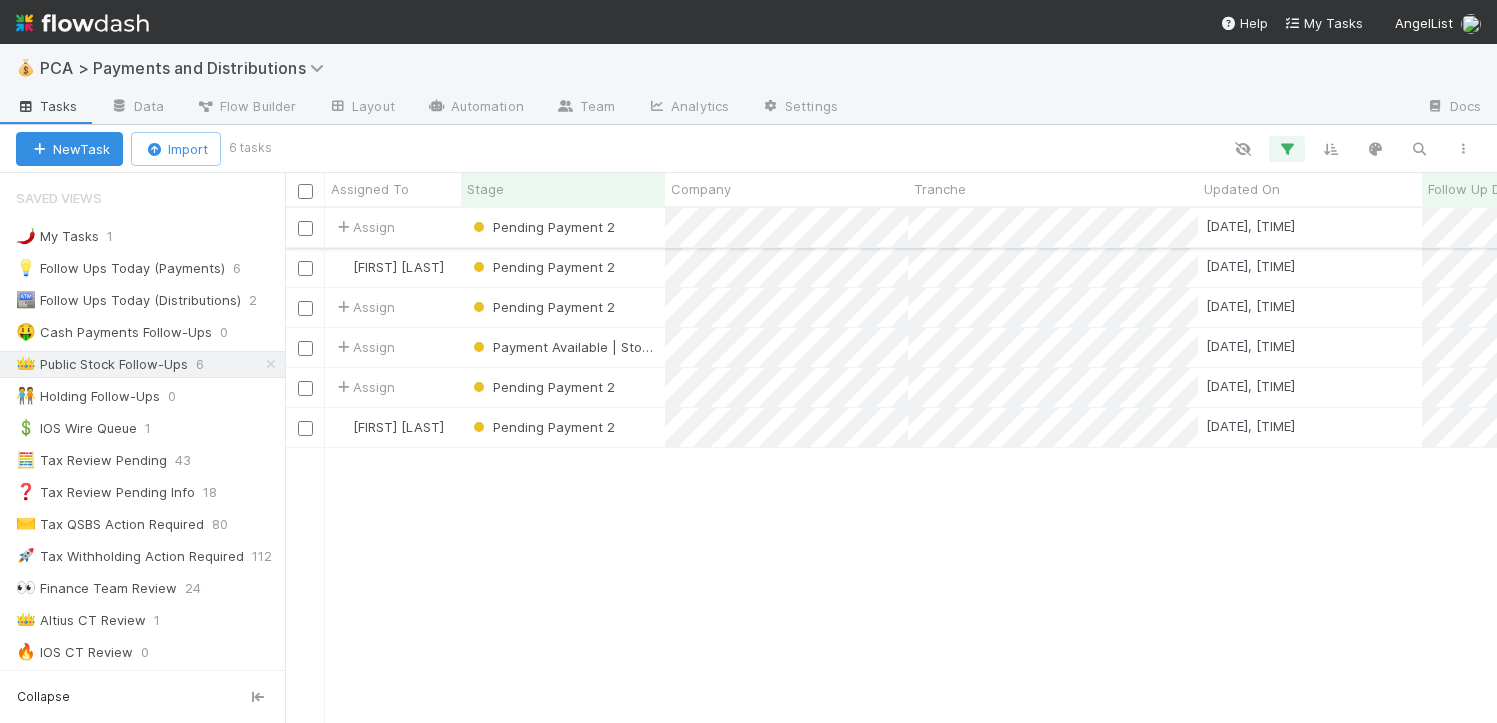 click on "Pending Payment 2" at bounding box center (563, 227) 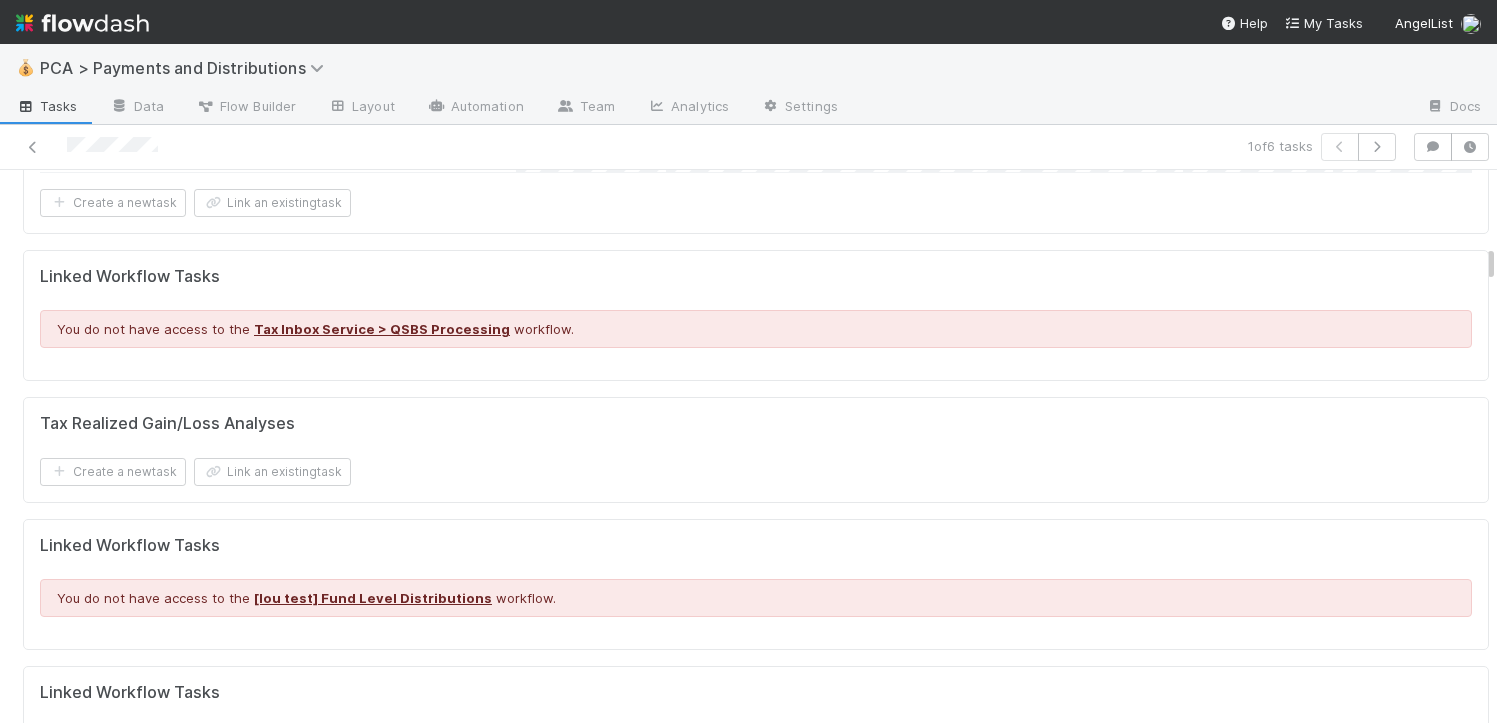 scroll, scrollTop: 1957, scrollLeft: 0, axis: vertical 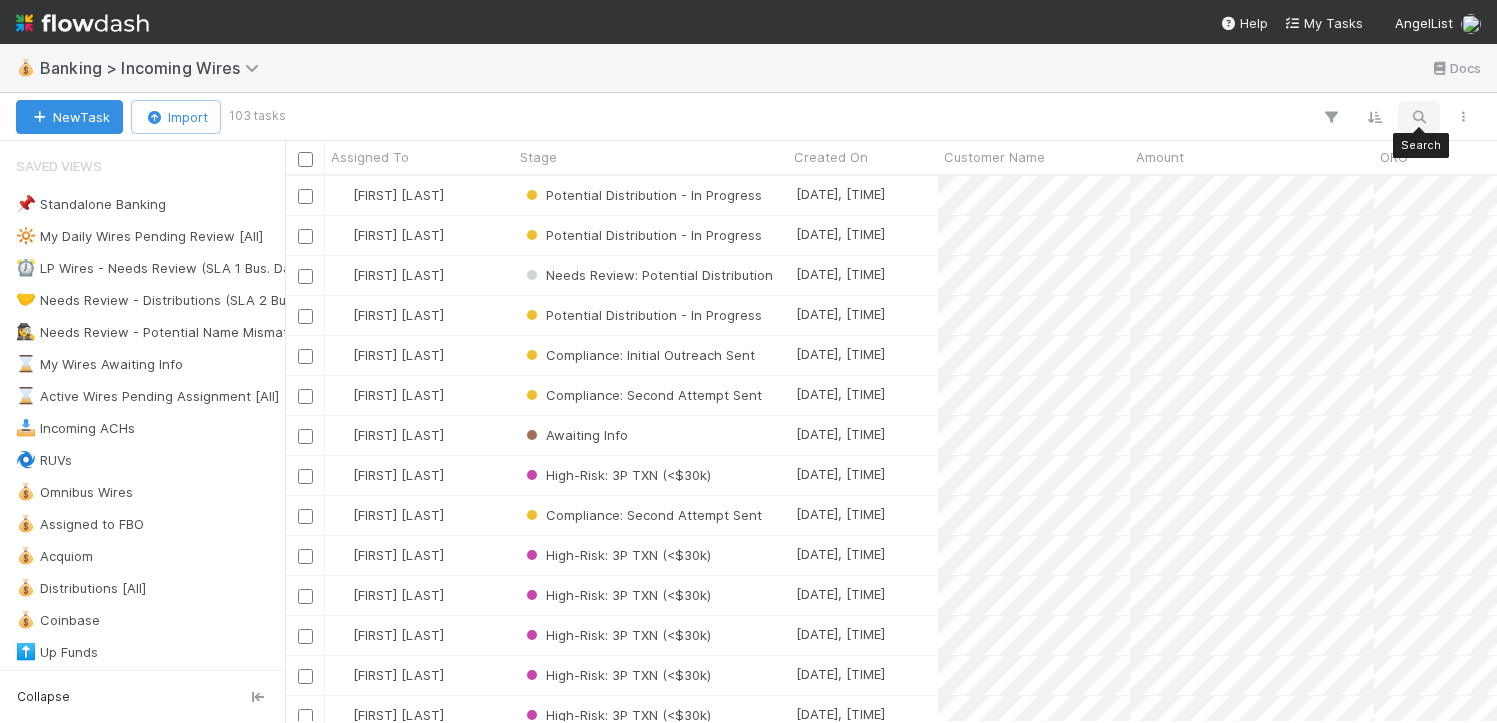 click at bounding box center [1419, 117] 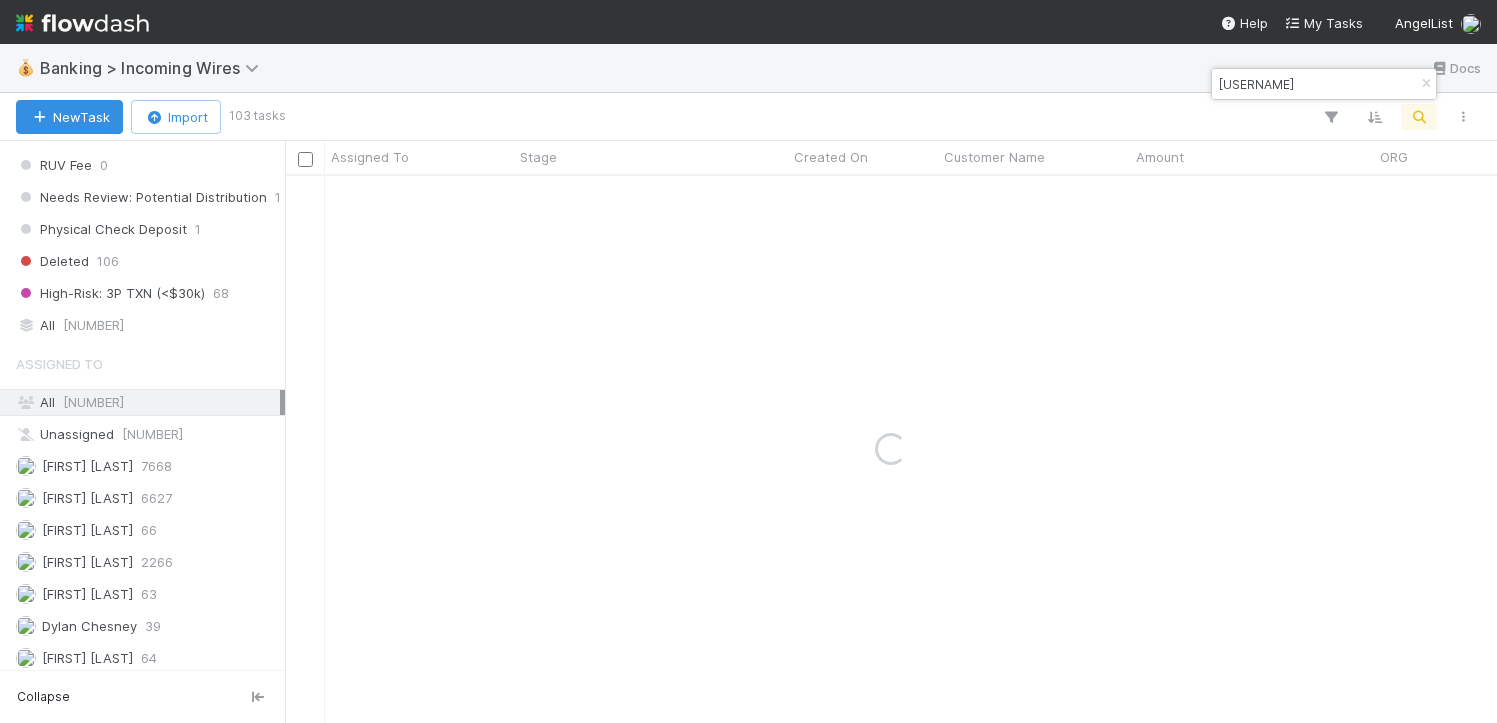 scroll, scrollTop: 1819, scrollLeft: 0, axis: vertical 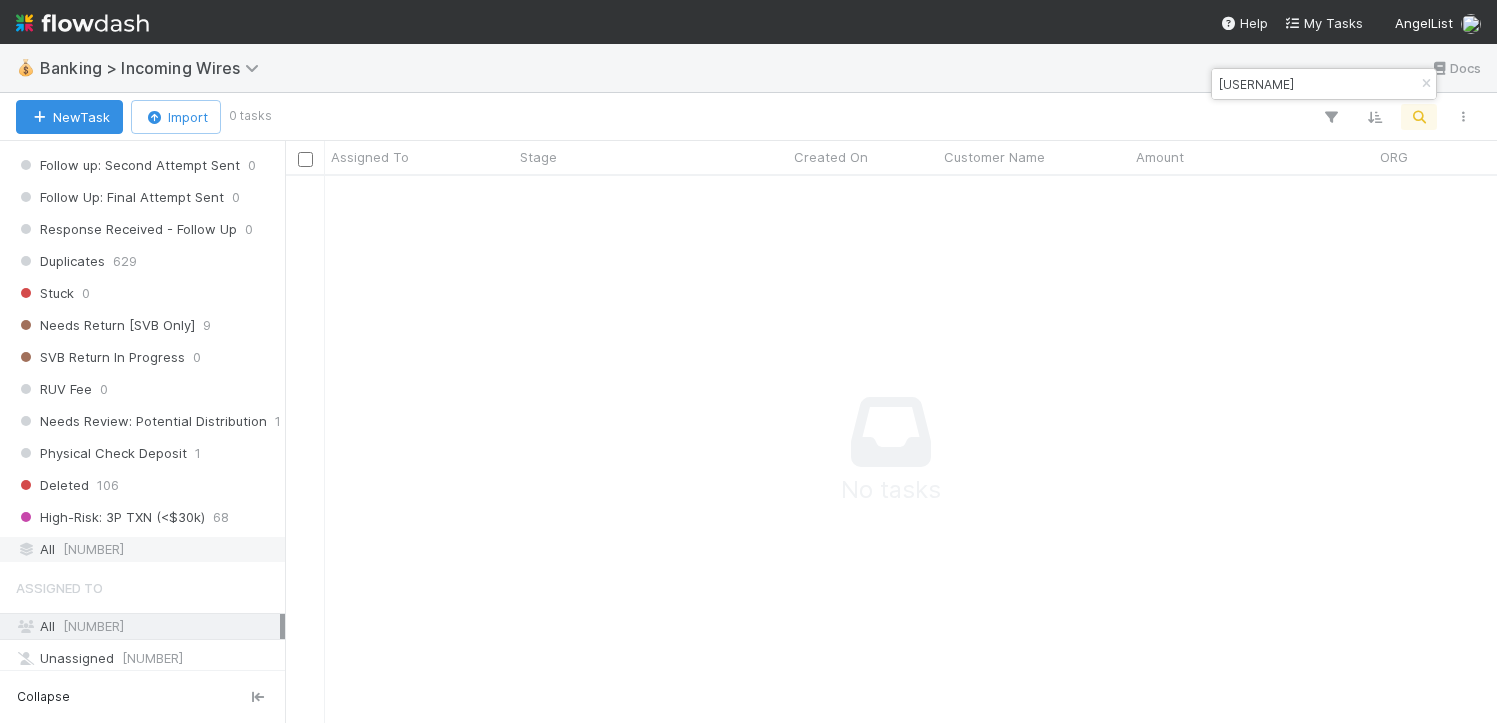 type on "[USERNAME]" 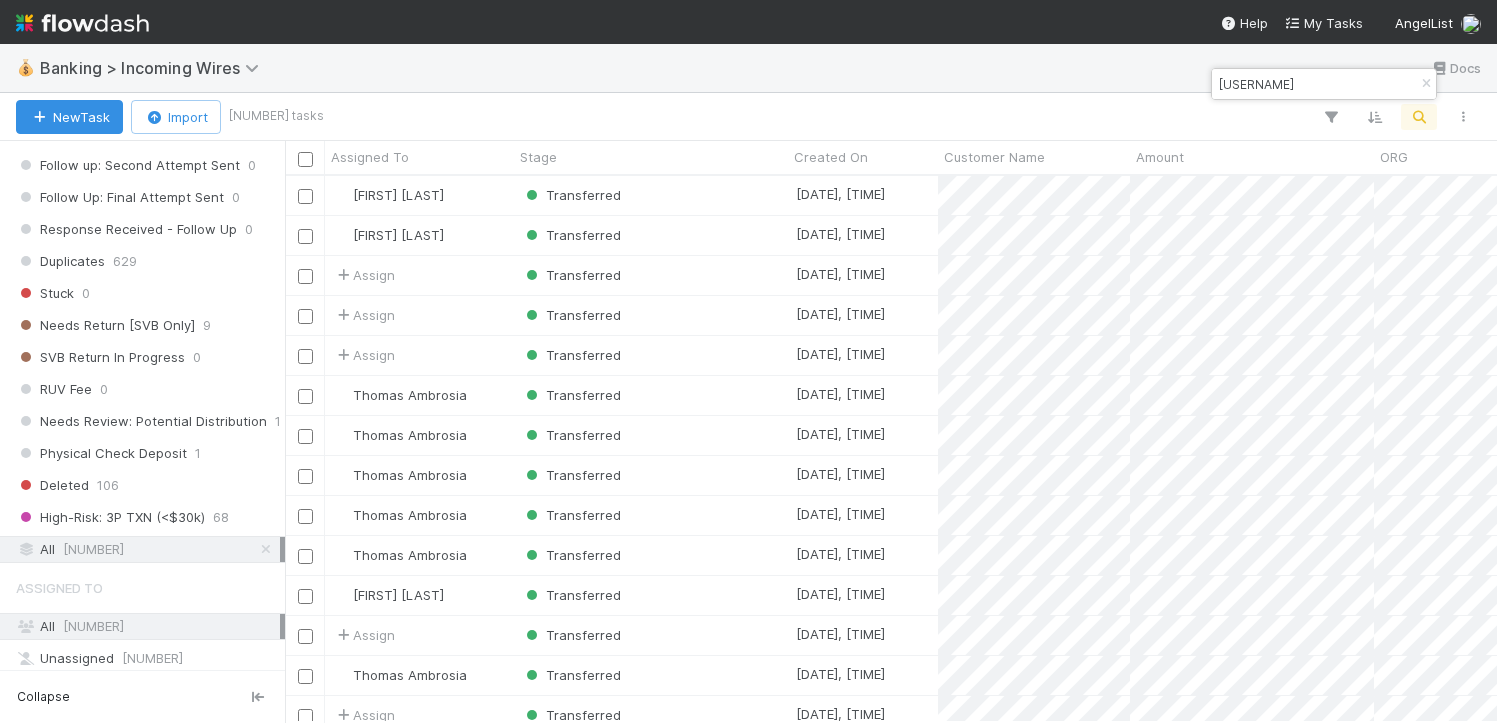 scroll, scrollTop: 15, scrollLeft: 16, axis: both 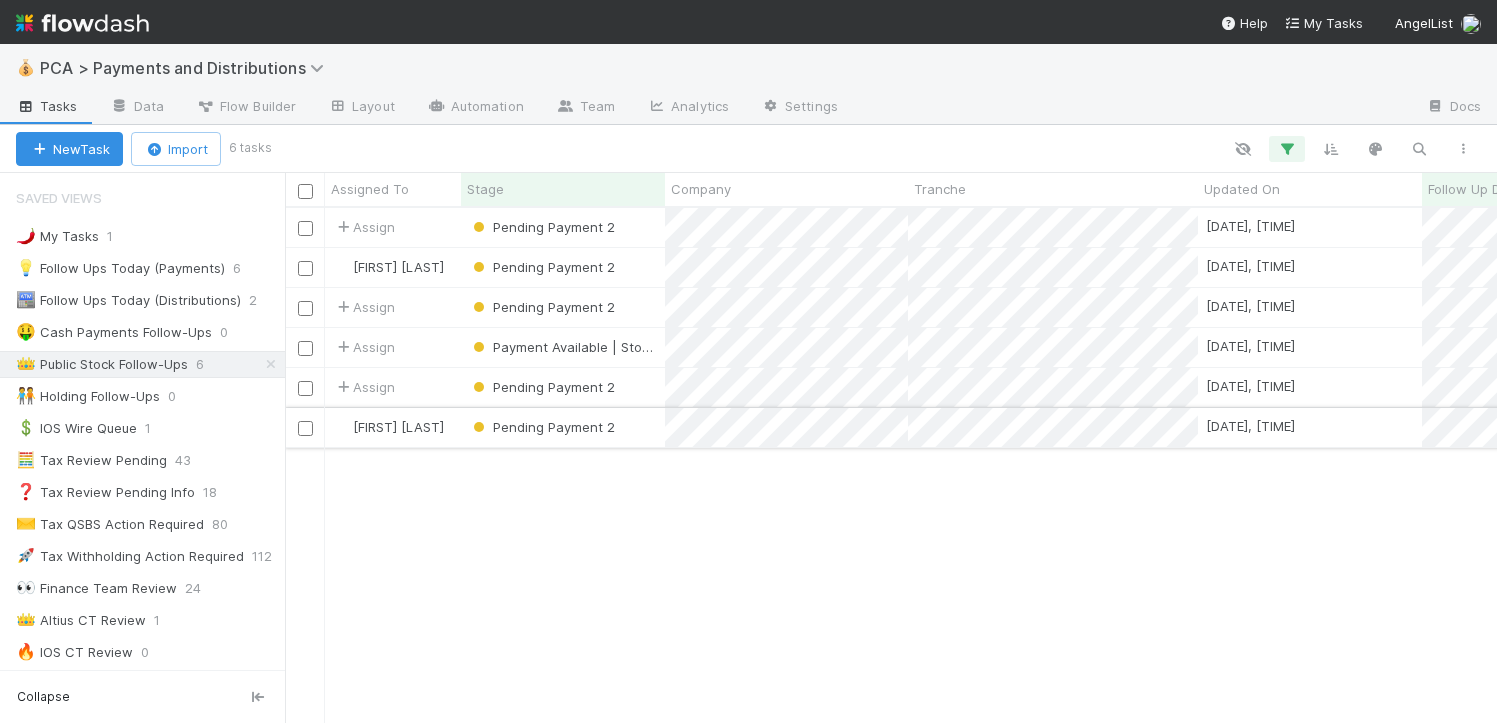 click on "Pending Payment 2" at bounding box center (563, 427) 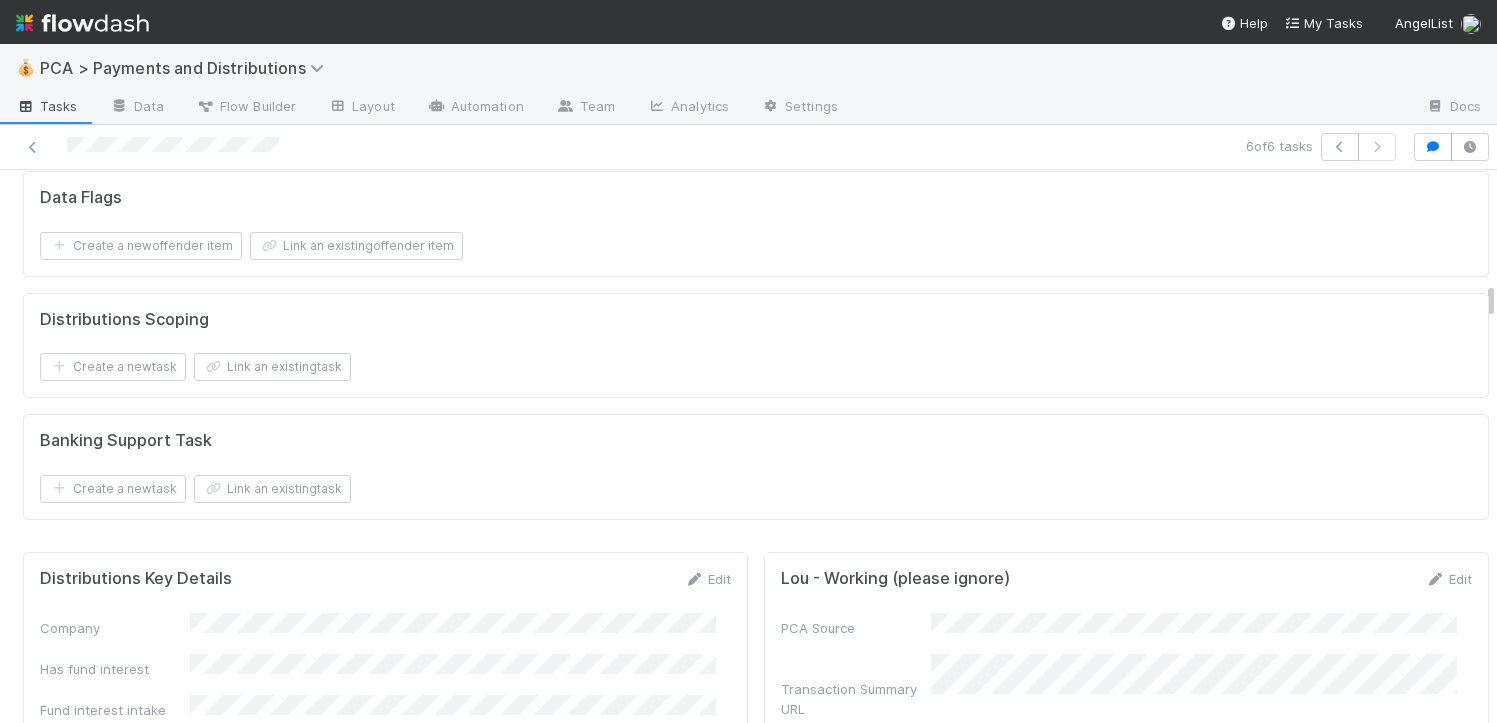 scroll, scrollTop: 3266, scrollLeft: 0, axis: vertical 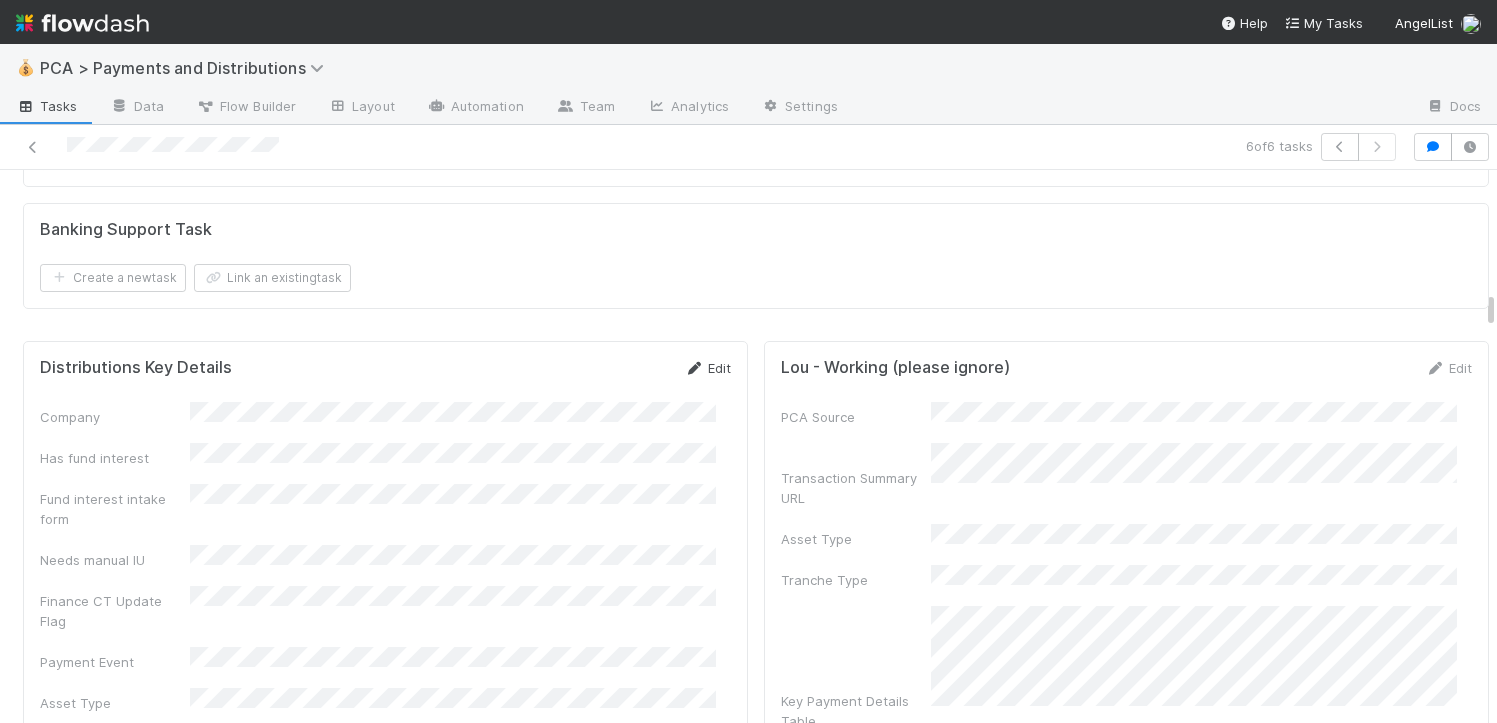 click on "Edit" at bounding box center [707, 368] 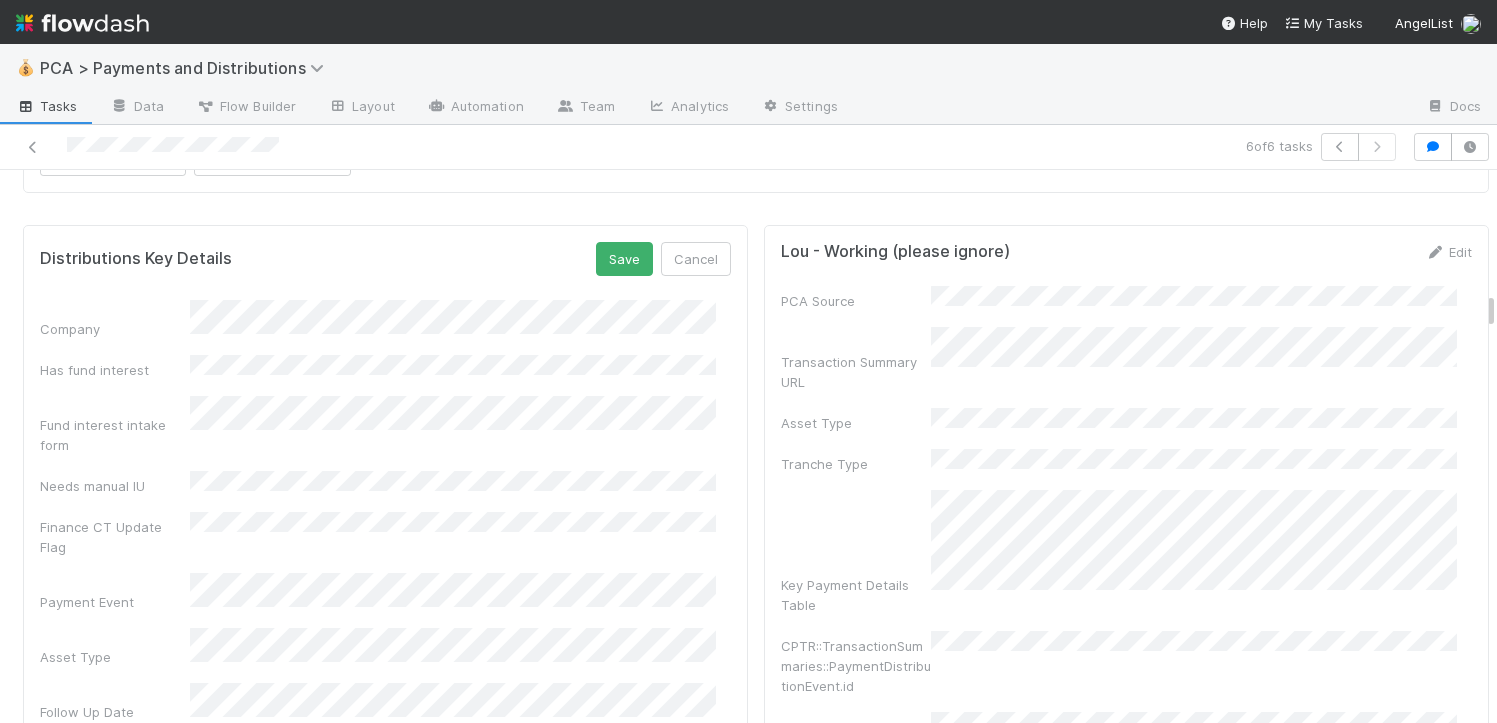 scroll, scrollTop: 3380, scrollLeft: 0, axis: vertical 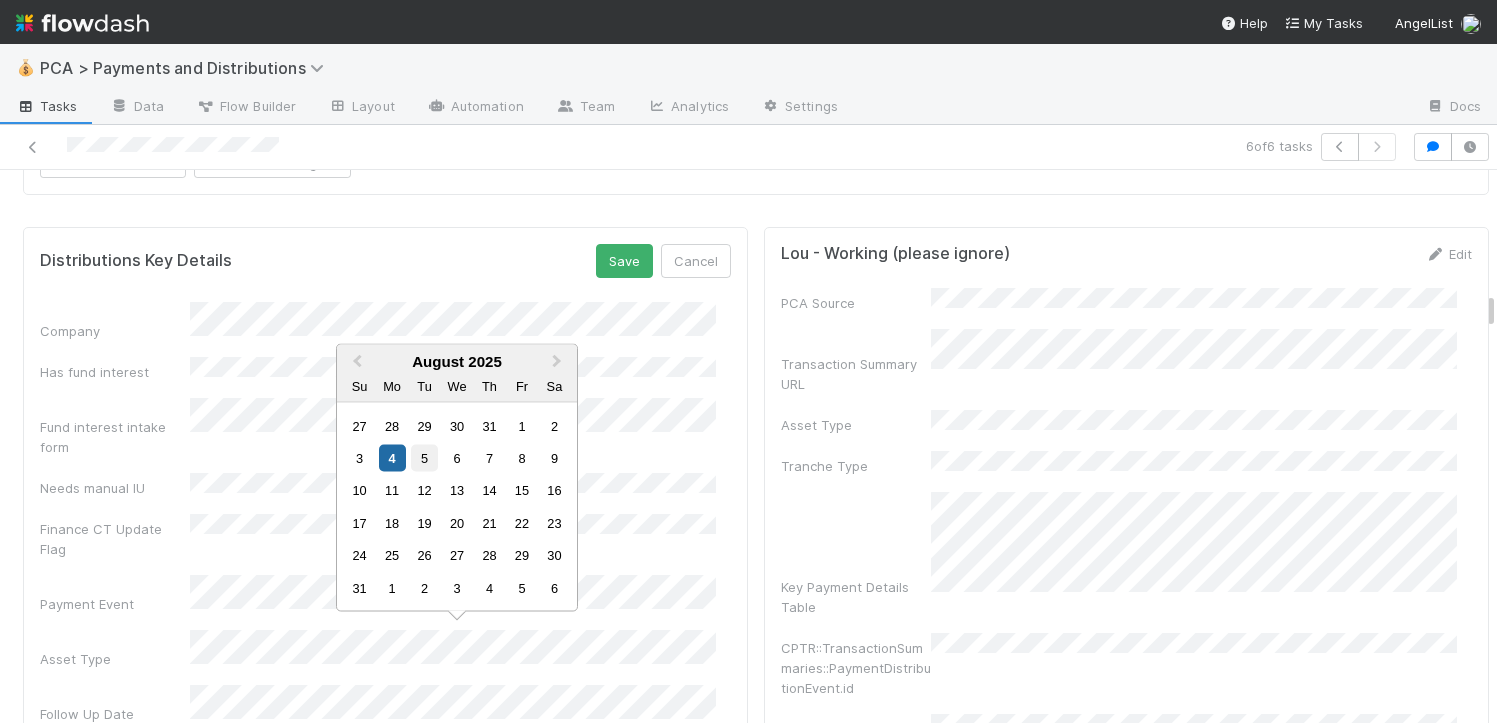 click on "5" at bounding box center [424, 458] 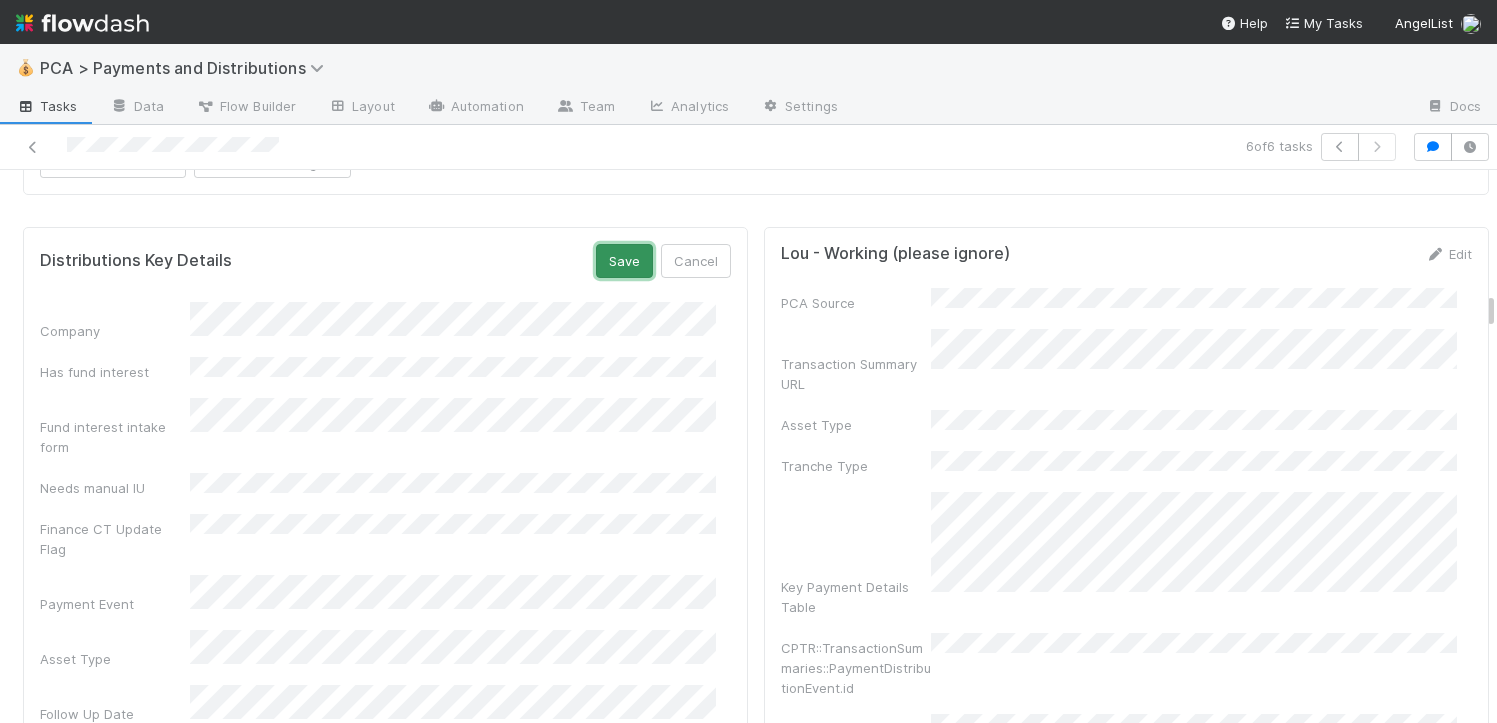 click on "Save" at bounding box center (624, 261) 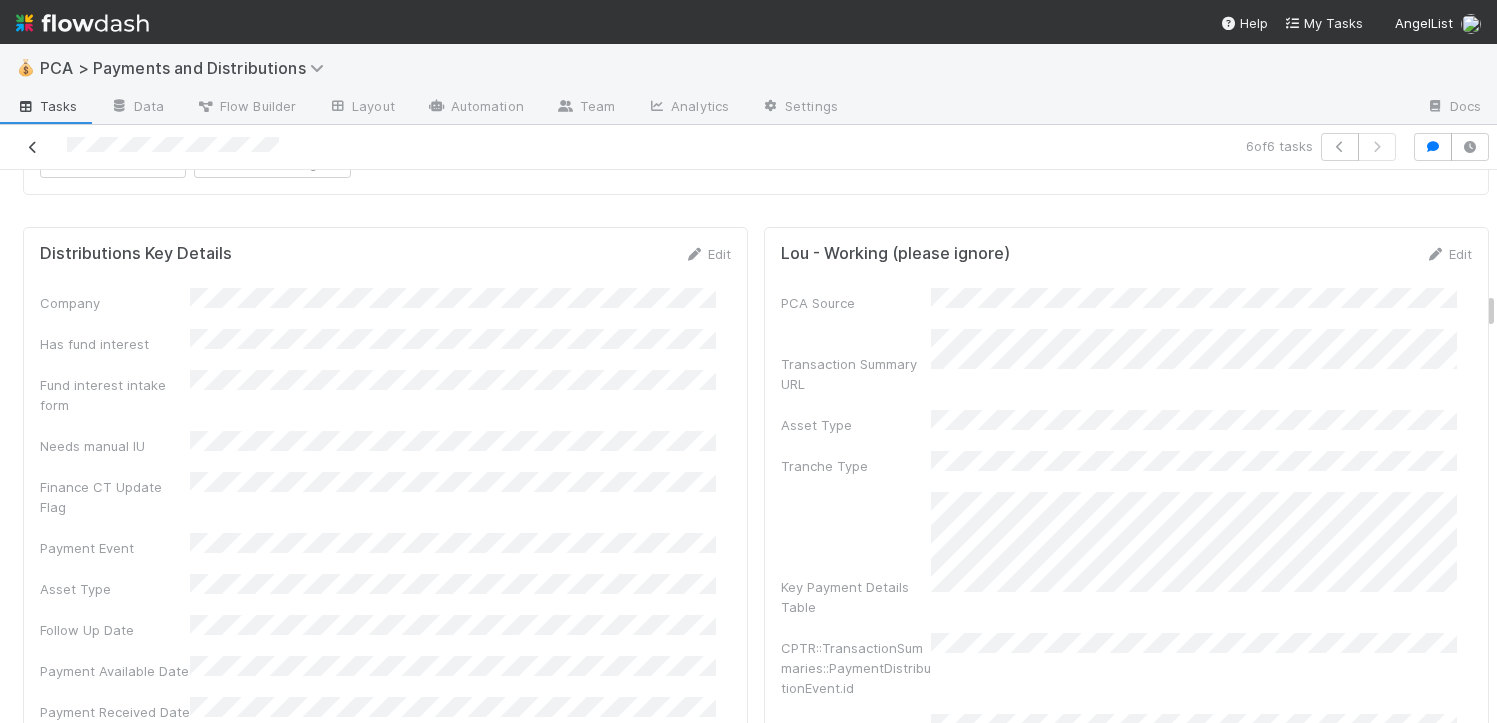 click at bounding box center (33, 147) 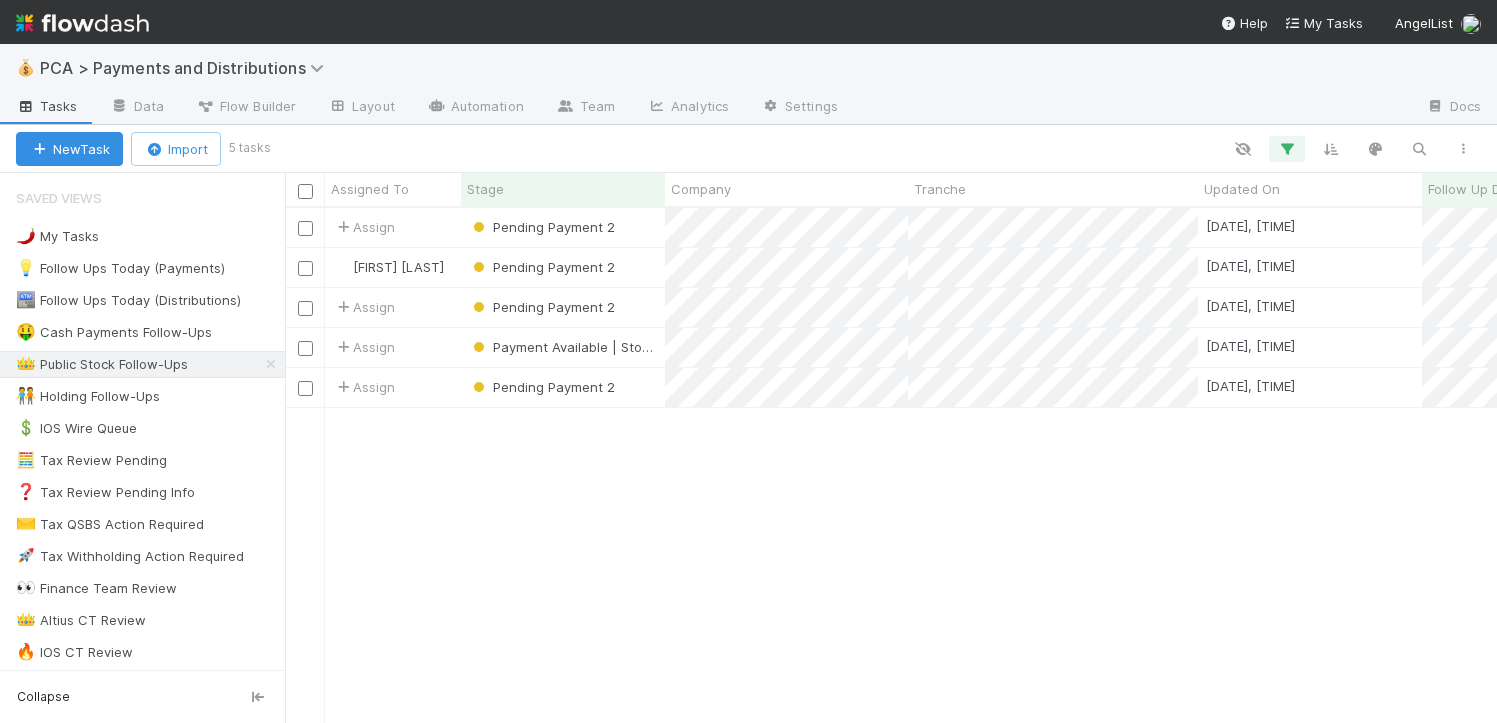 scroll, scrollTop: 15, scrollLeft: 16, axis: both 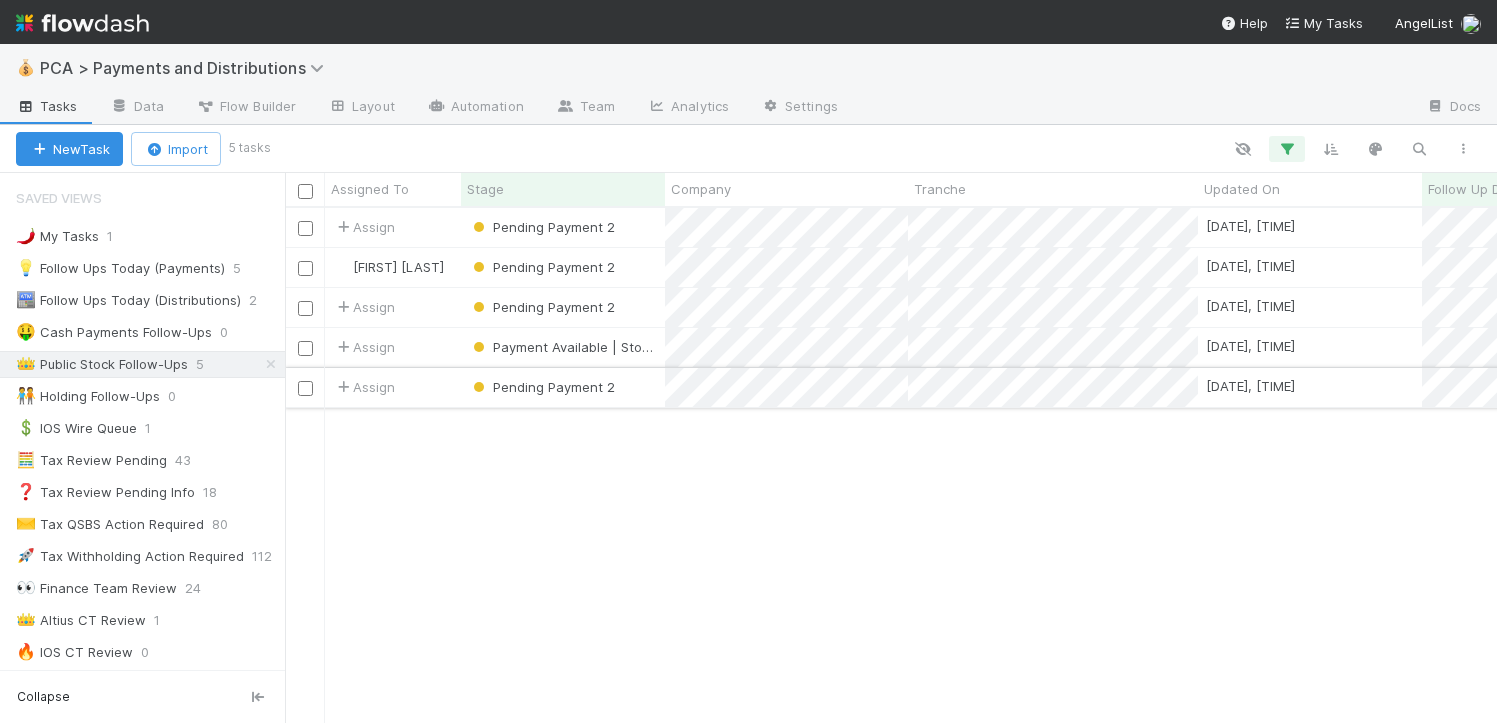 click on "Pending Payment 2" at bounding box center (563, 387) 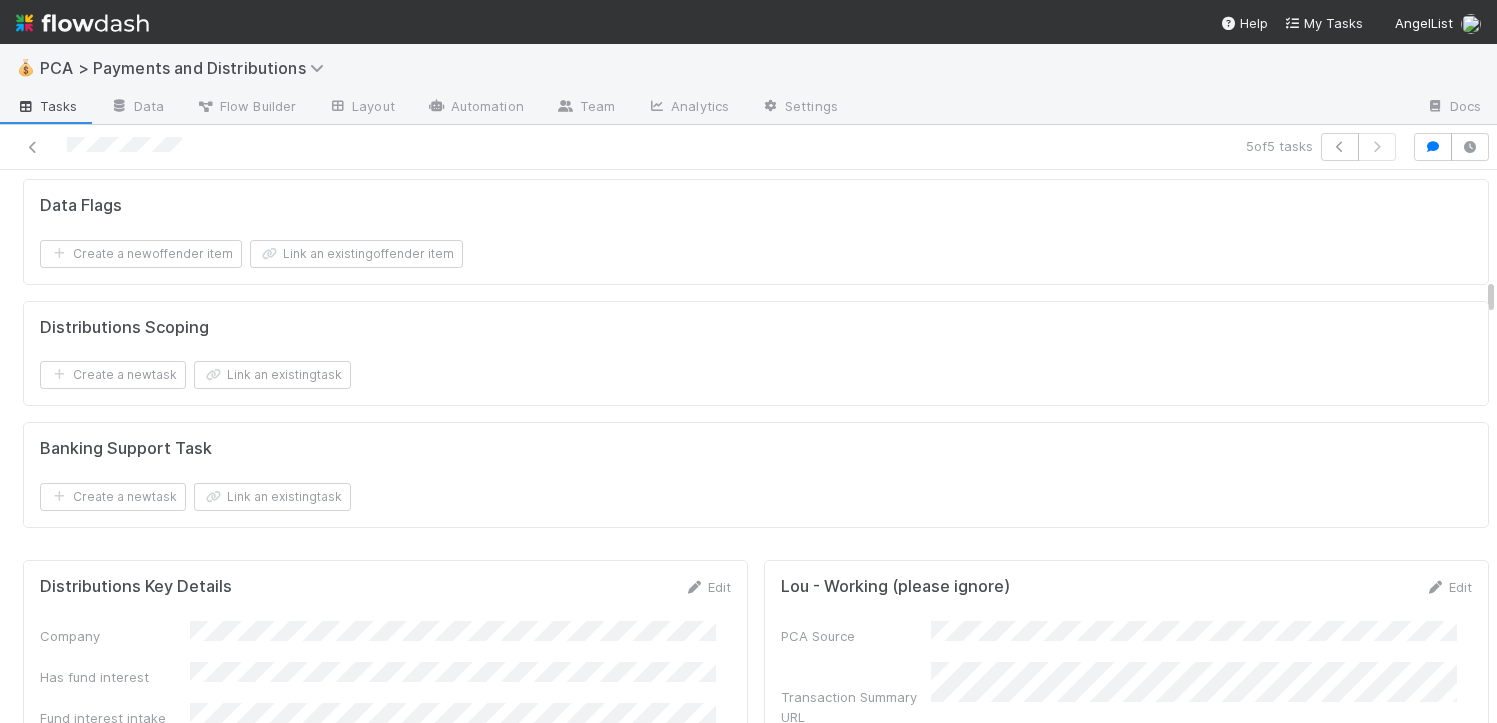 scroll, scrollTop: 2982, scrollLeft: 0, axis: vertical 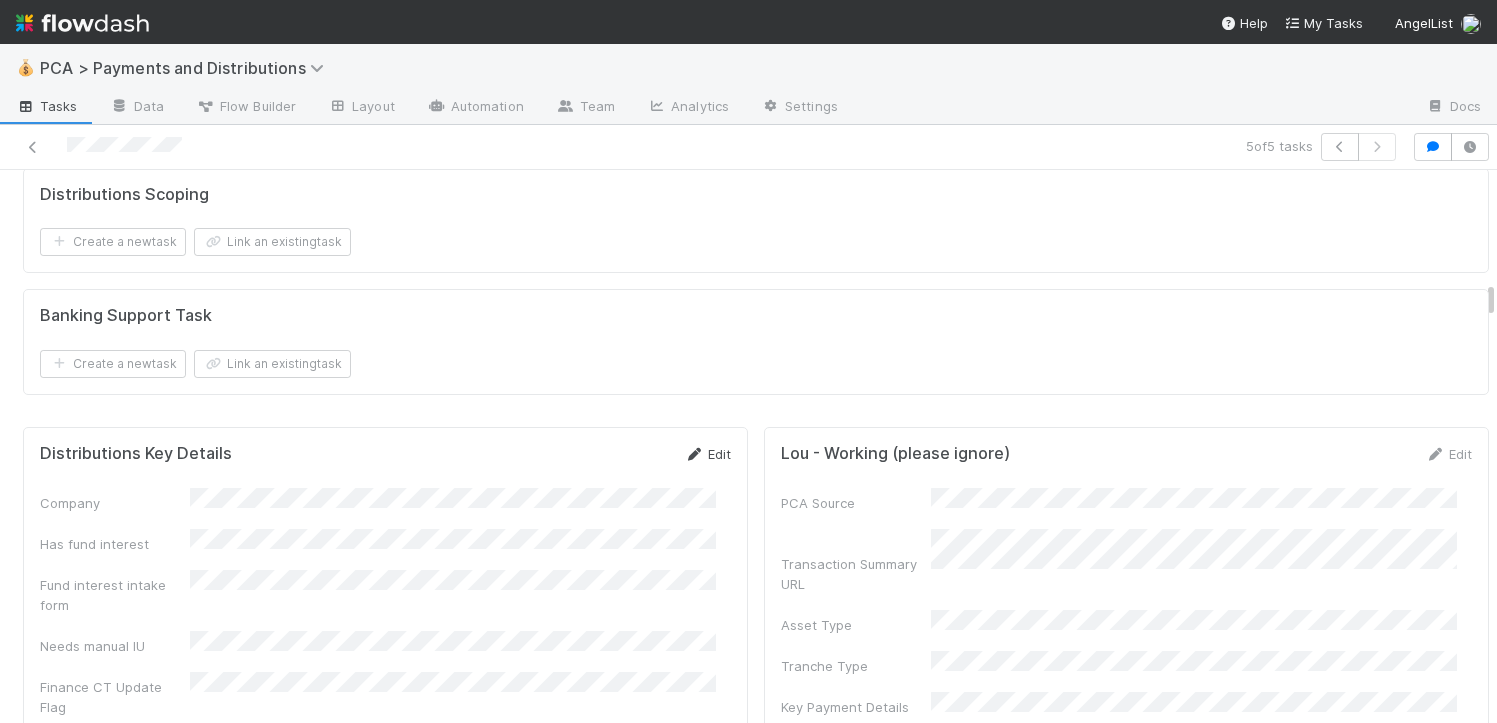 click on "Edit" at bounding box center [707, 454] 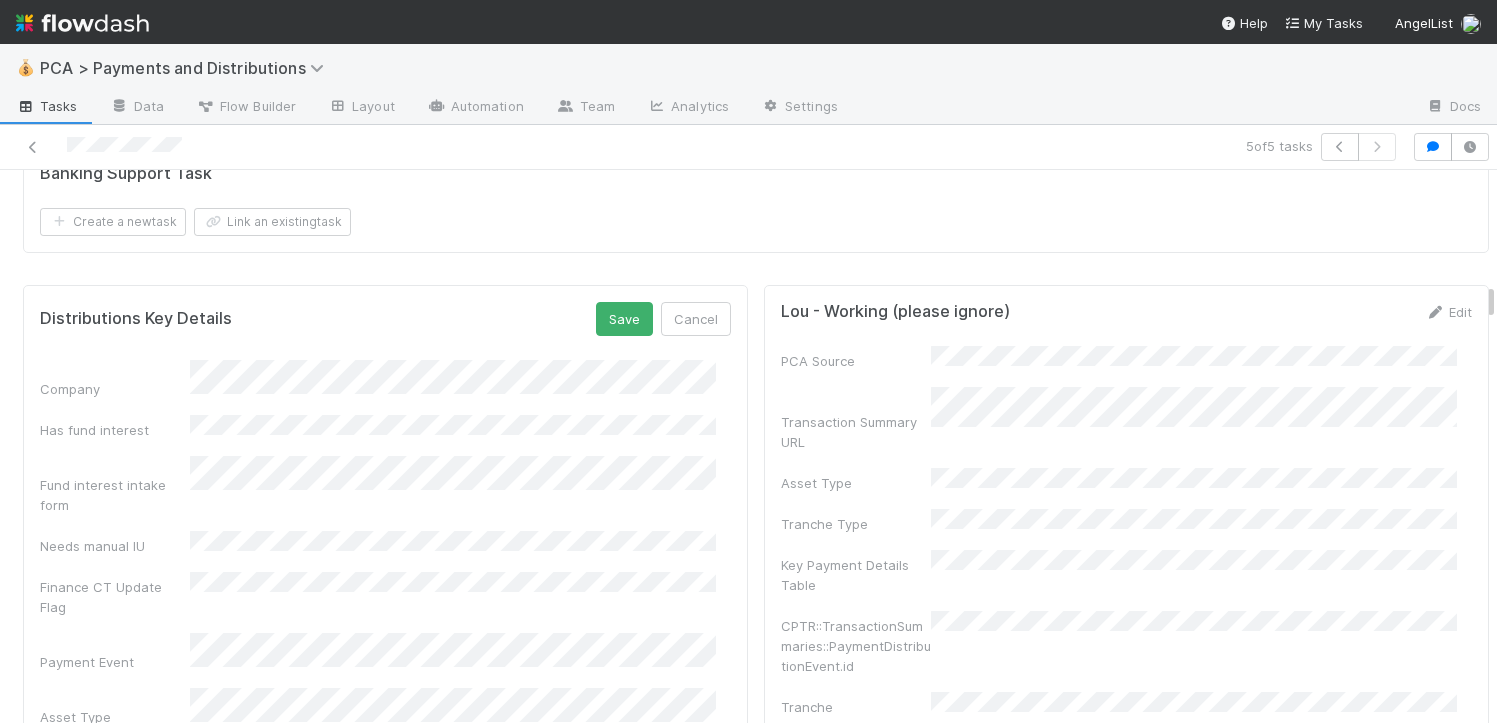 scroll, scrollTop: 3295, scrollLeft: 0, axis: vertical 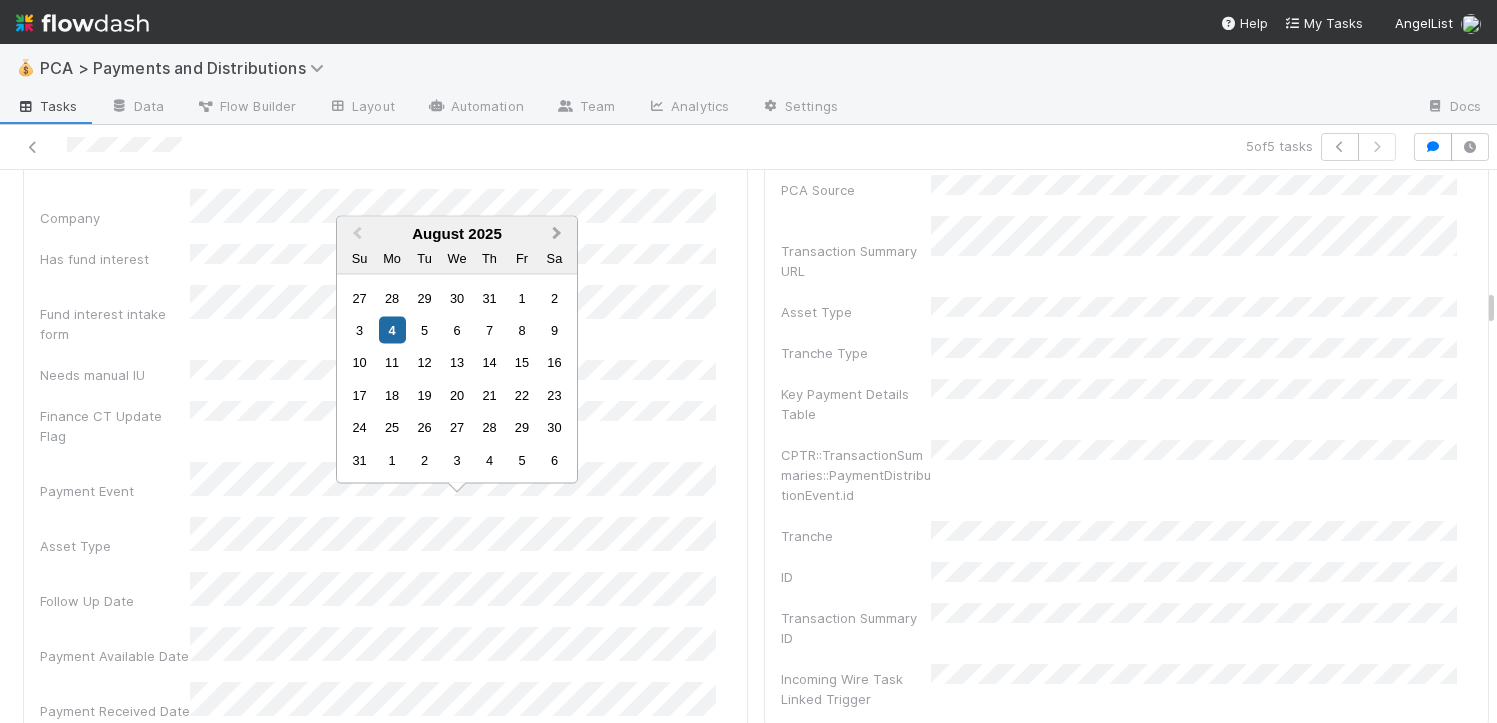 click on "Next Month" at bounding box center (559, 235) 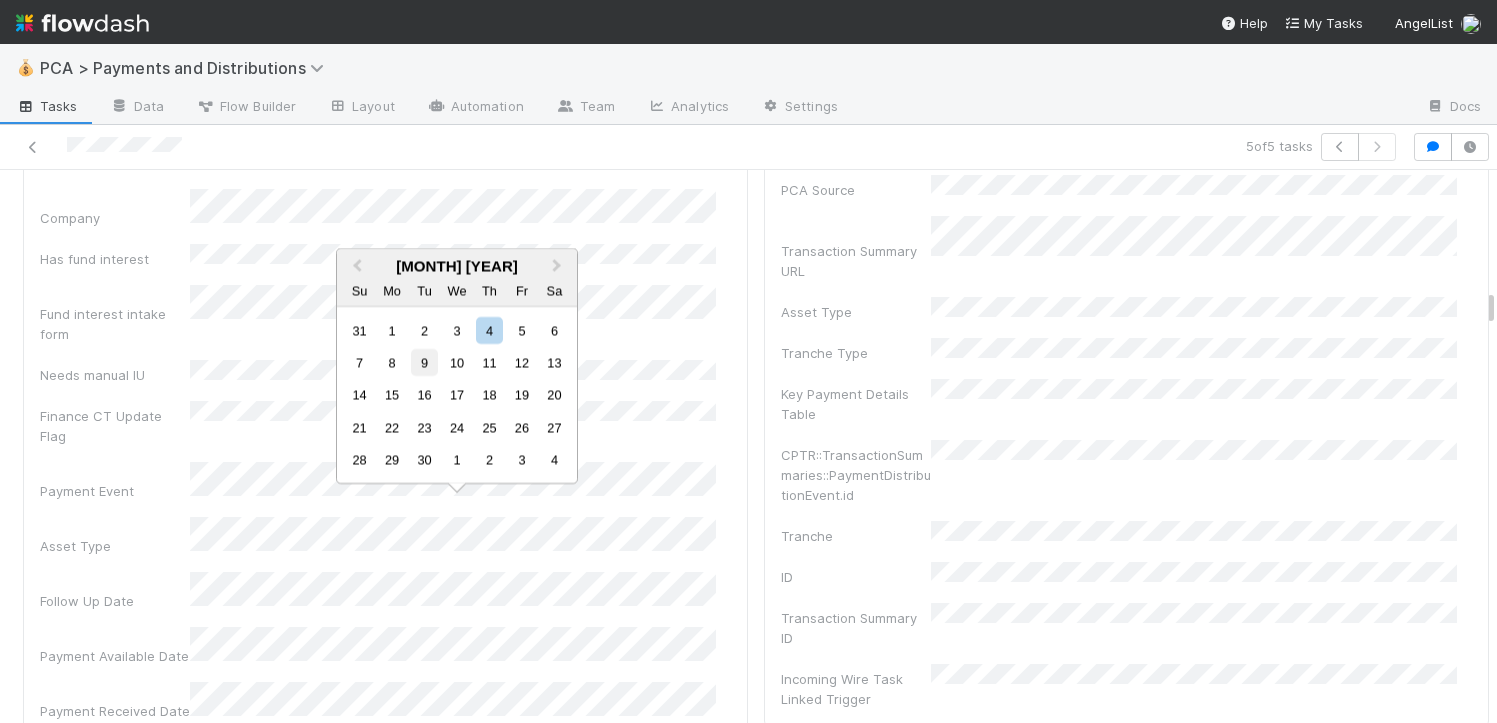 click on "9" at bounding box center [424, 362] 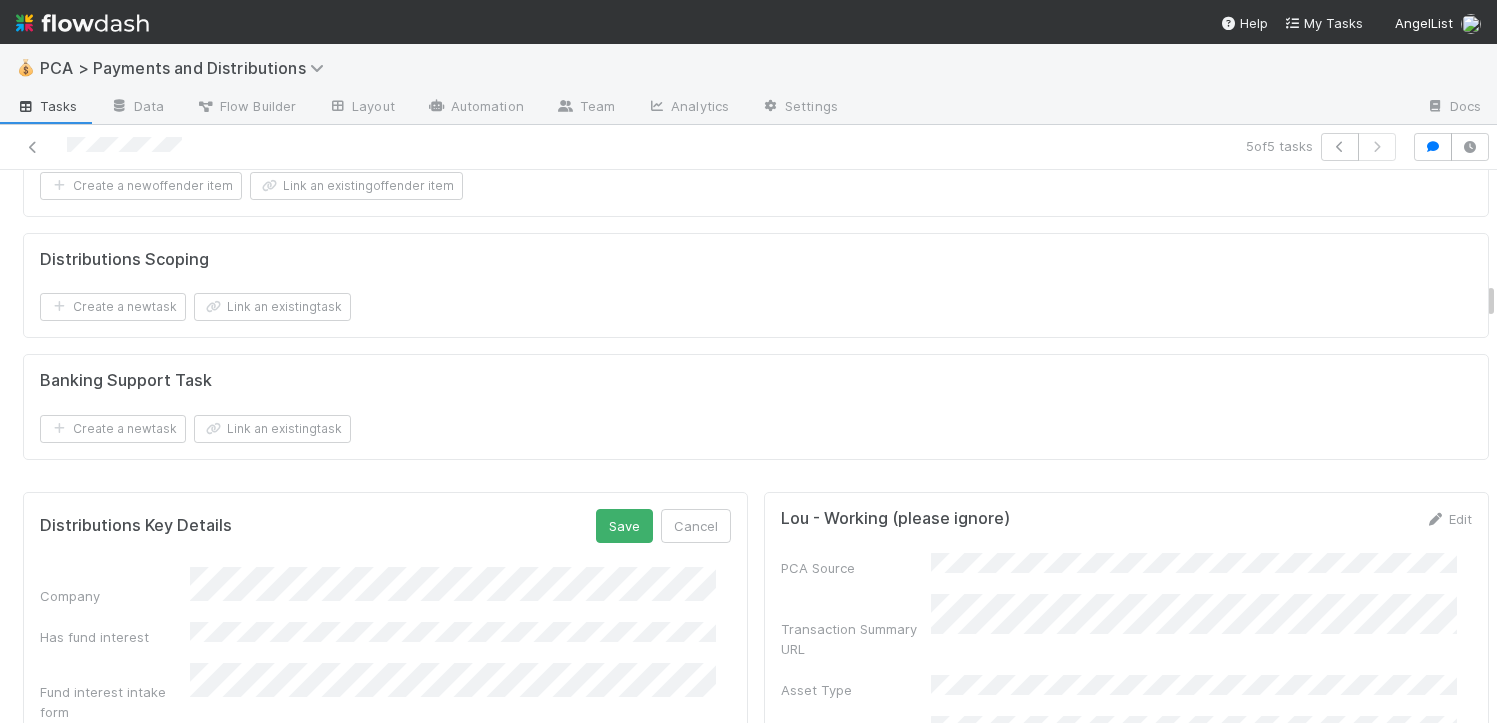 scroll, scrollTop: 2782, scrollLeft: 0, axis: vertical 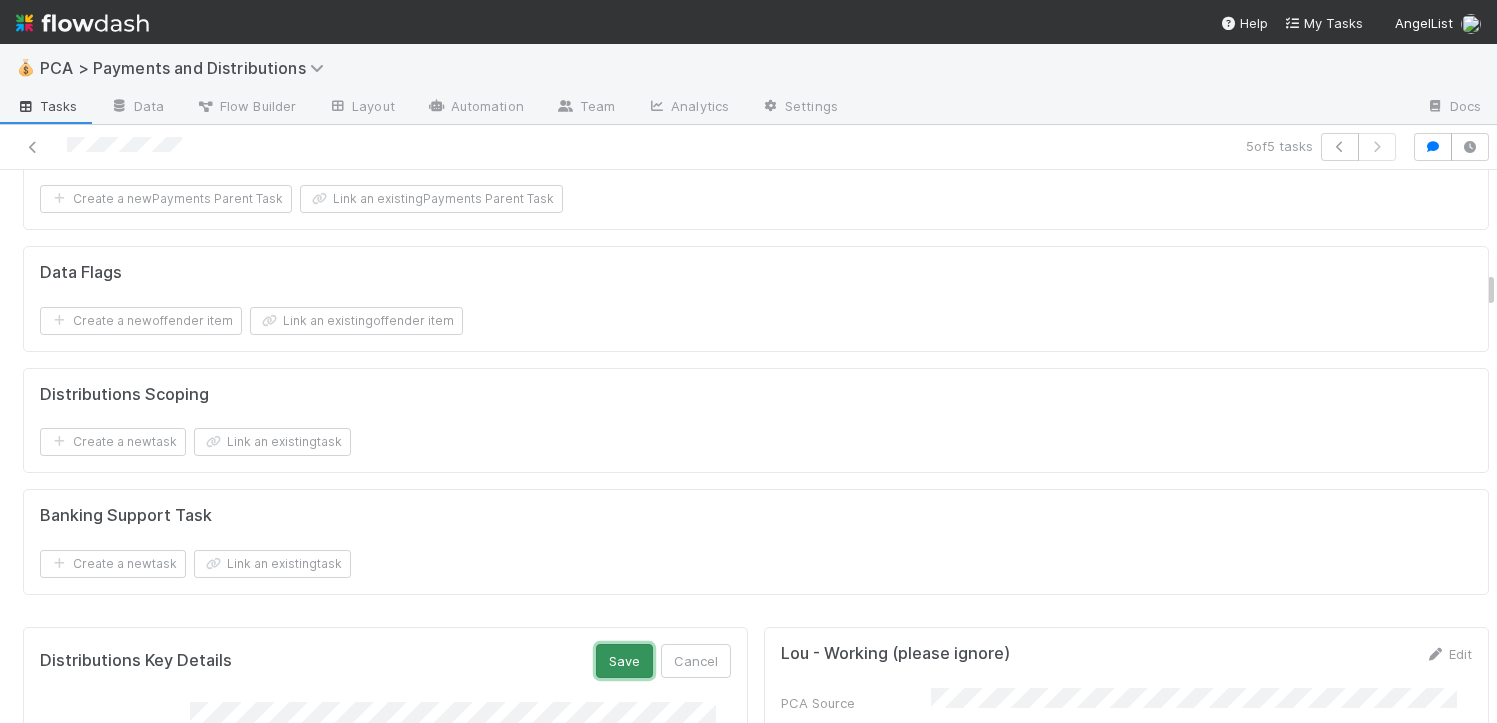 click on "Save" at bounding box center [624, 661] 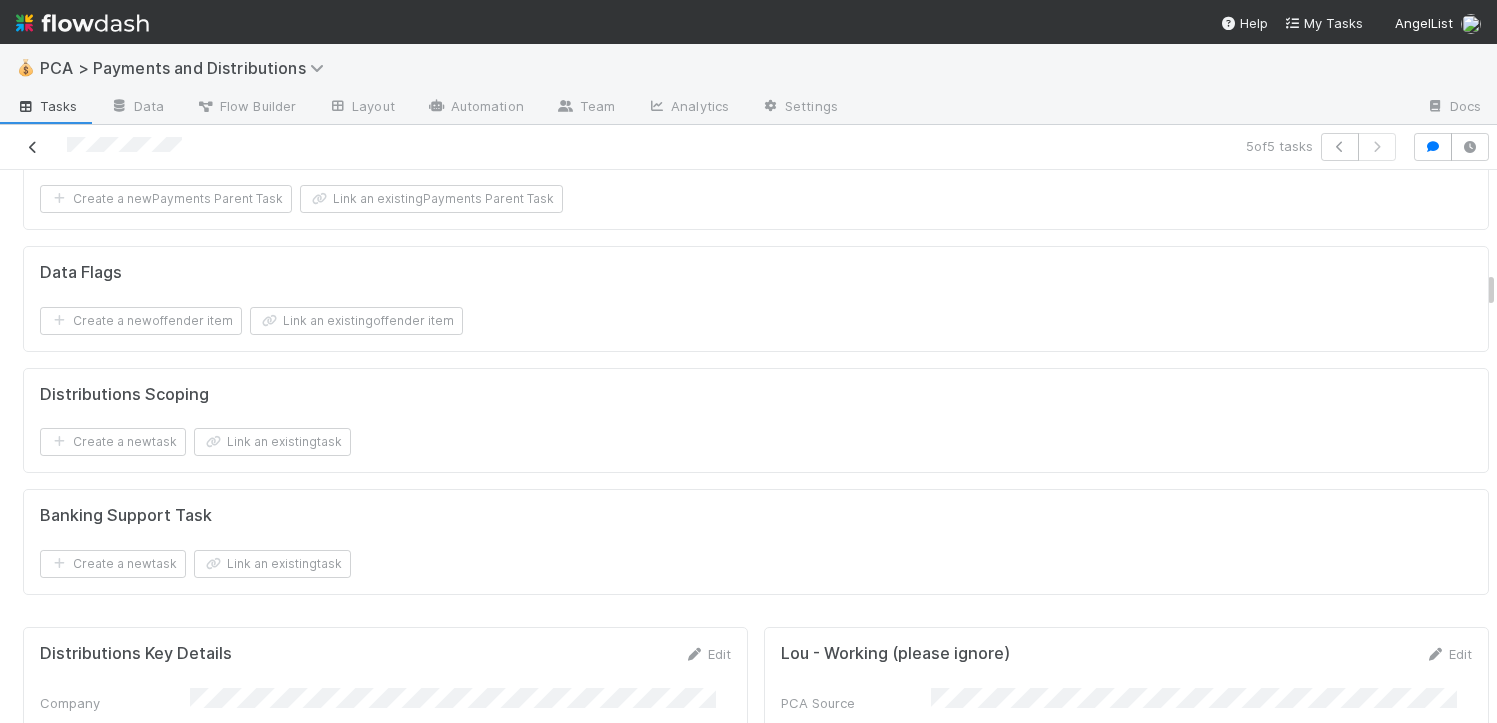 click at bounding box center (33, 147) 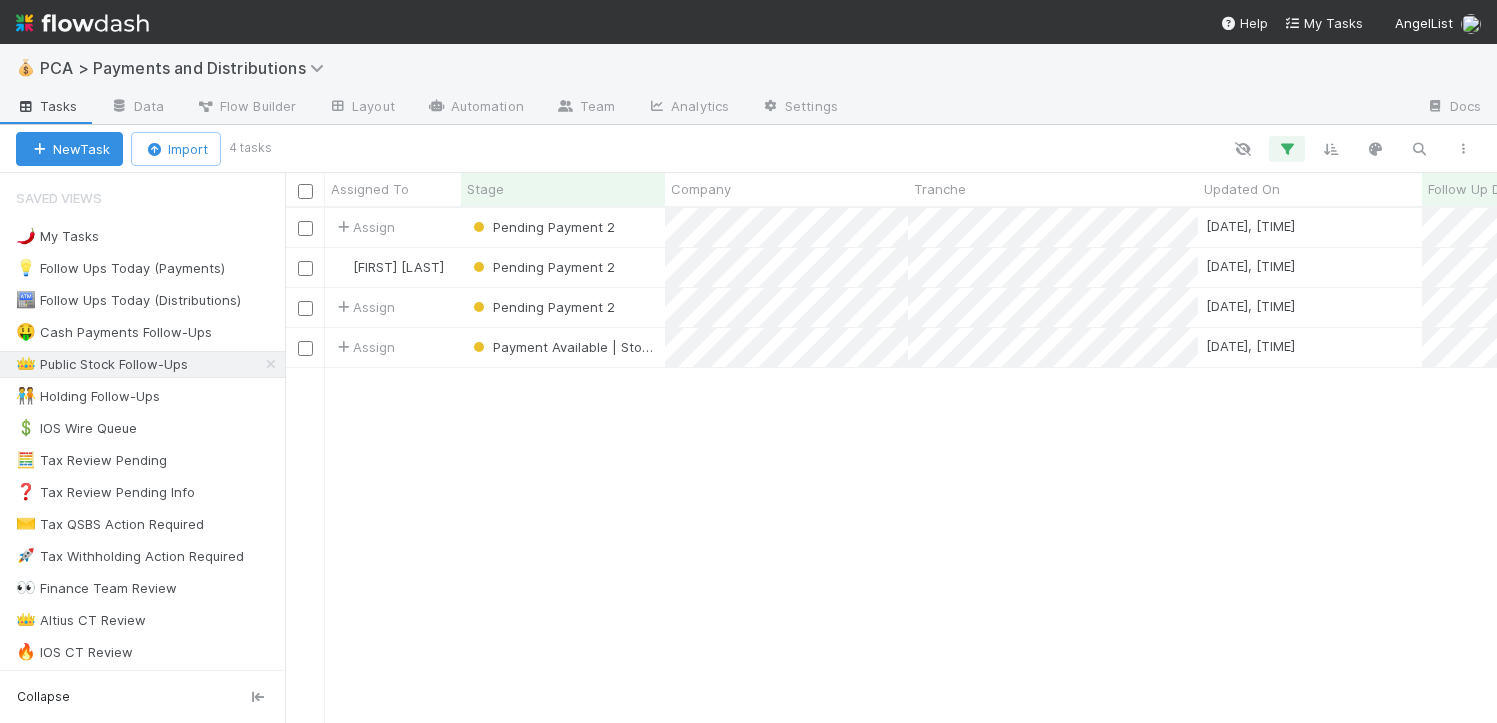 scroll, scrollTop: 15, scrollLeft: 16, axis: both 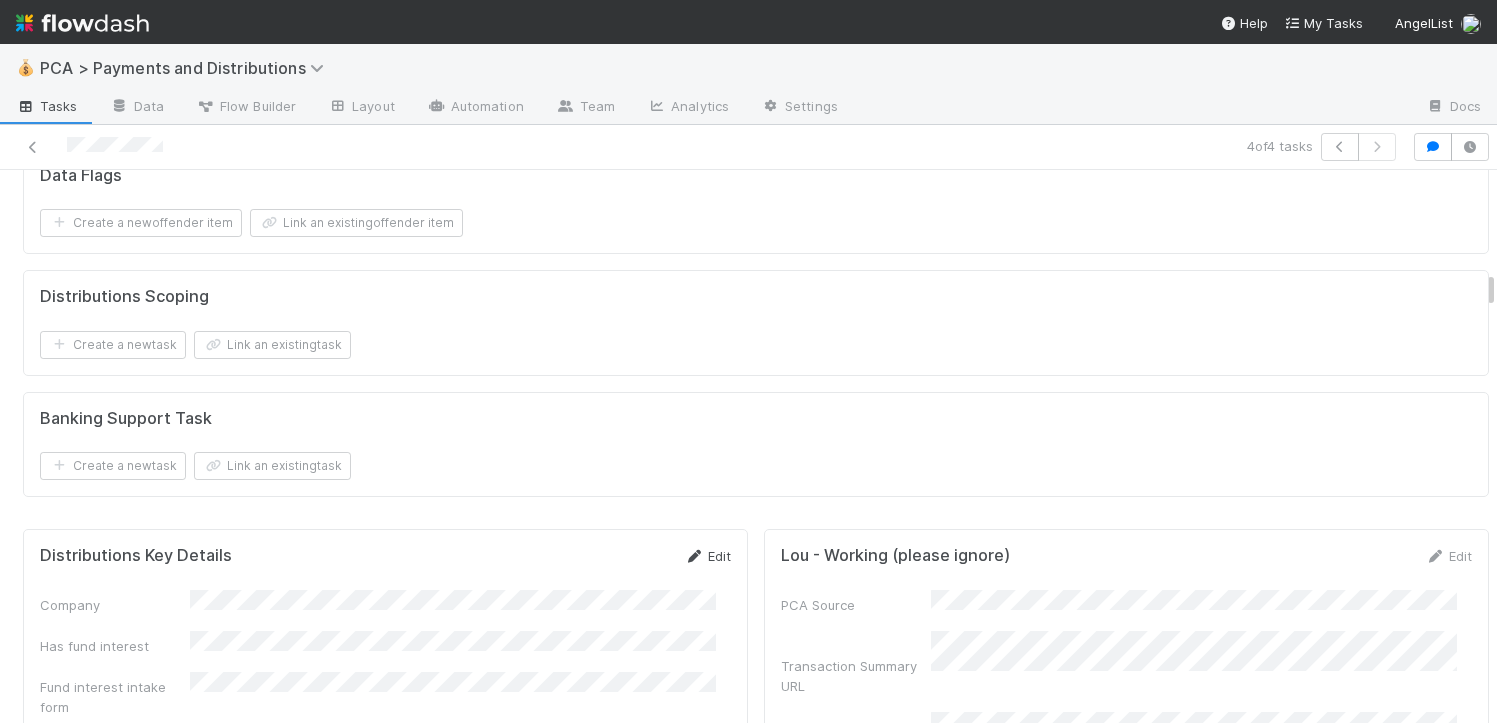 click on "Edit" at bounding box center [707, 556] 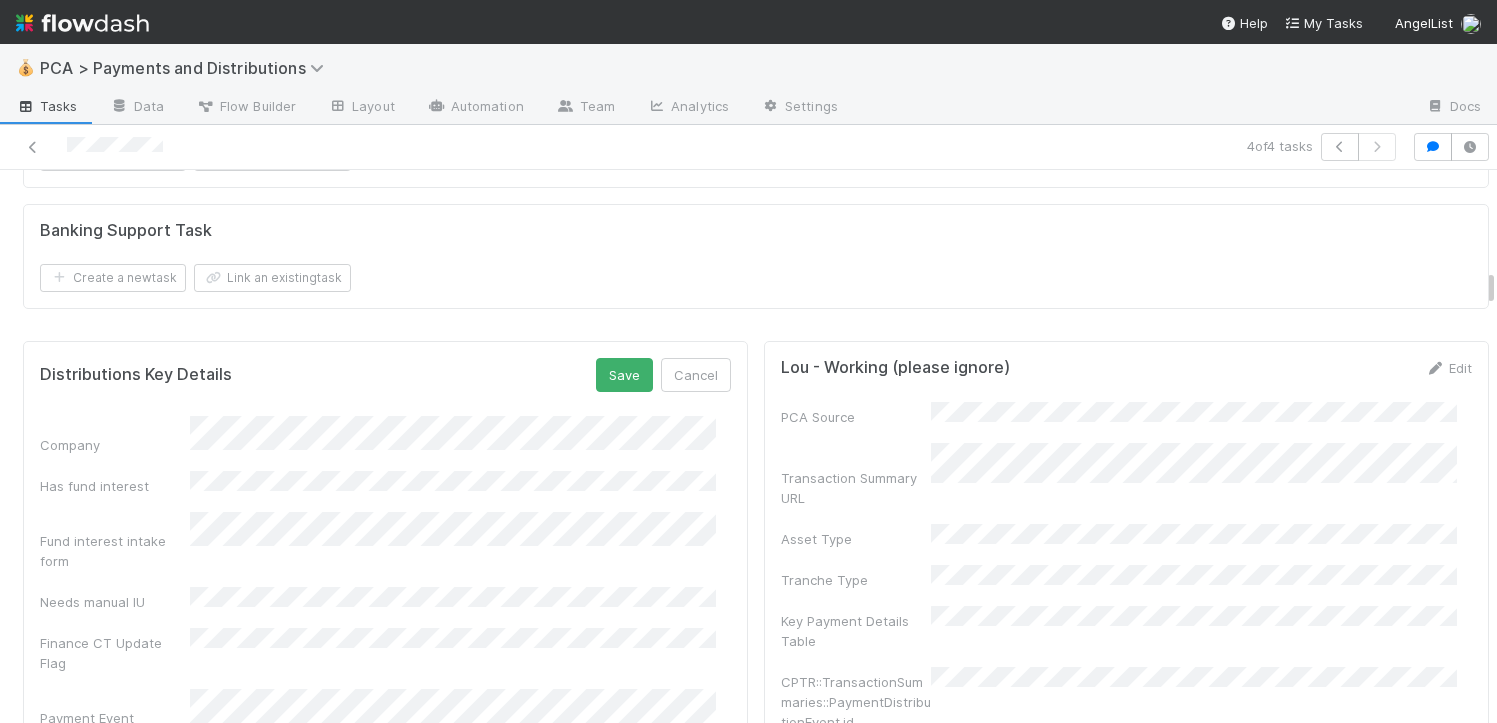 scroll, scrollTop: 2873, scrollLeft: 0, axis: vertical 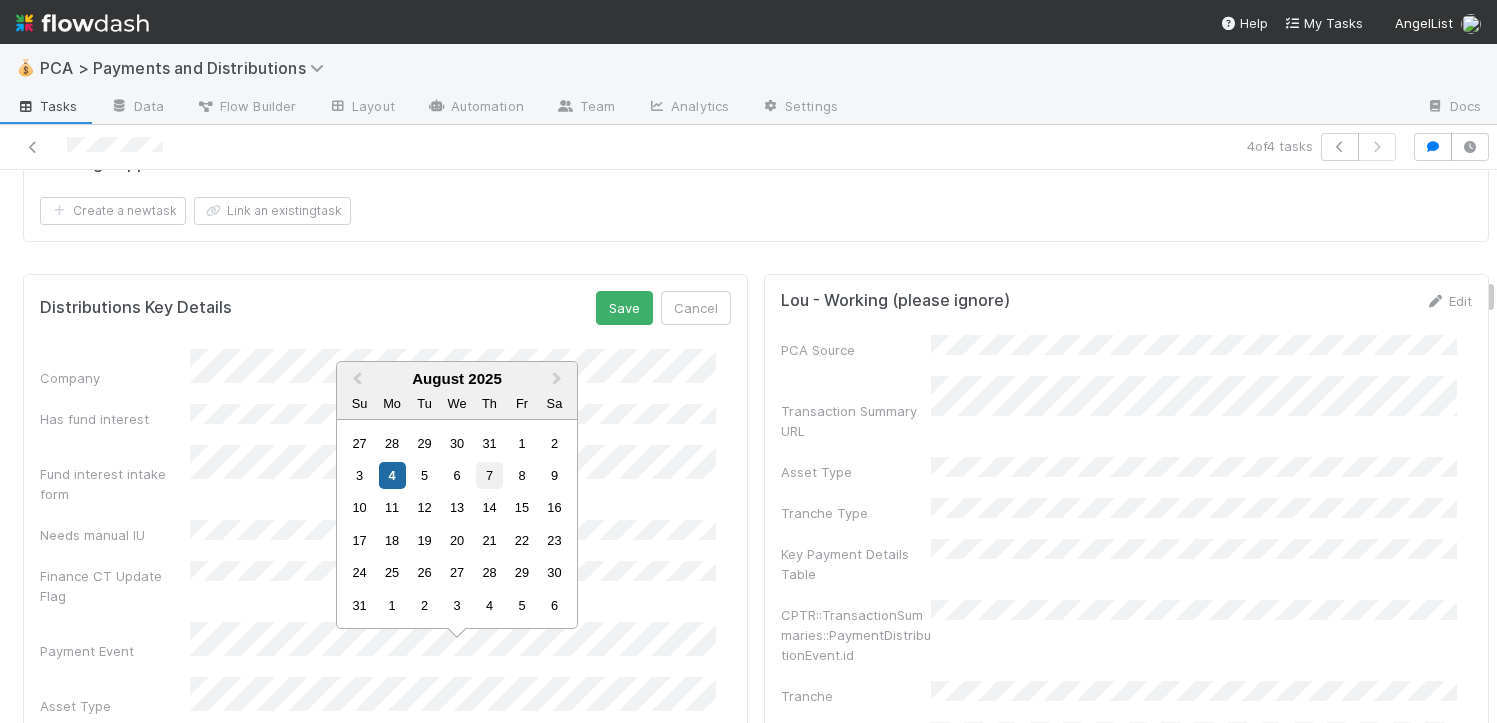 click on "7" at bounding box center (489, 475) 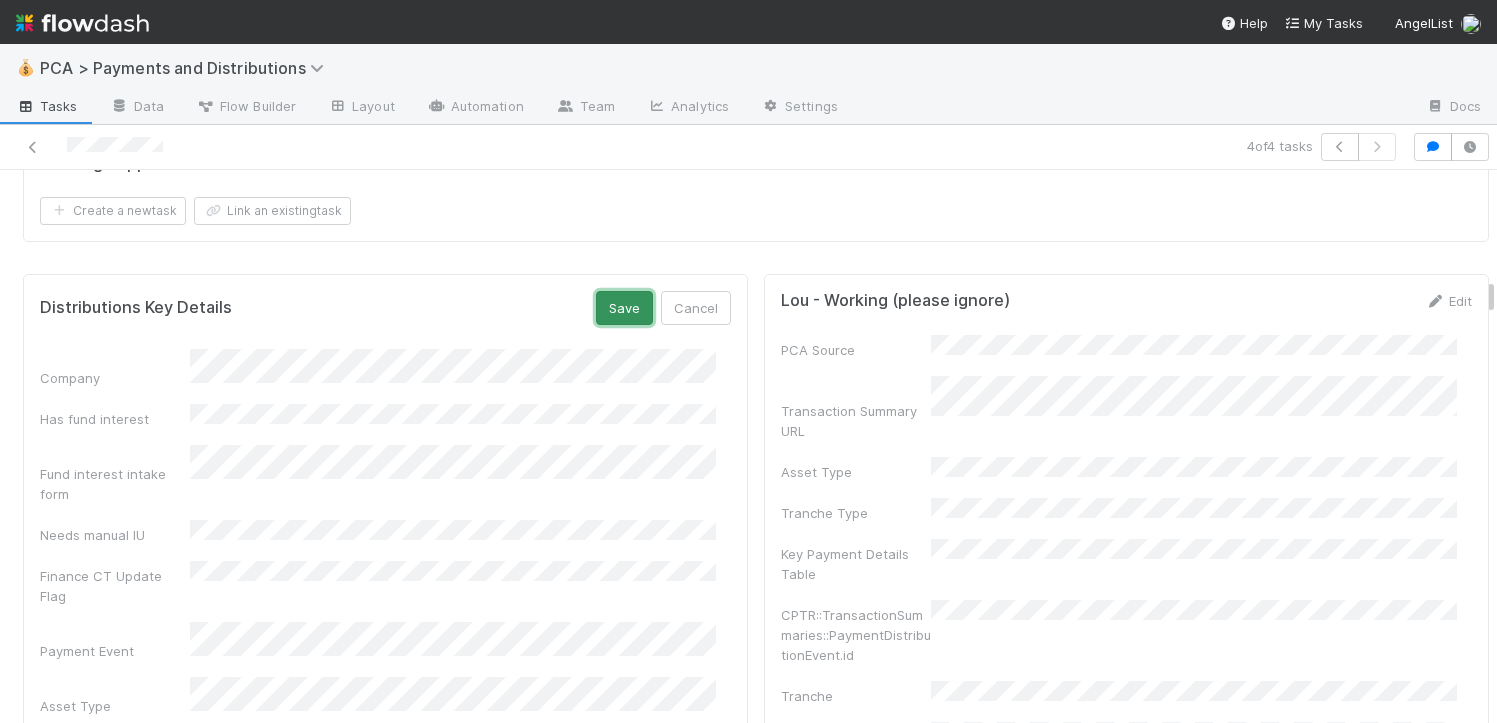 click on "Save" at bounding box center [624, 308] 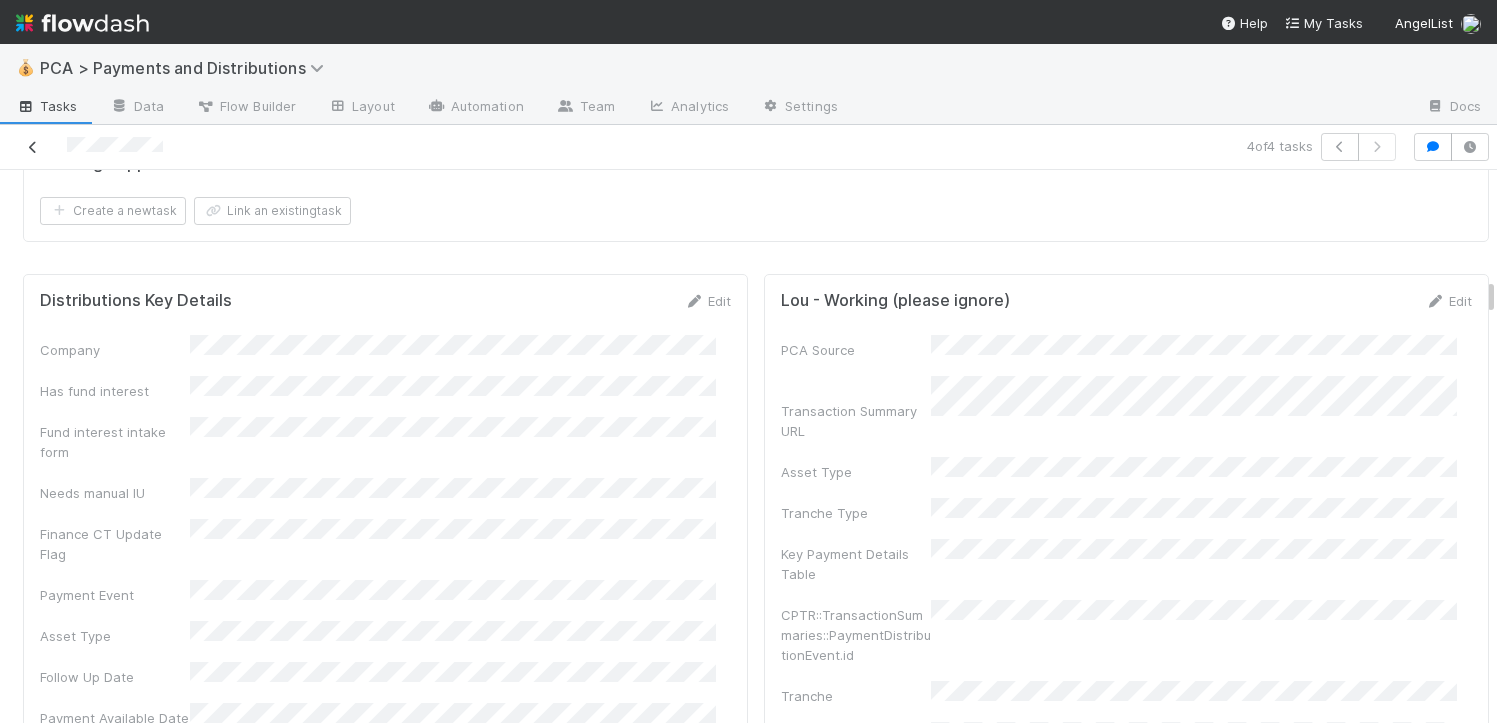 click at bounding box center (33, 147) 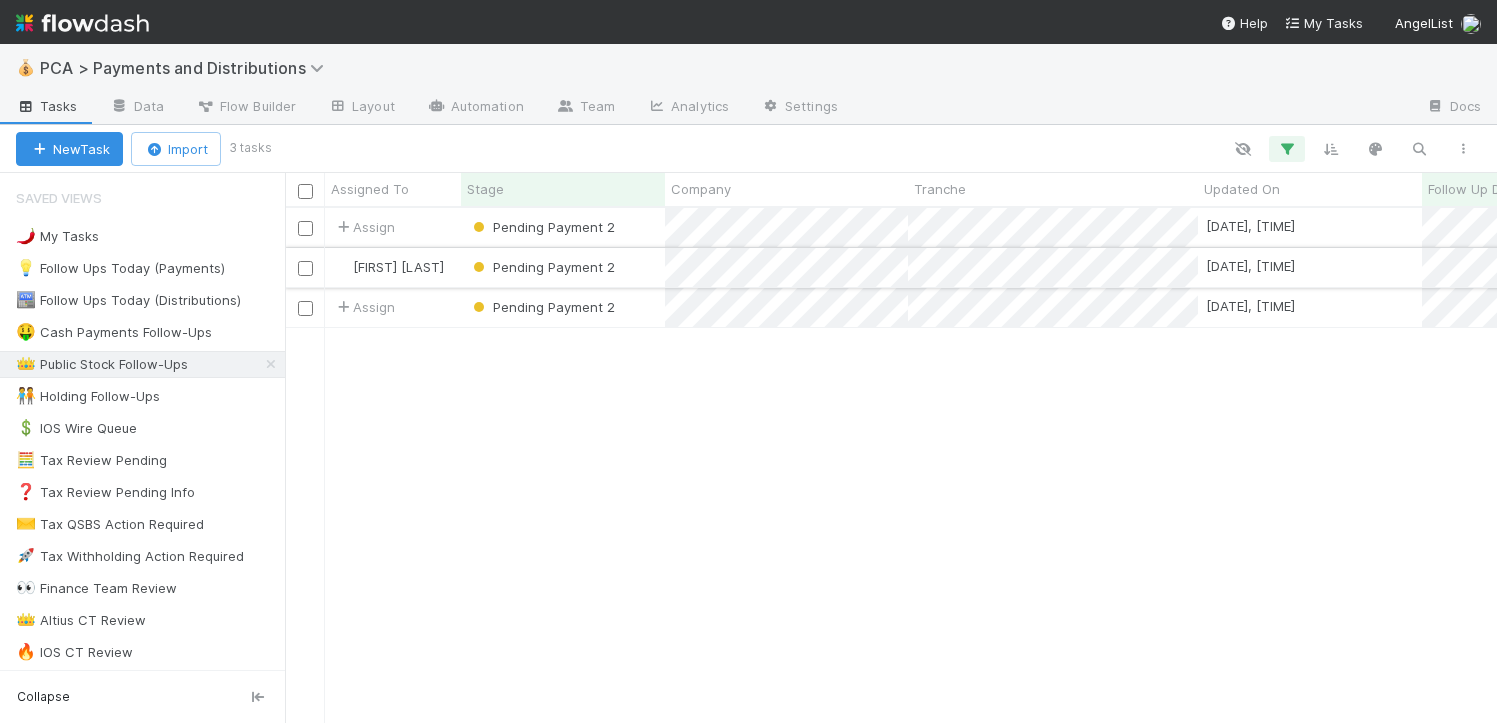 scroll, scrollTop: 15, scrollLeft: 16, axis: both 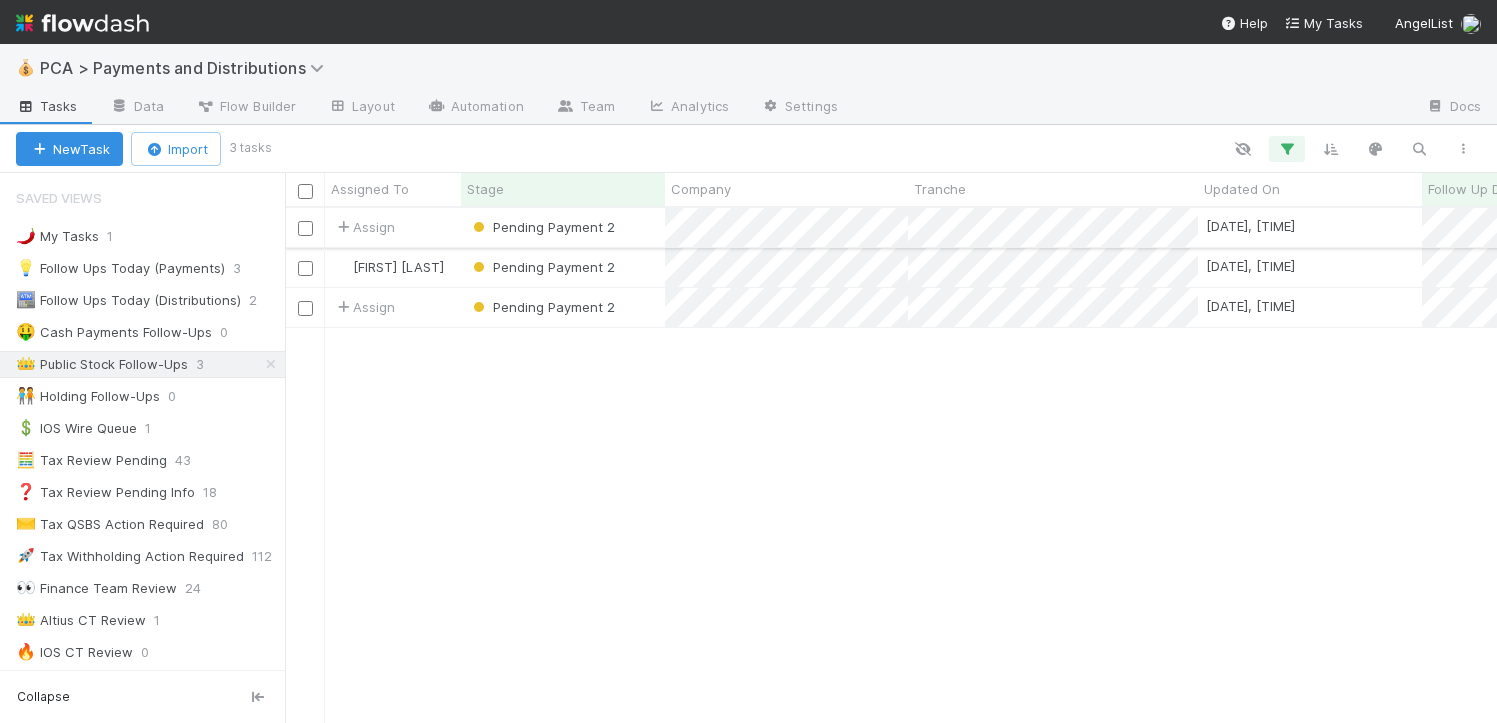 click on "Pending Payment 2" at bounding box center (563, 227) 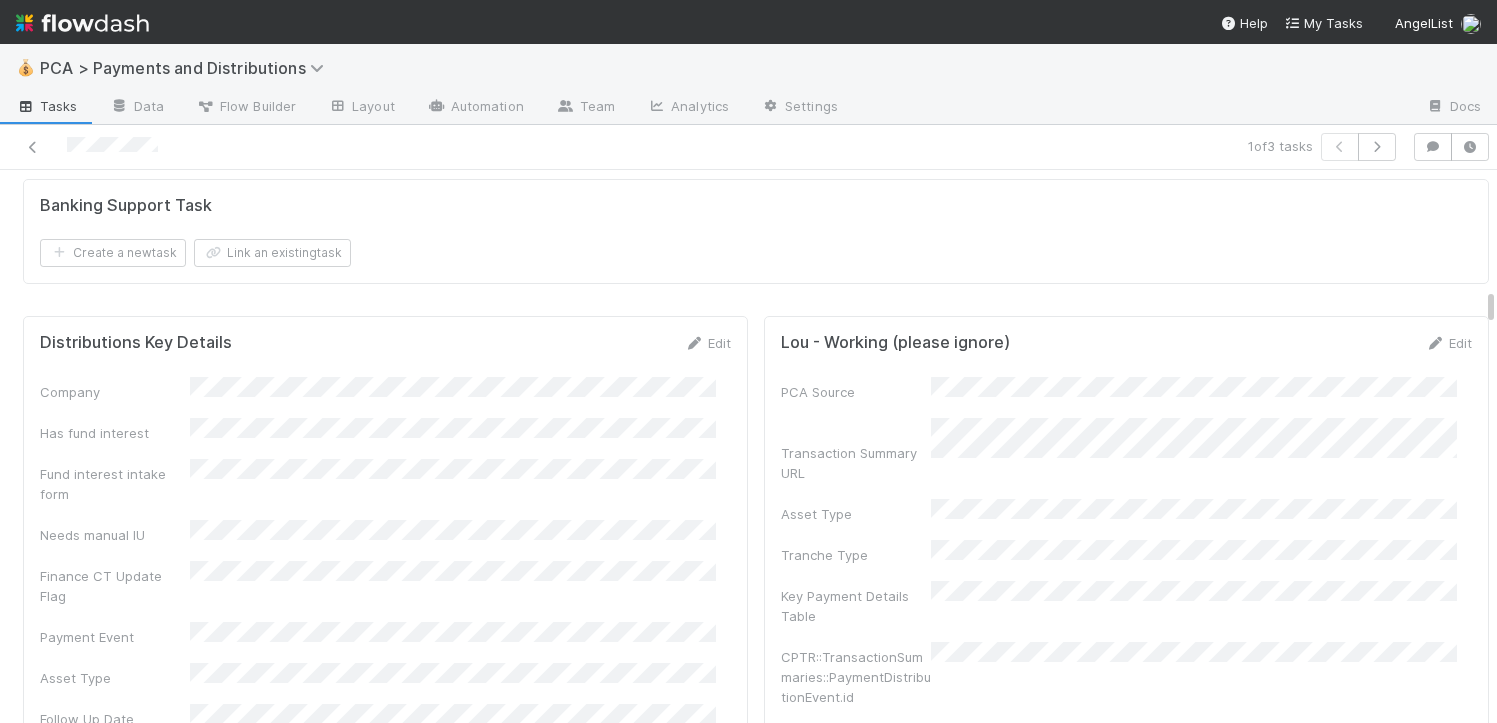 scroll, scrollTop: 3198, scrollLeft: 0, axis: vertical 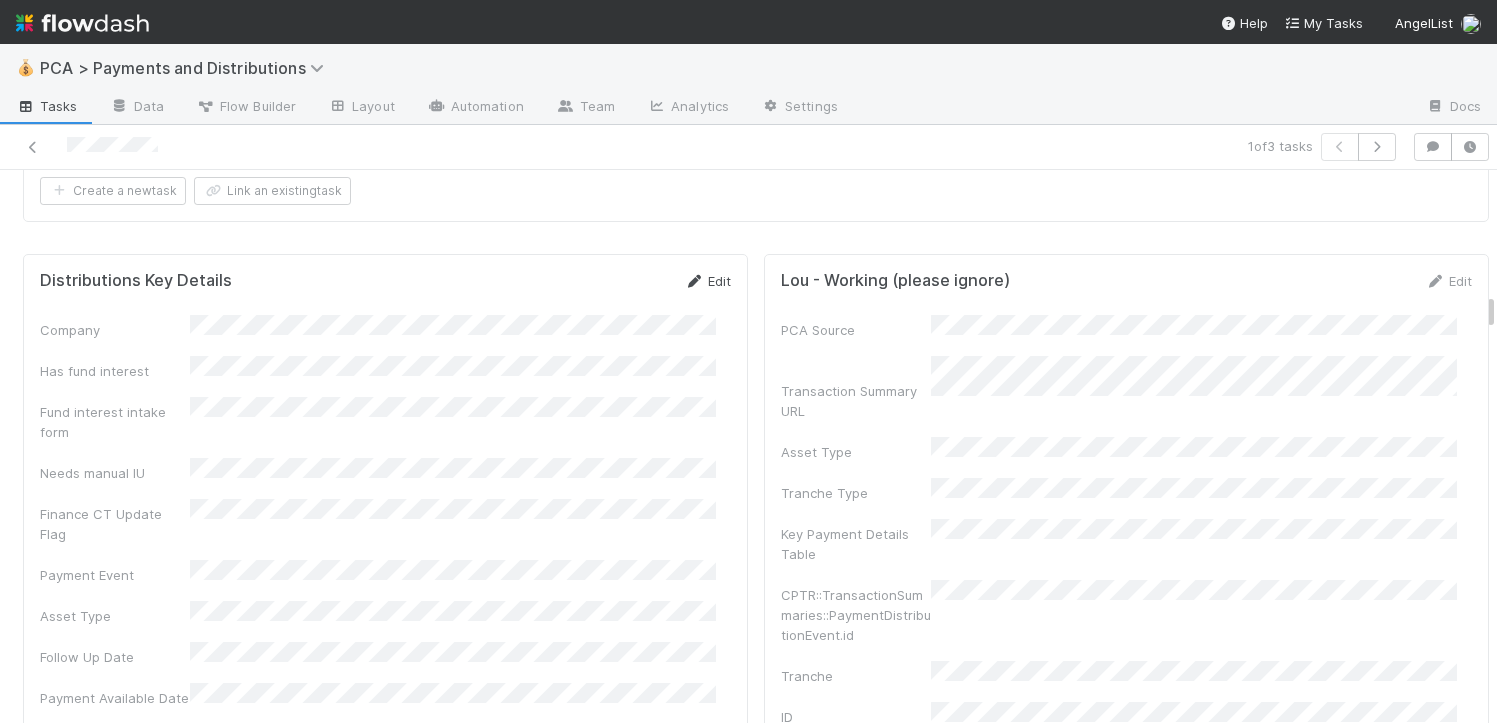 click on "Edit" at bounding box center [707, 281] 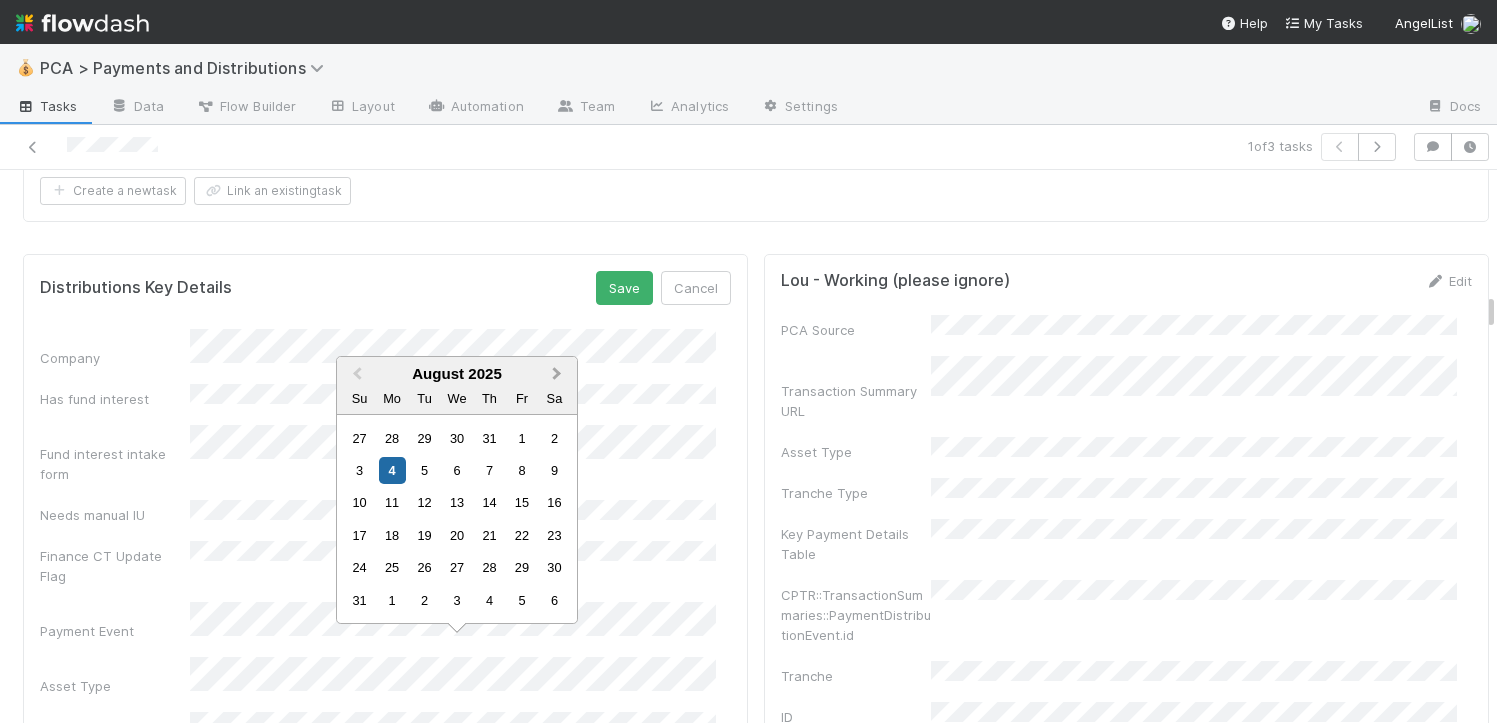 click on "Next Month" at bounding box center (559, 375) 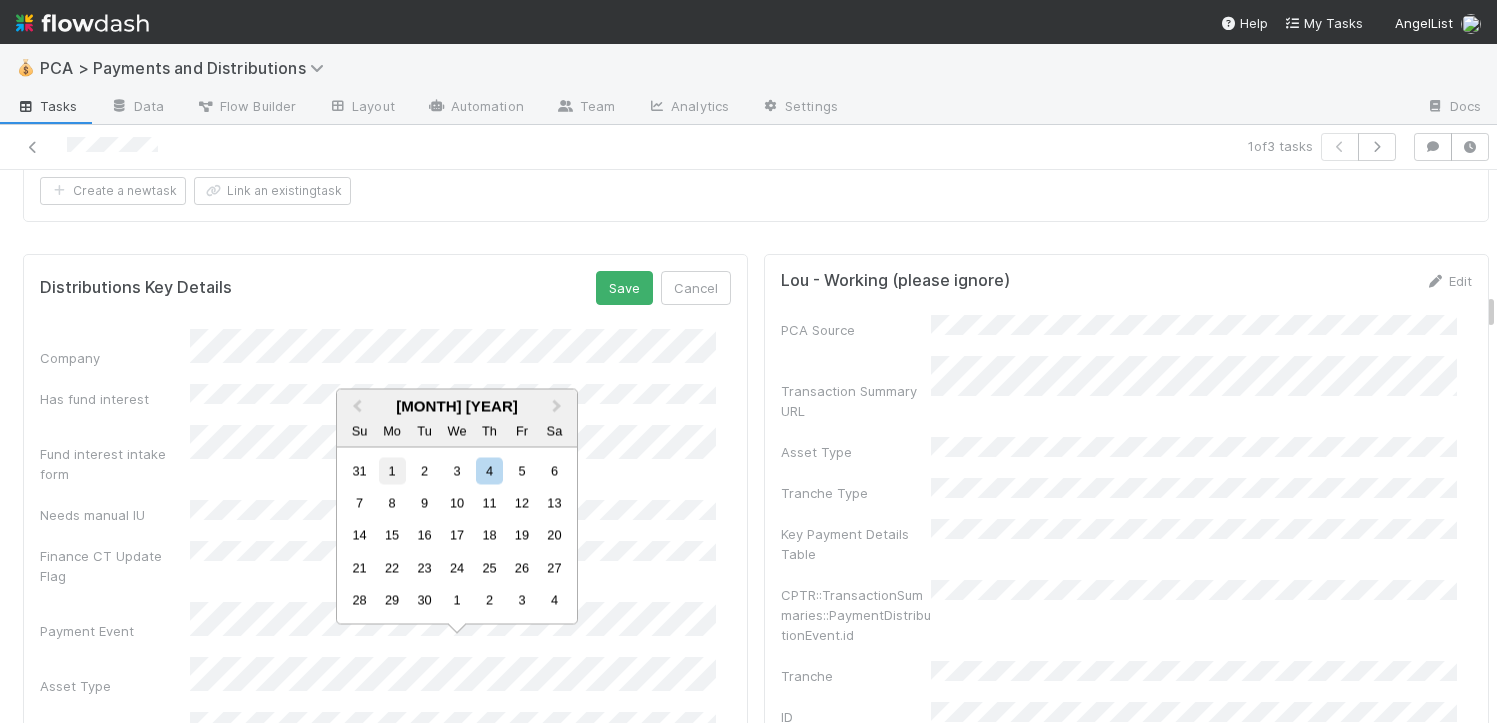 click on "1" at bounding box center [392, 470] 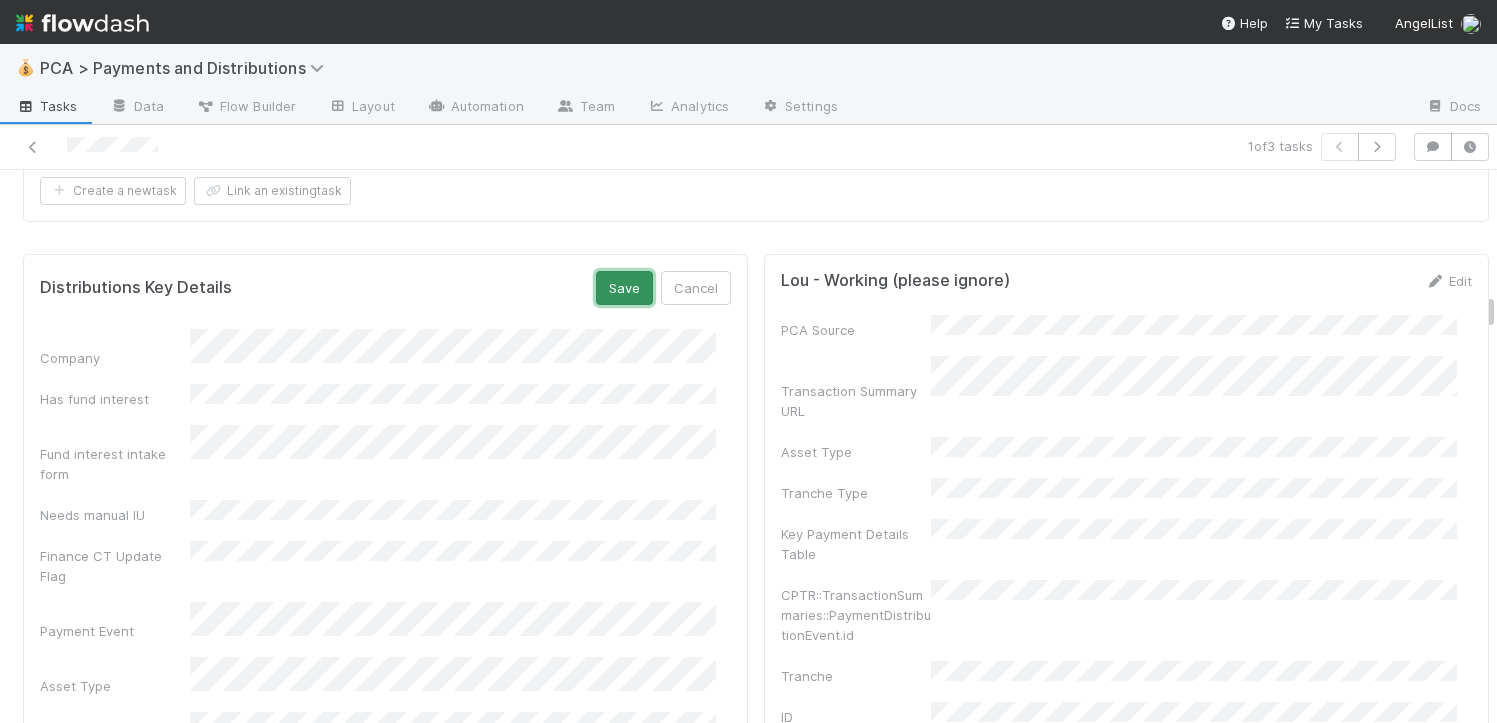 click on "Save" at bounding box center (624, 288) 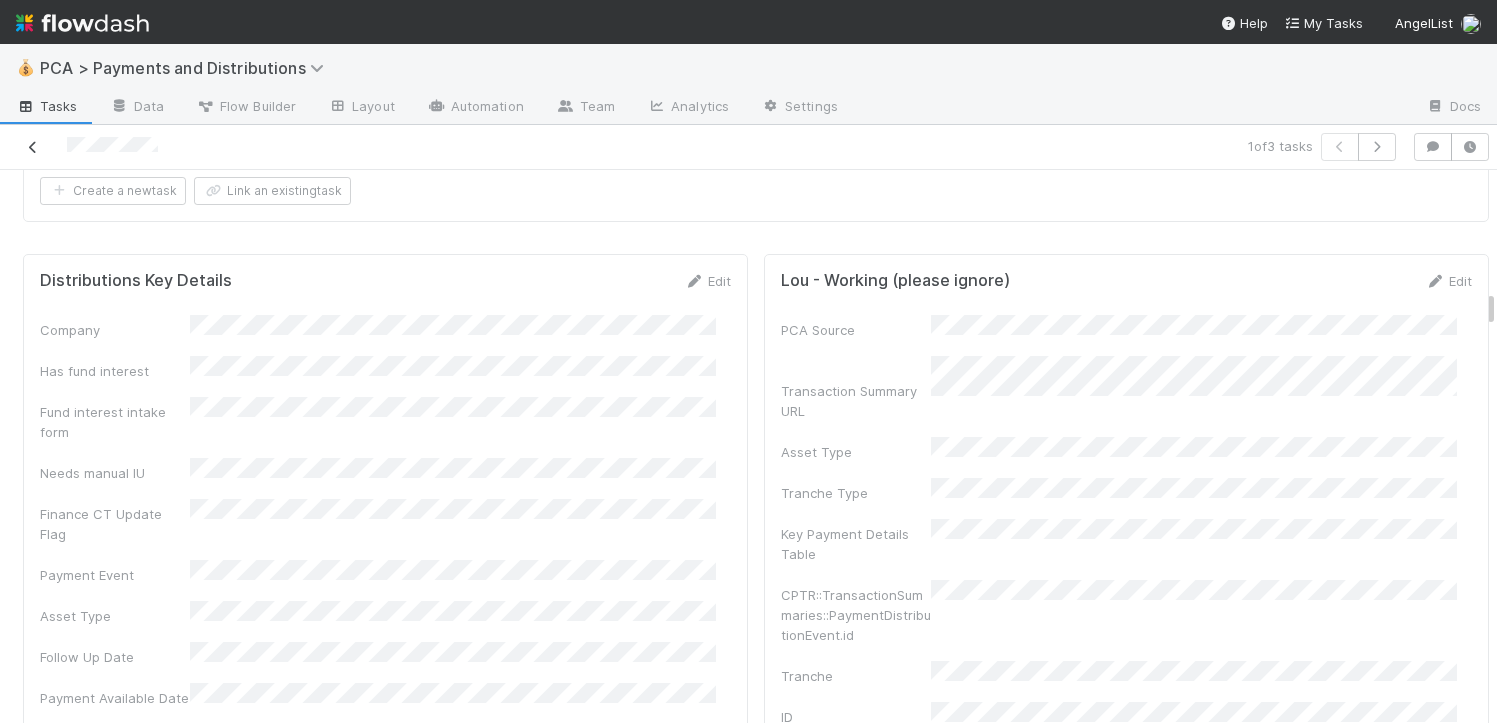 click at bounding box center (33, 147) 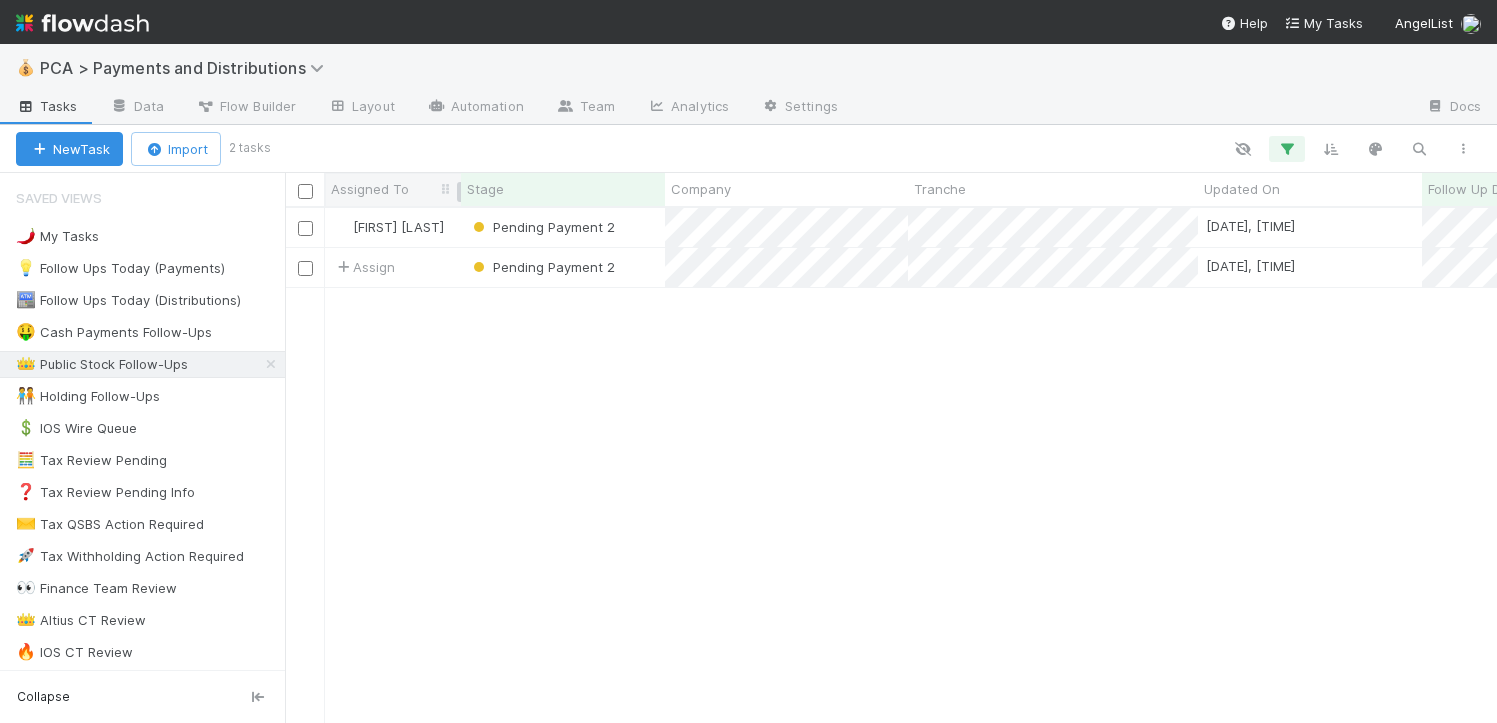 scroll, scrollTop: 15, scrollLeft: 16, axis: both 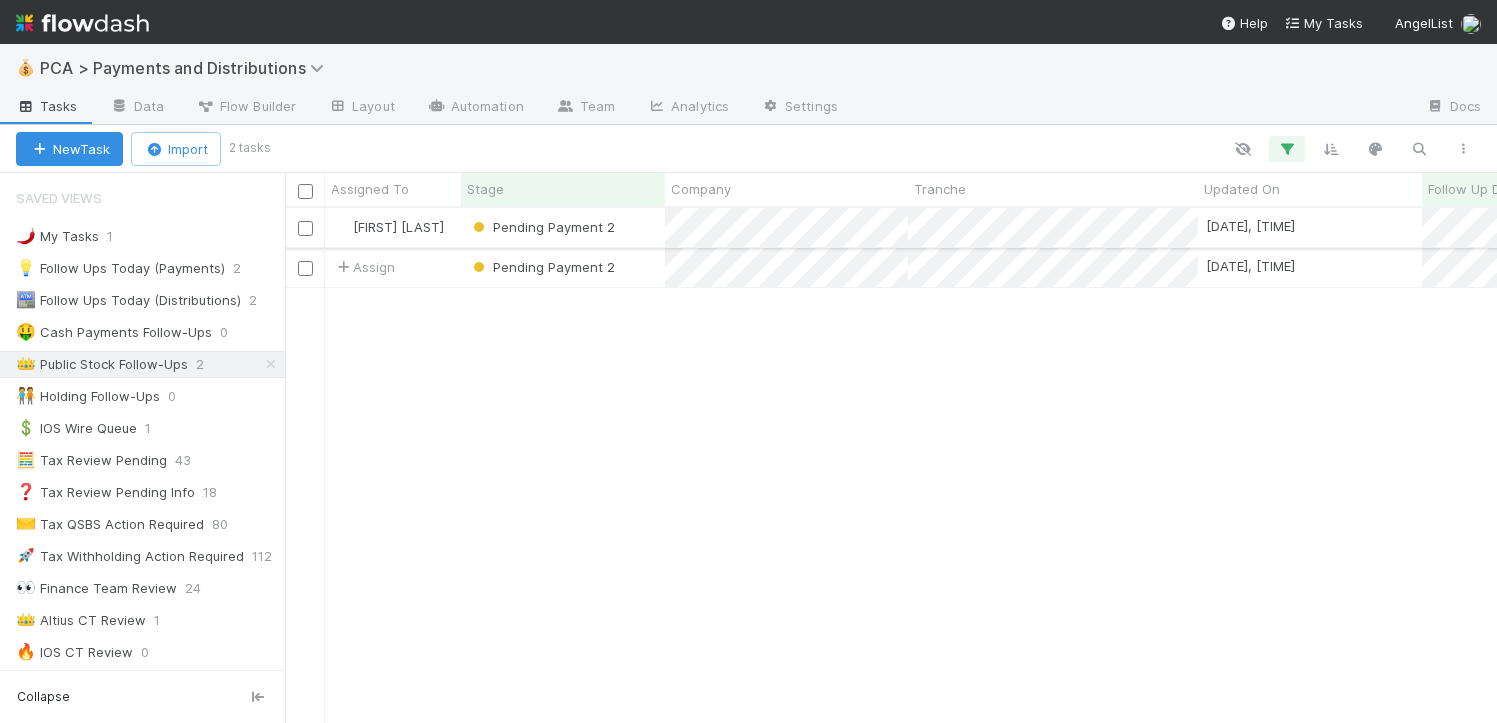 click on "Pending Payment 2" at bounding box center (563, 227) 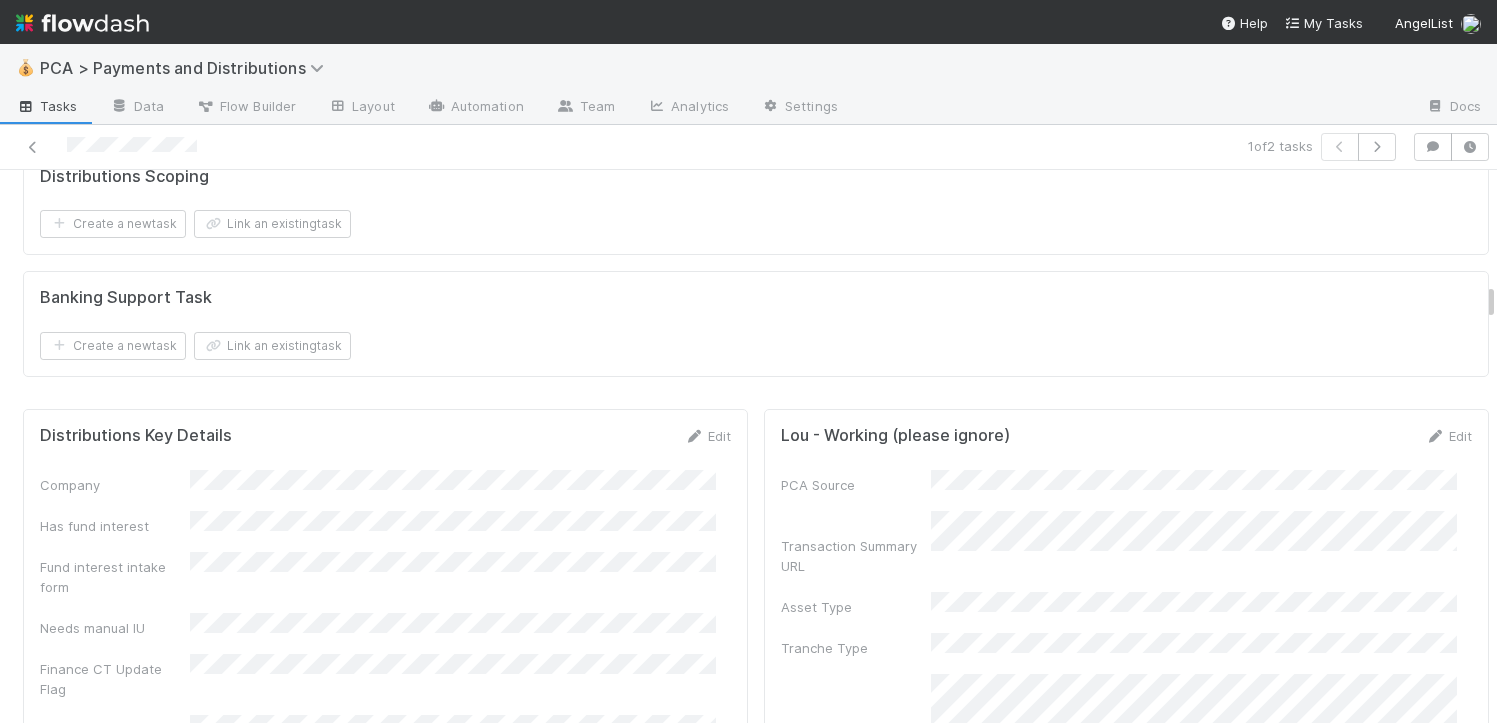 scroll, scrollTop: 2964, scrollLeft: 0, axis: vertical 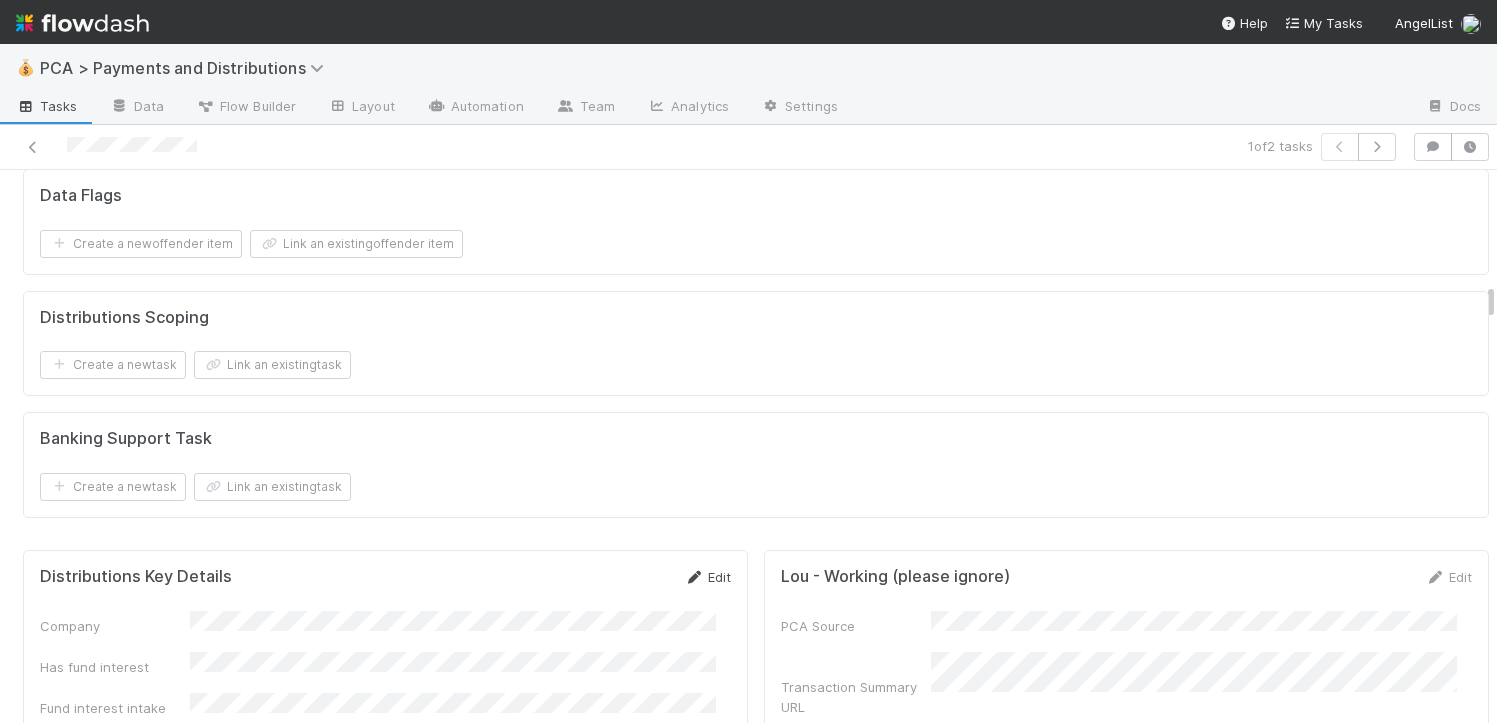 click at bounding box center (694, 577) 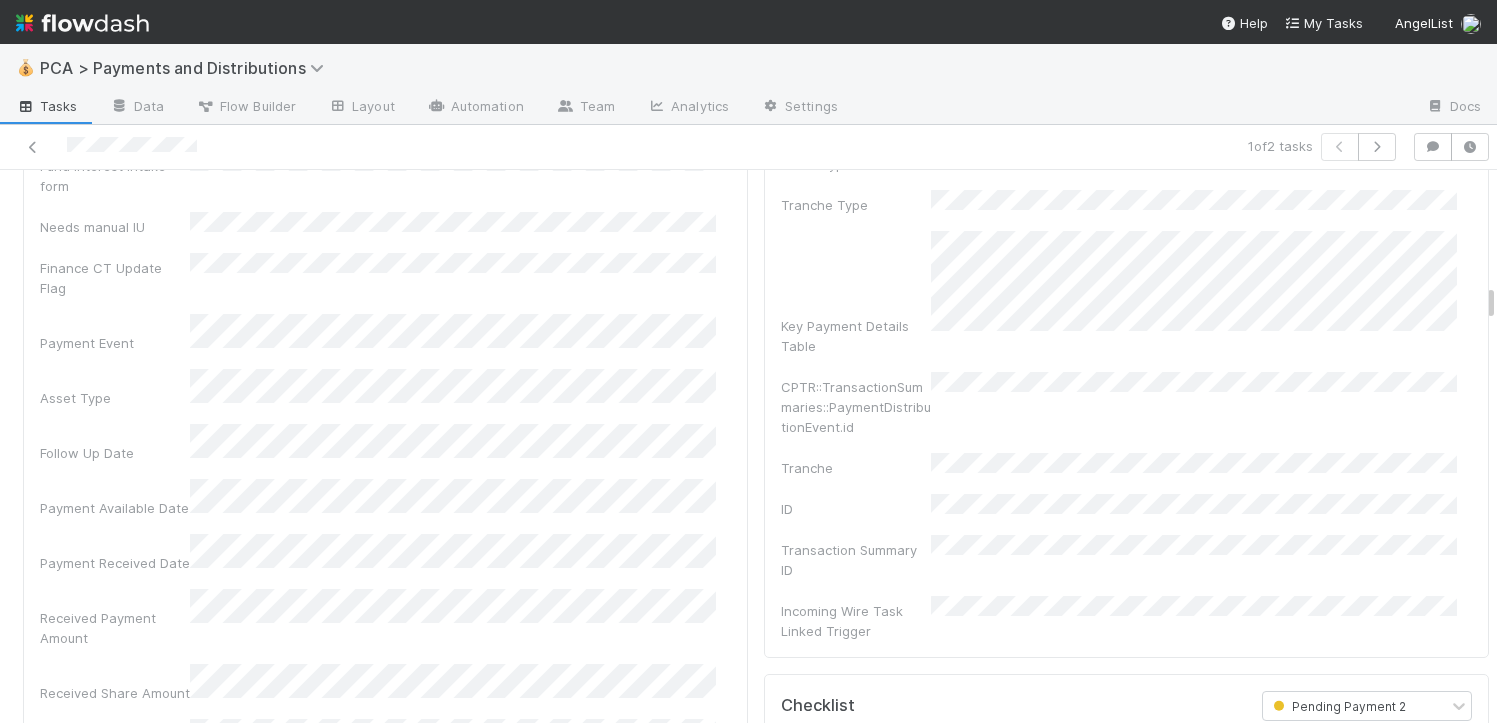 scroll, scrollTop: 3626, scrollLeft: 0, axis: vertical 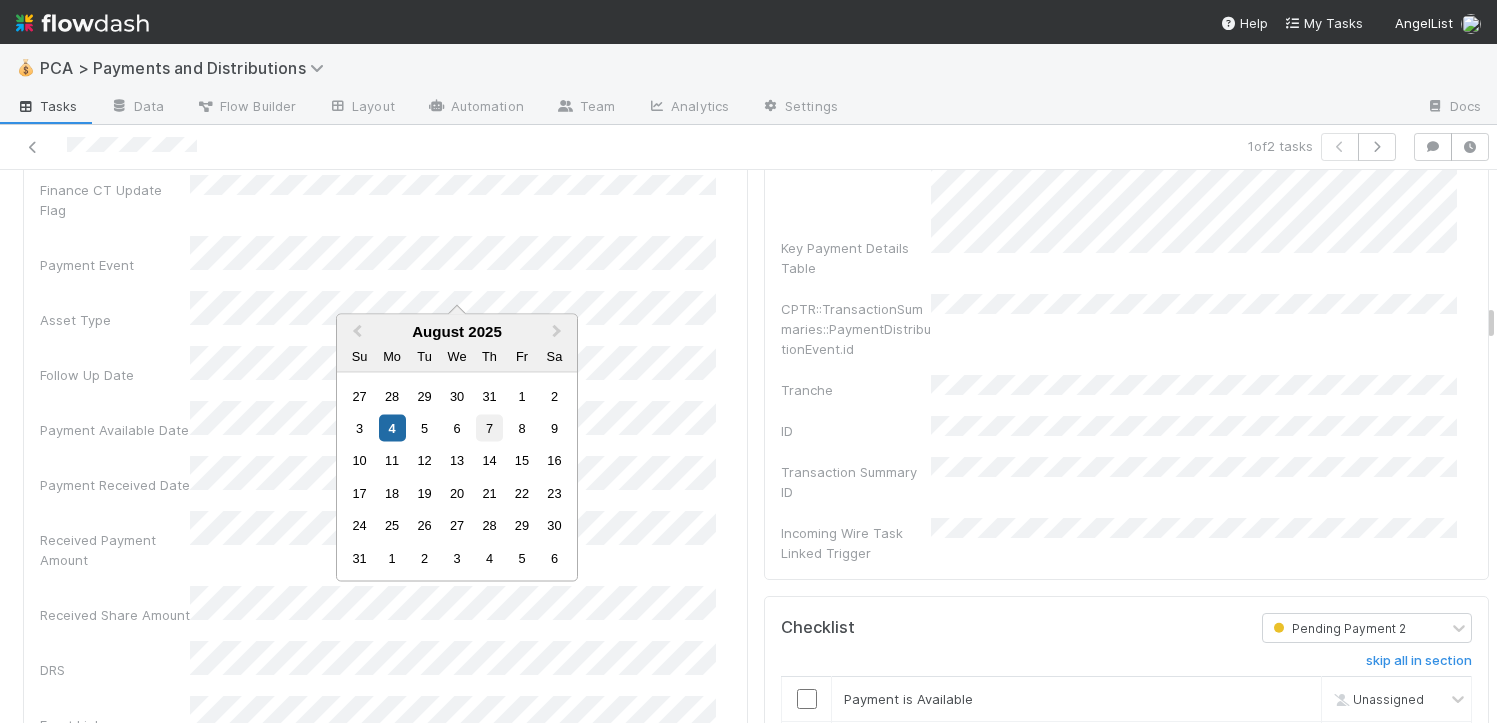 click on "7" at bounding box center [489, 428] 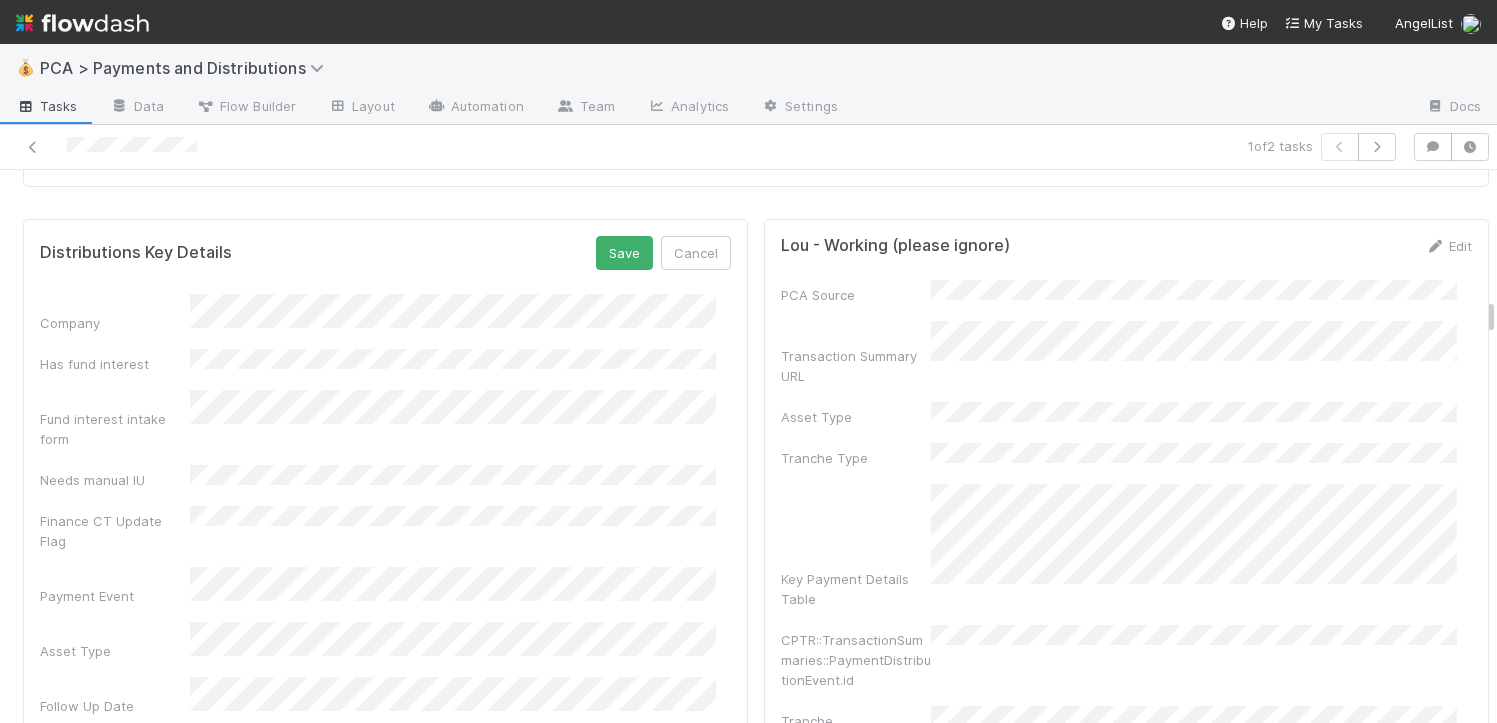 scroll, scrollTop: 3220, scrollLeft: 0, axis: vertical 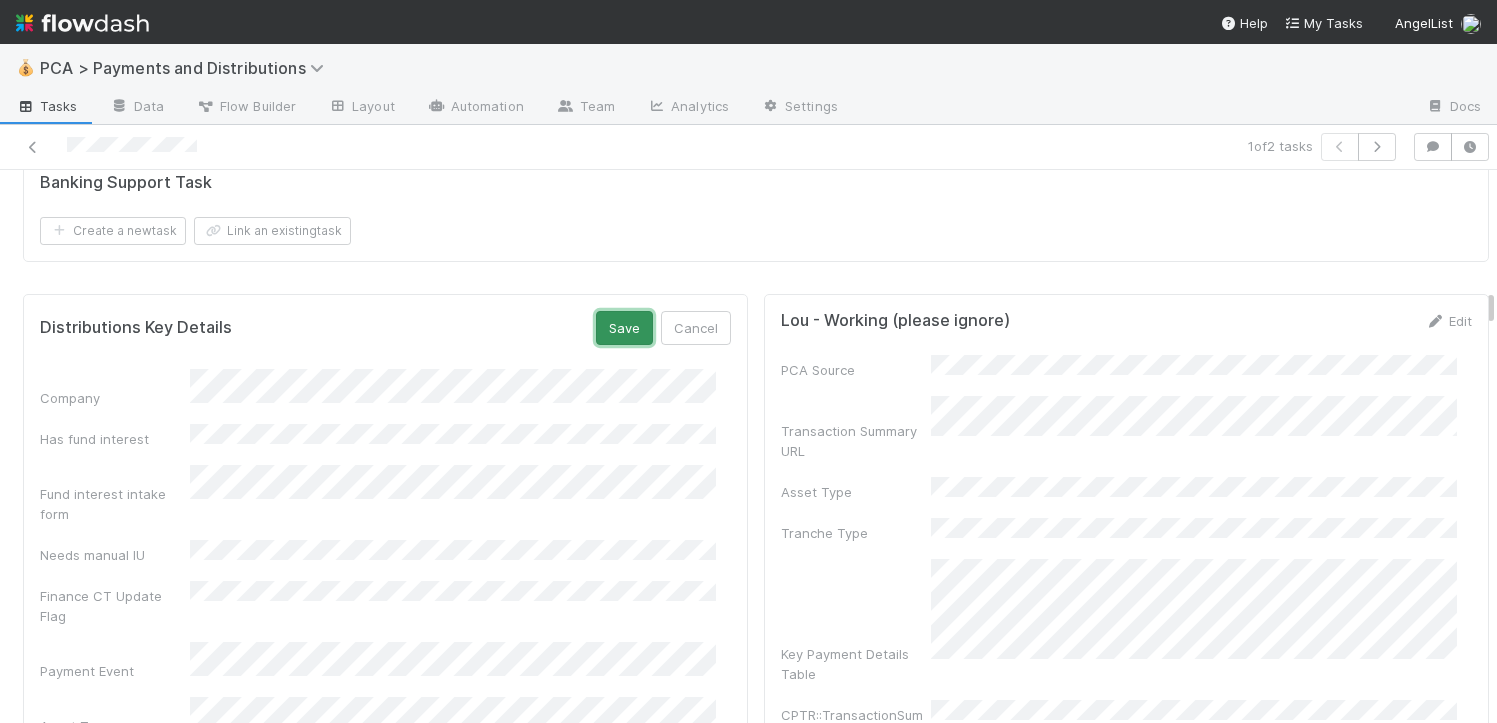 click on "Save" at bounding box center (624, 328) 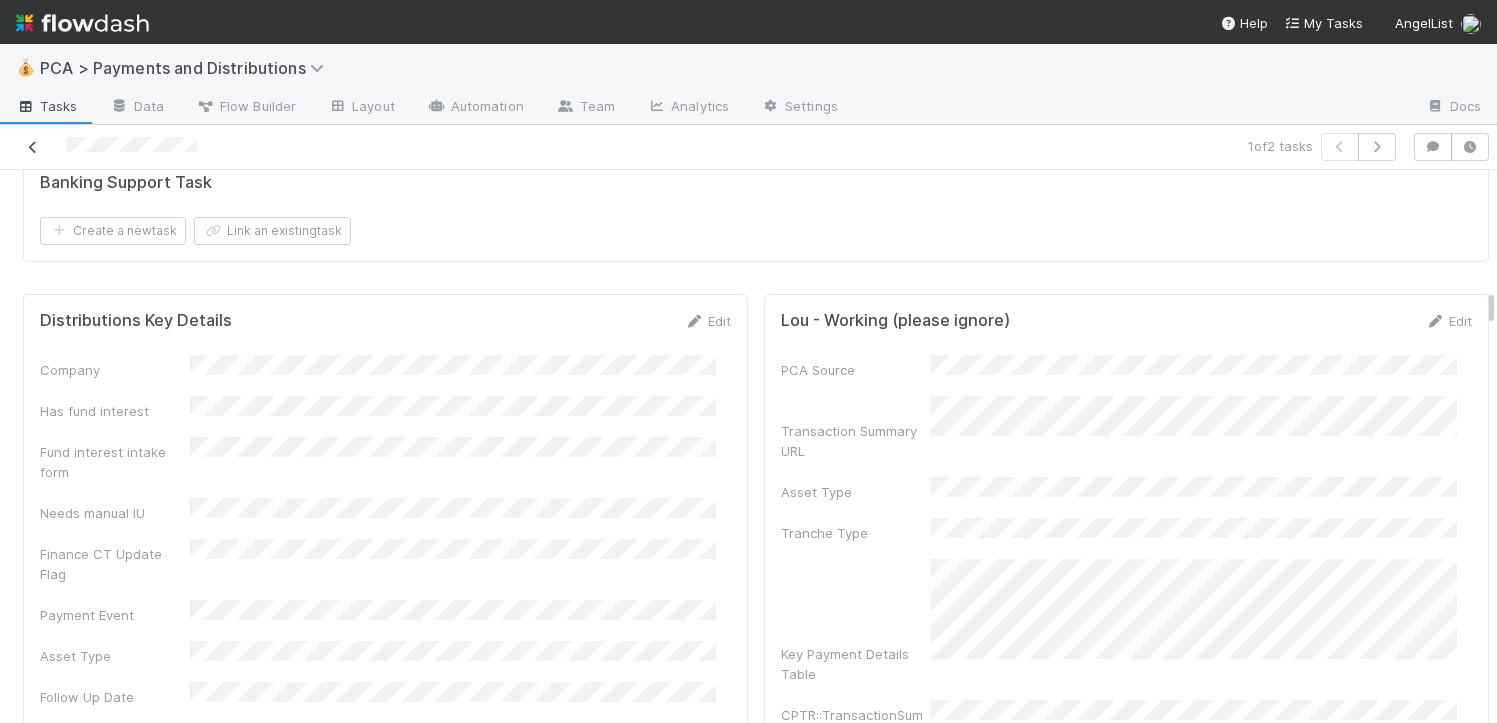 click at bounding box center (33, 147) 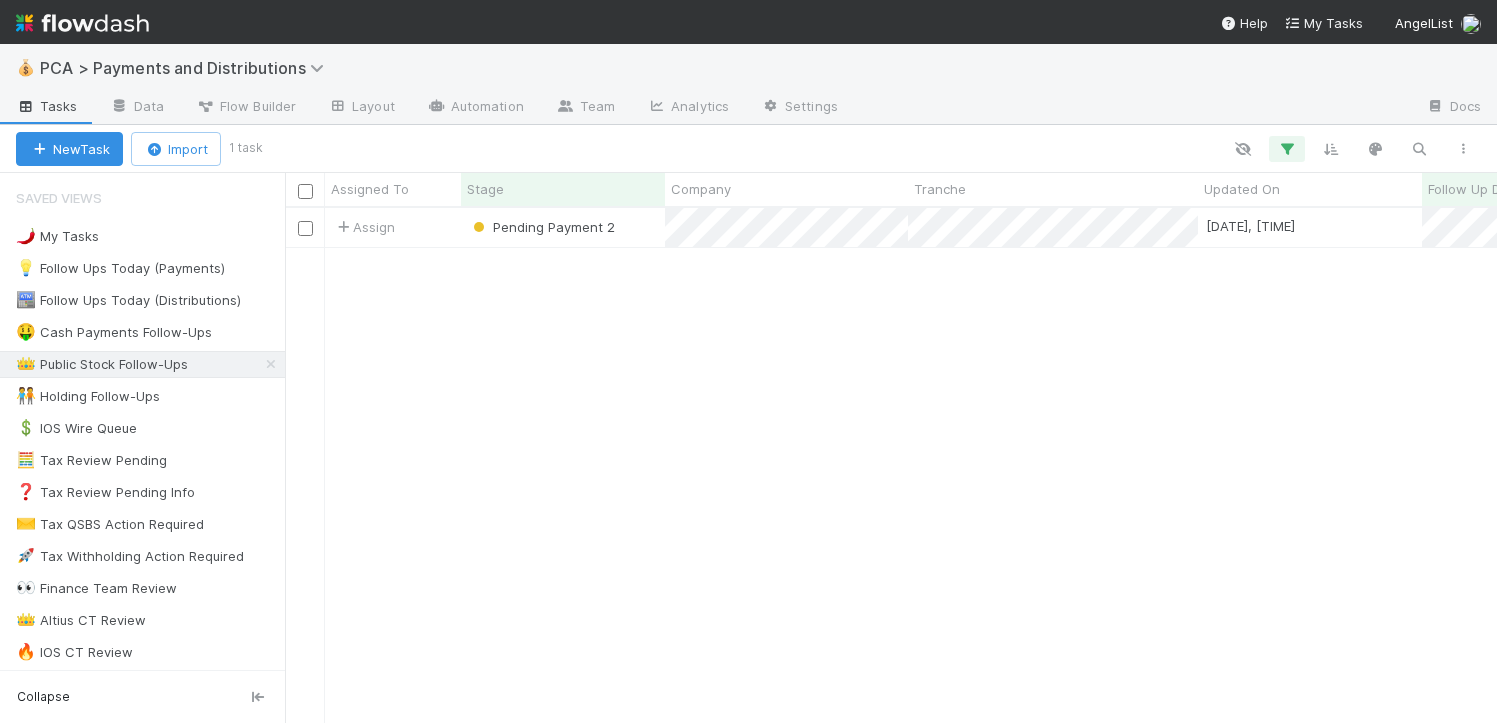 scroll, scrollTop: 15, scrollLeft: 16, axis: both 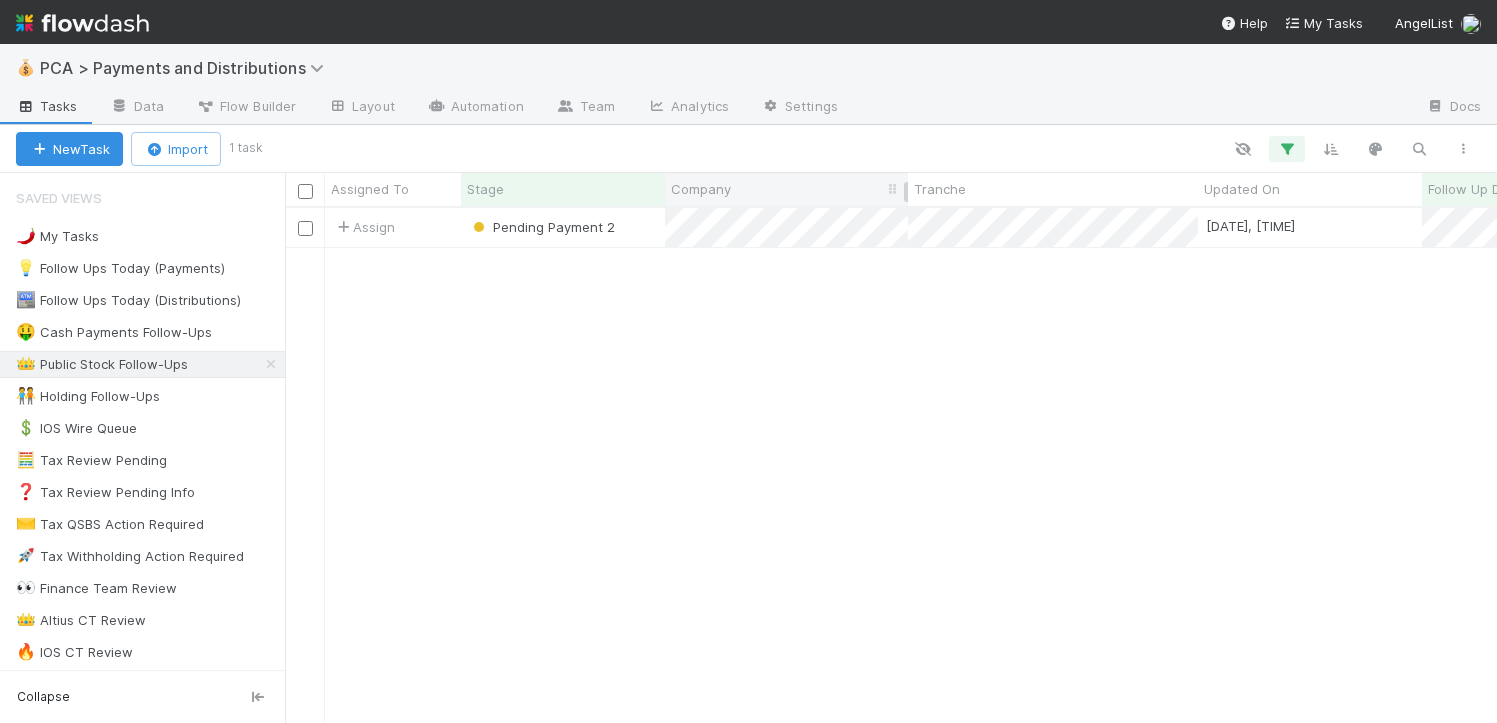click on "Company" at bounding box center [786, 189] 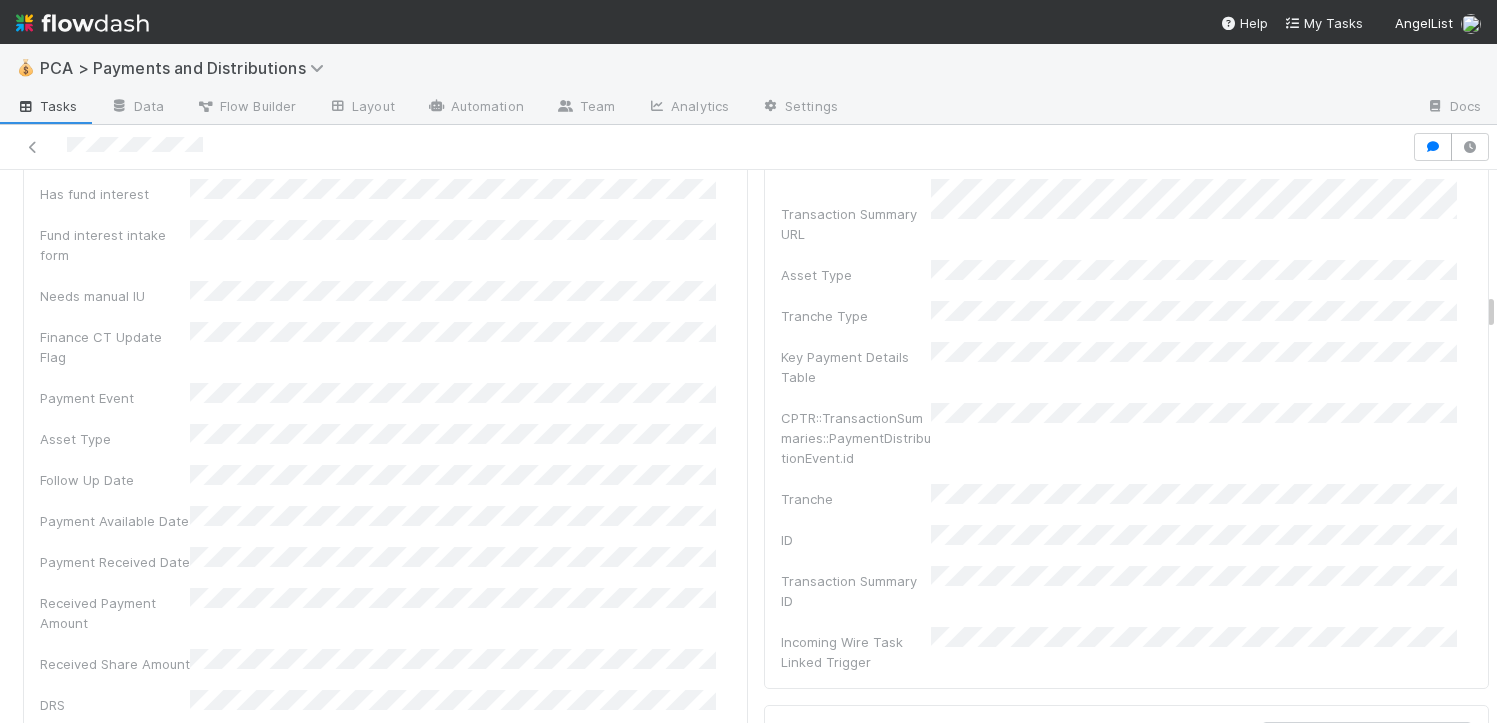 scroll, scrollTop: 3053, scrollLeft: 0, axis: vertical 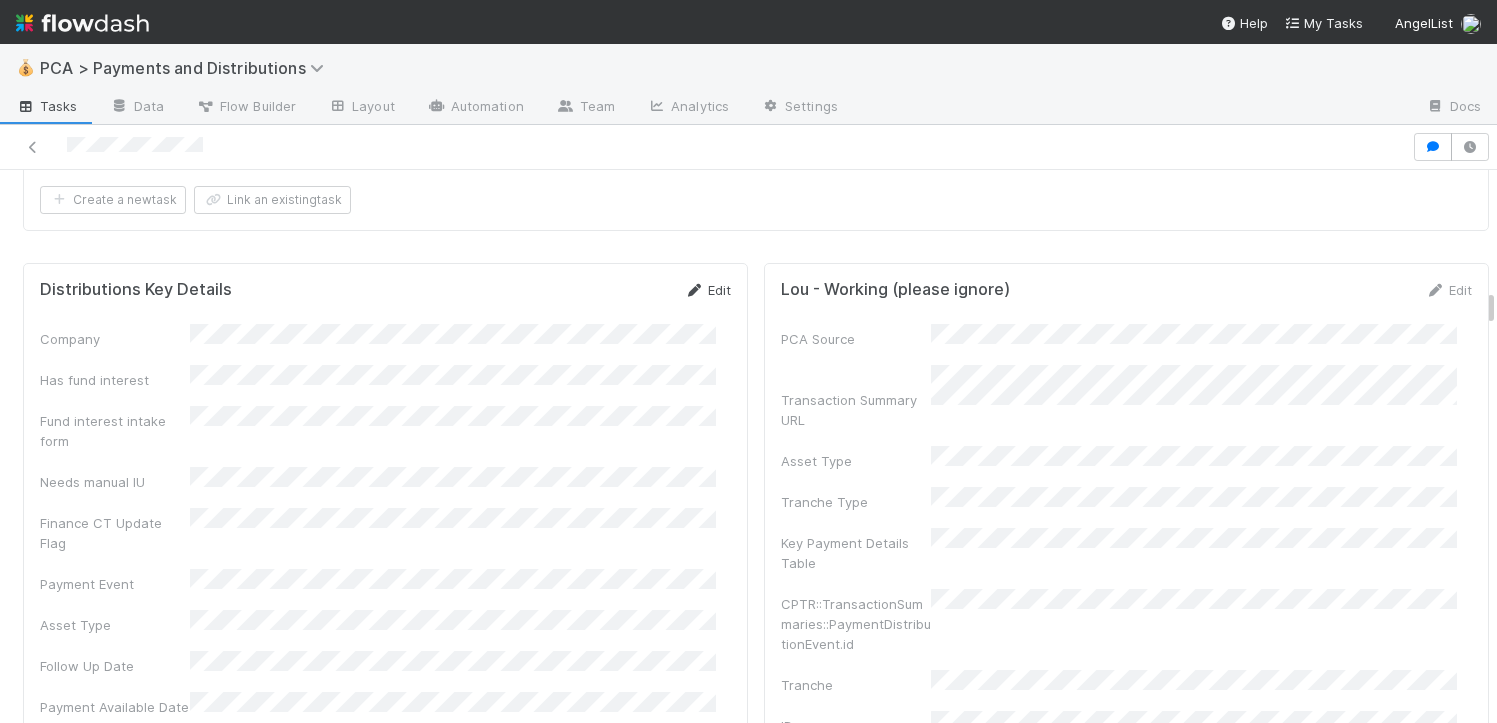 click on "Edit" at bounding box center (707, 290) 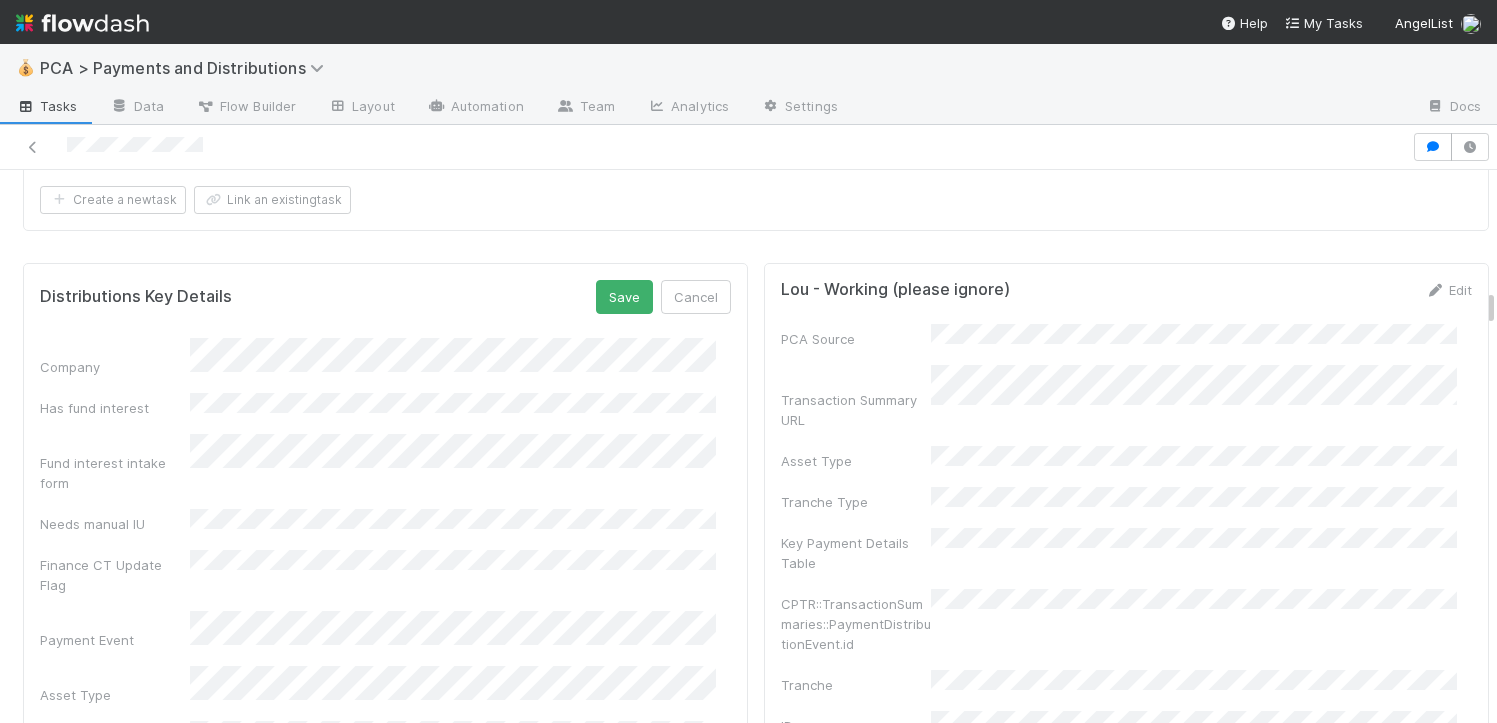 scroll, scrollTop: 3194, scrollLeft: 0, axis: vertical 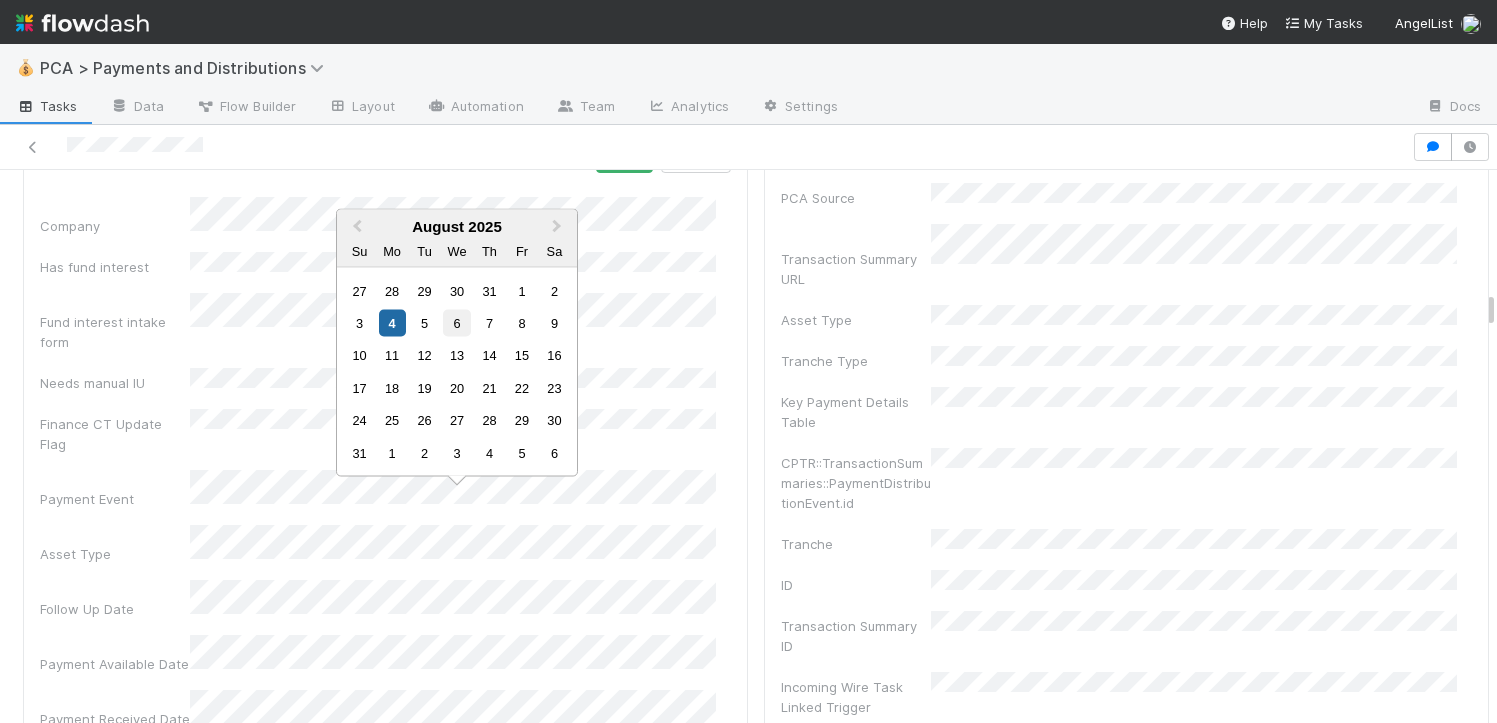 click on "6" at bounding box center (456, 323) 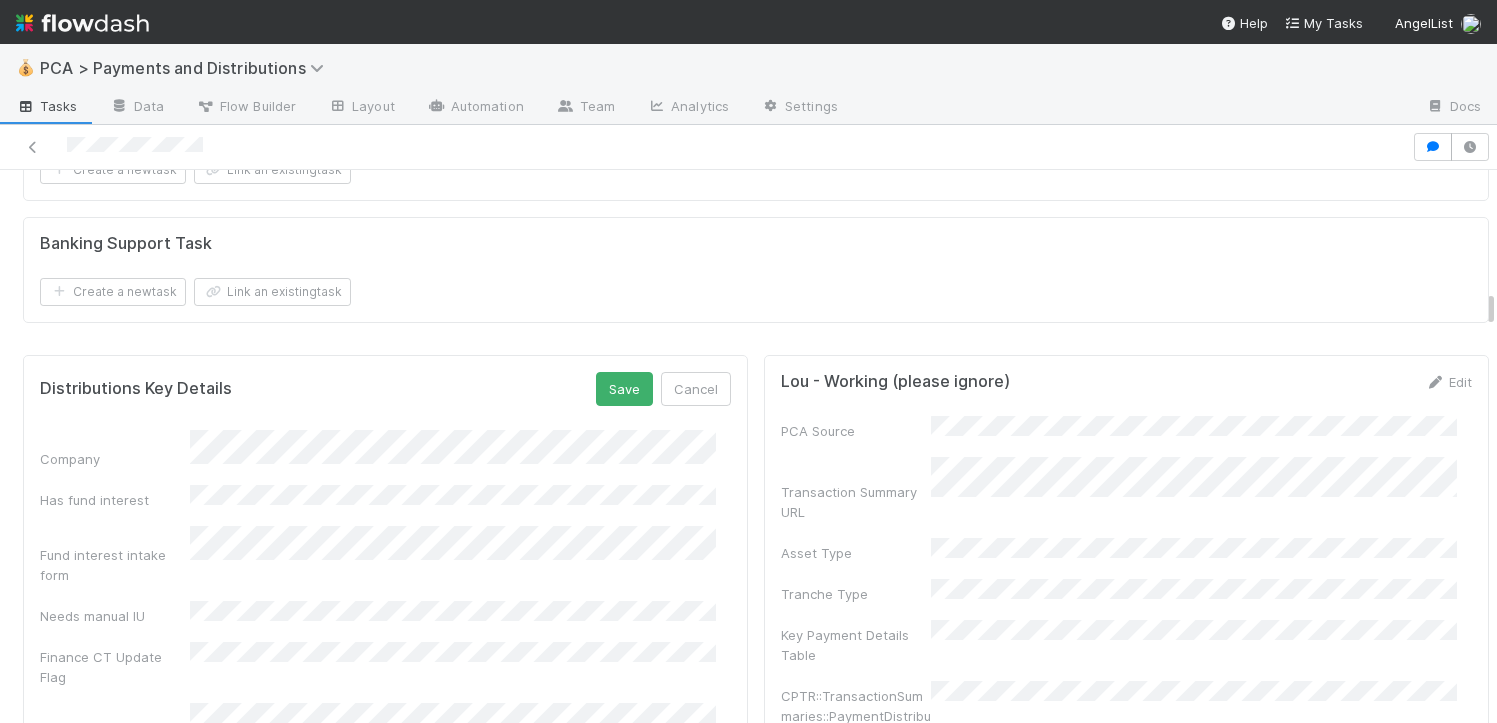 scroll, scrollTop: 2768, scrollLeft: 0, axis: vertical 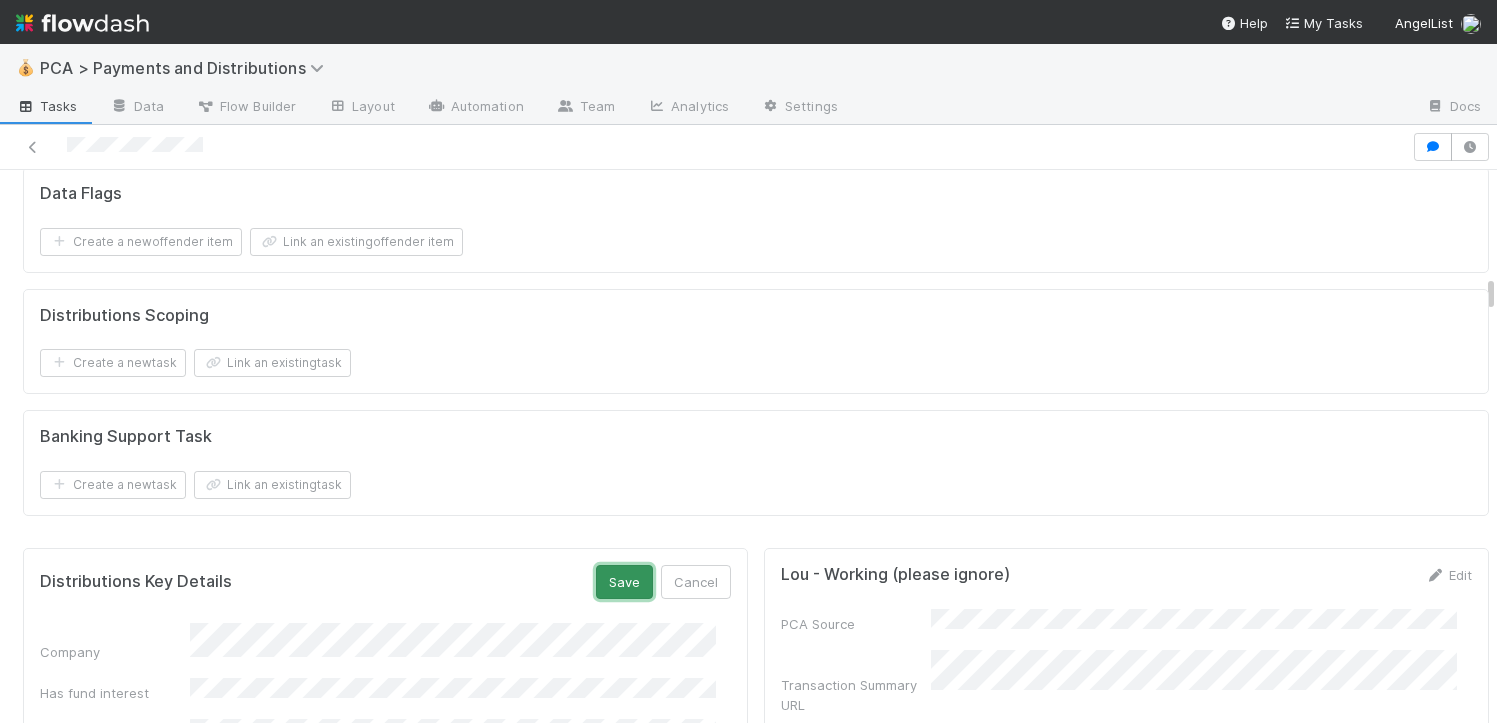 click on "Save" at bounding box center [624, 582] 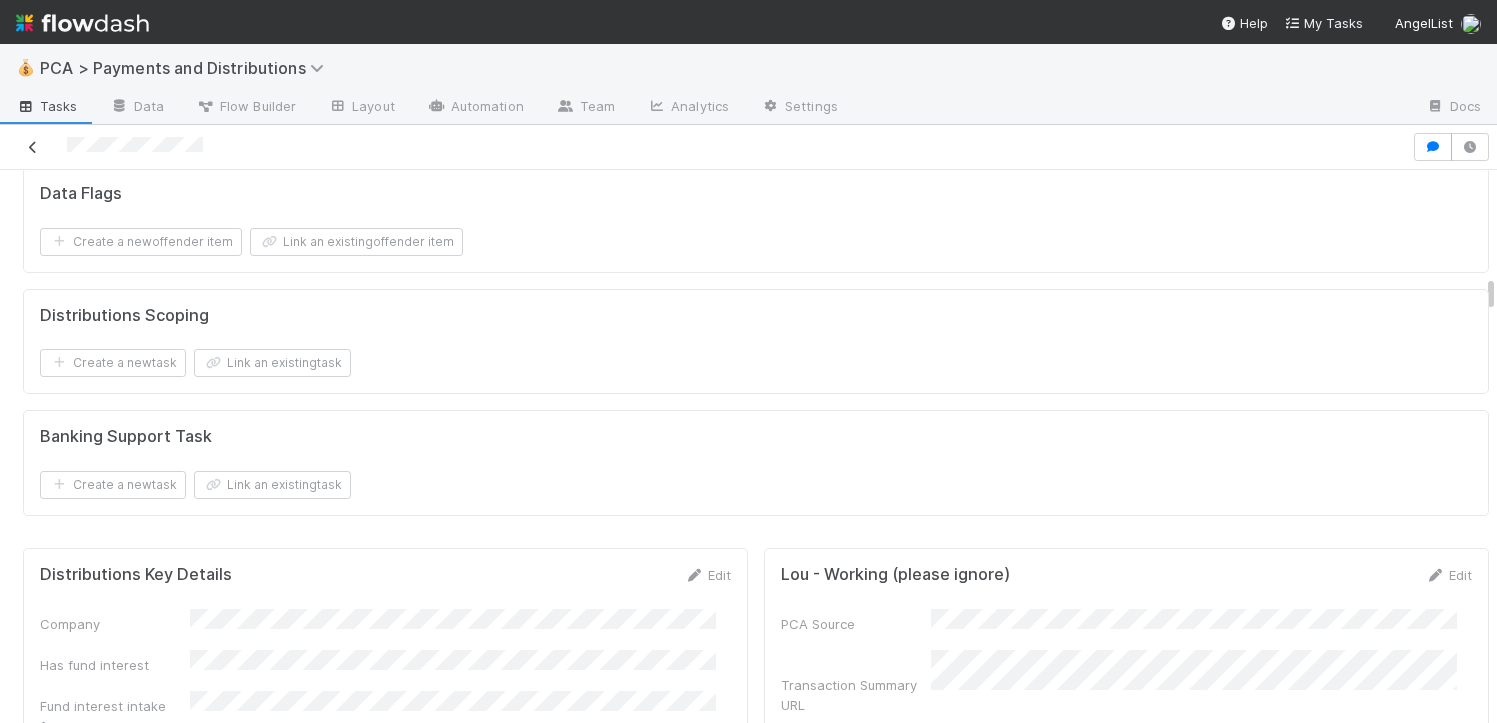 click at bounding box center [33, 147] 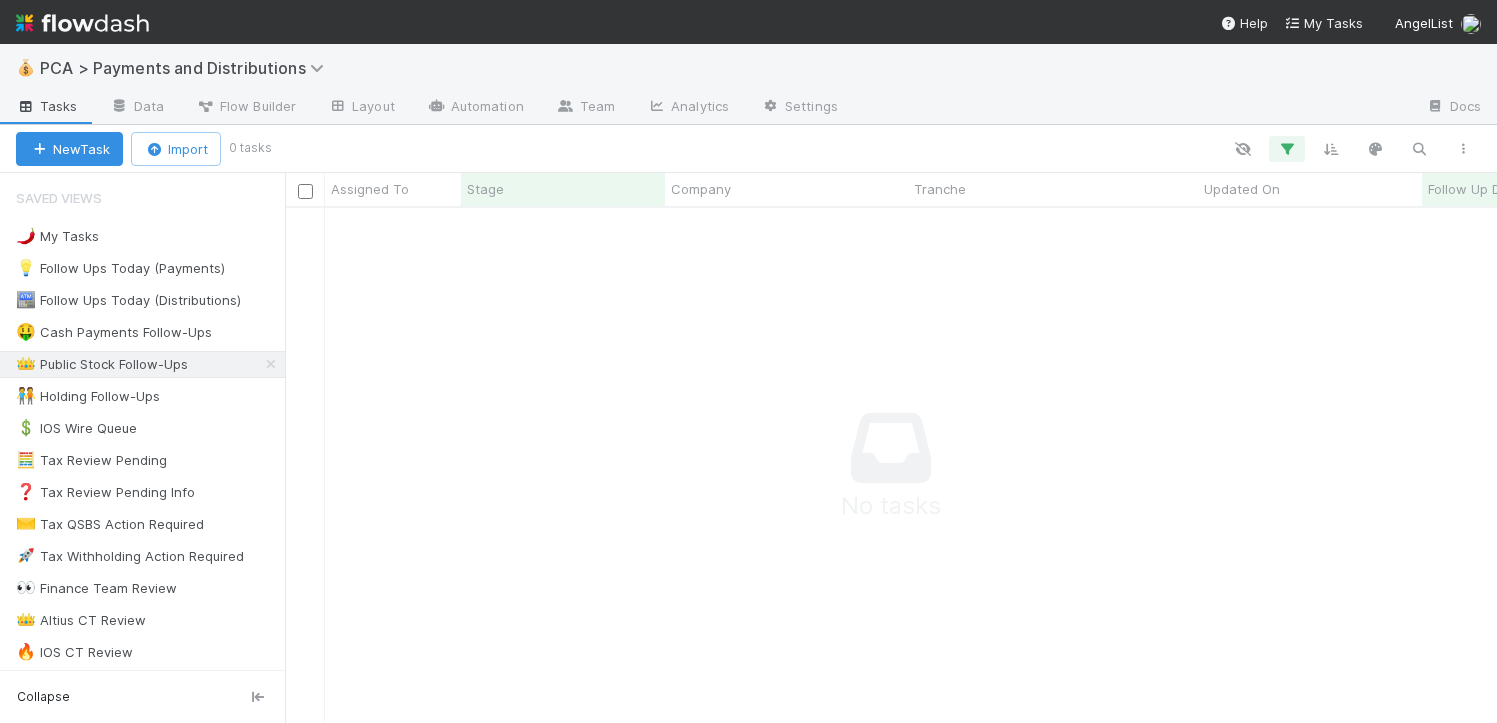 scroll, scrollTop: 484, scrollLeft: 1197, axis: both 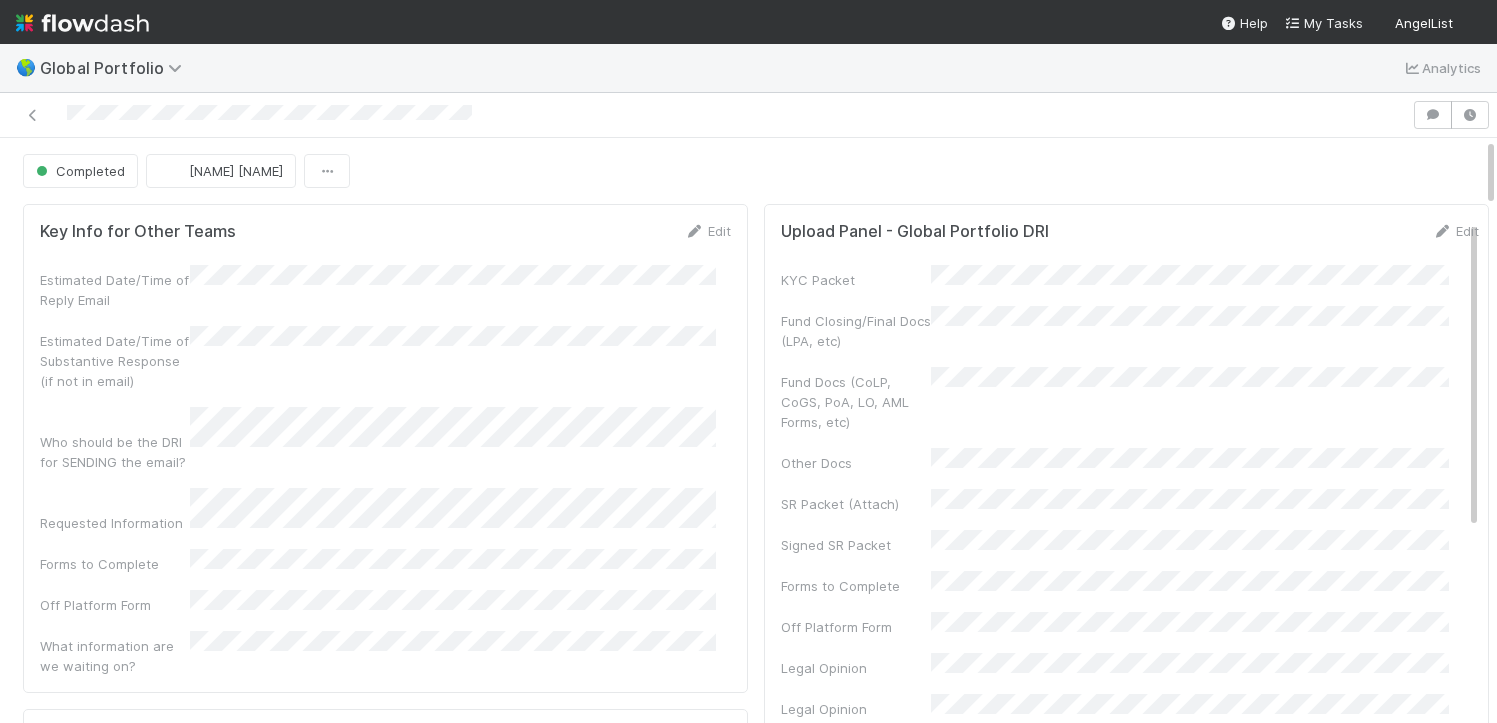 click at bounding box center (706, 115) 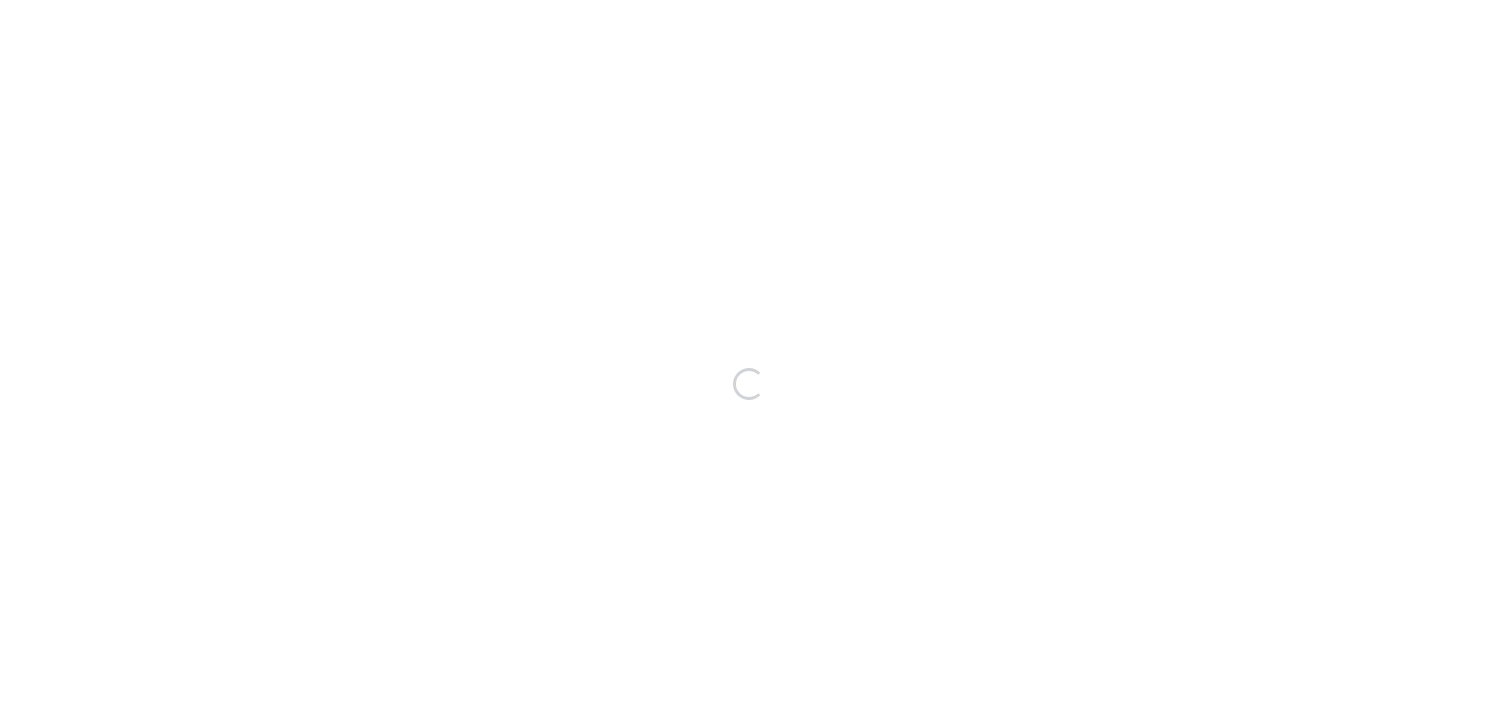 scroll, scrollTop: 0, scrollLeft: 0, axis: both 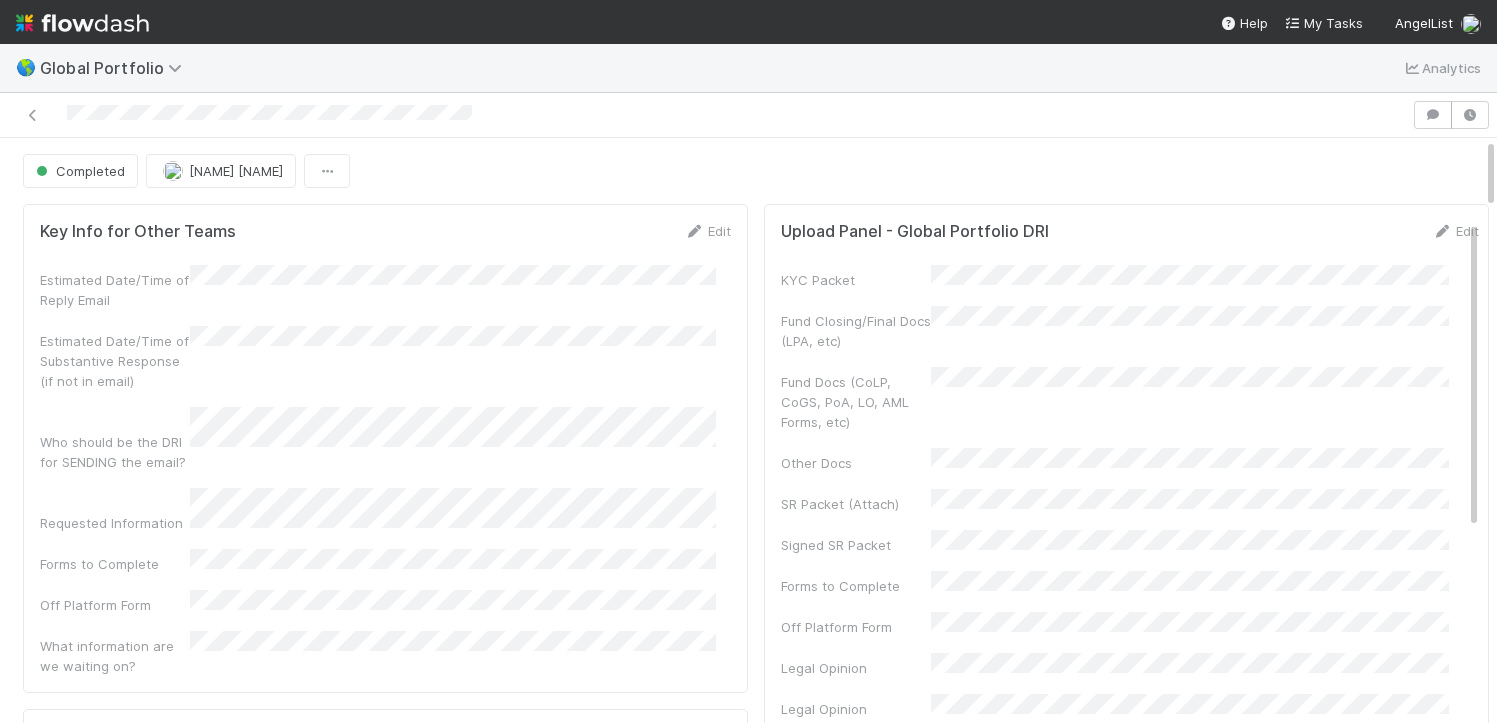 click at bounding box center (706, 115) 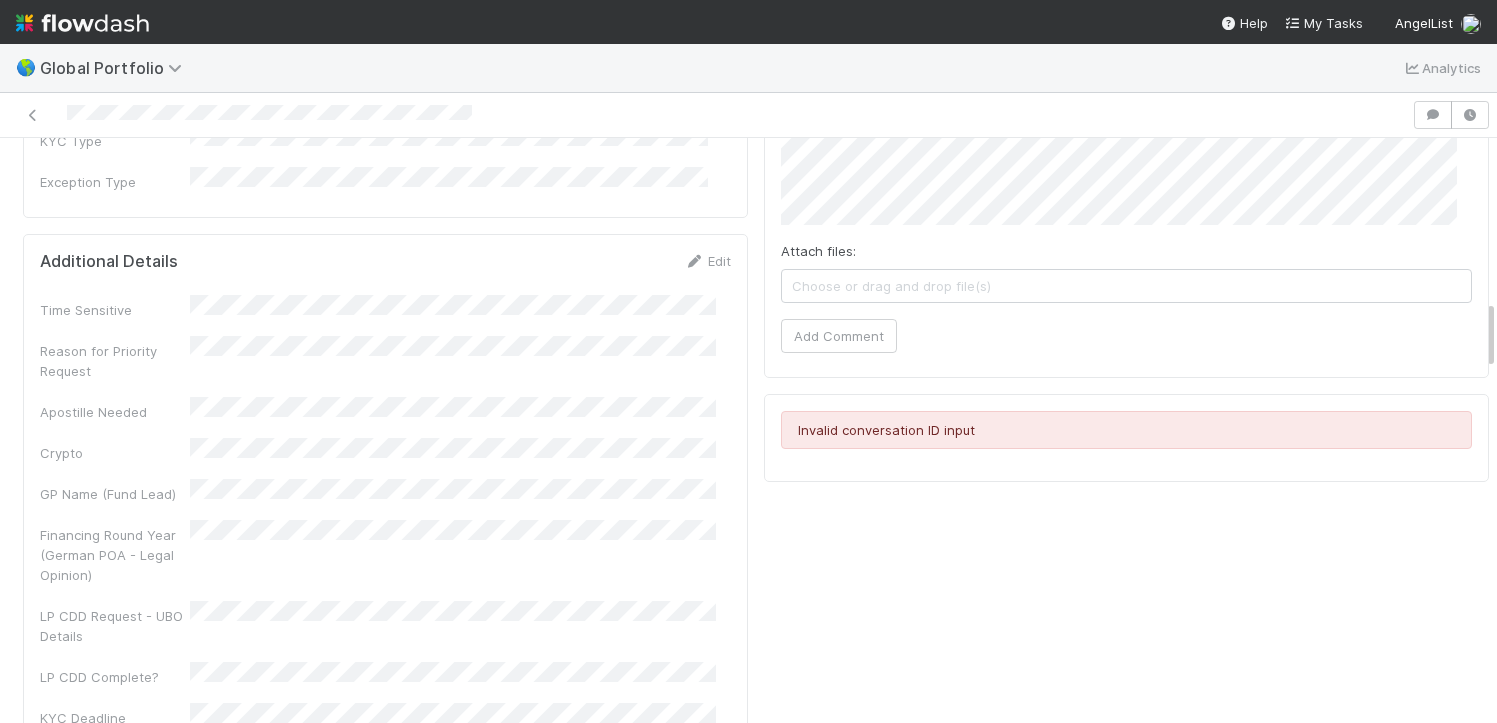 scroll, scrollTop: 1359, scrollLeft: 0, axis: vertical 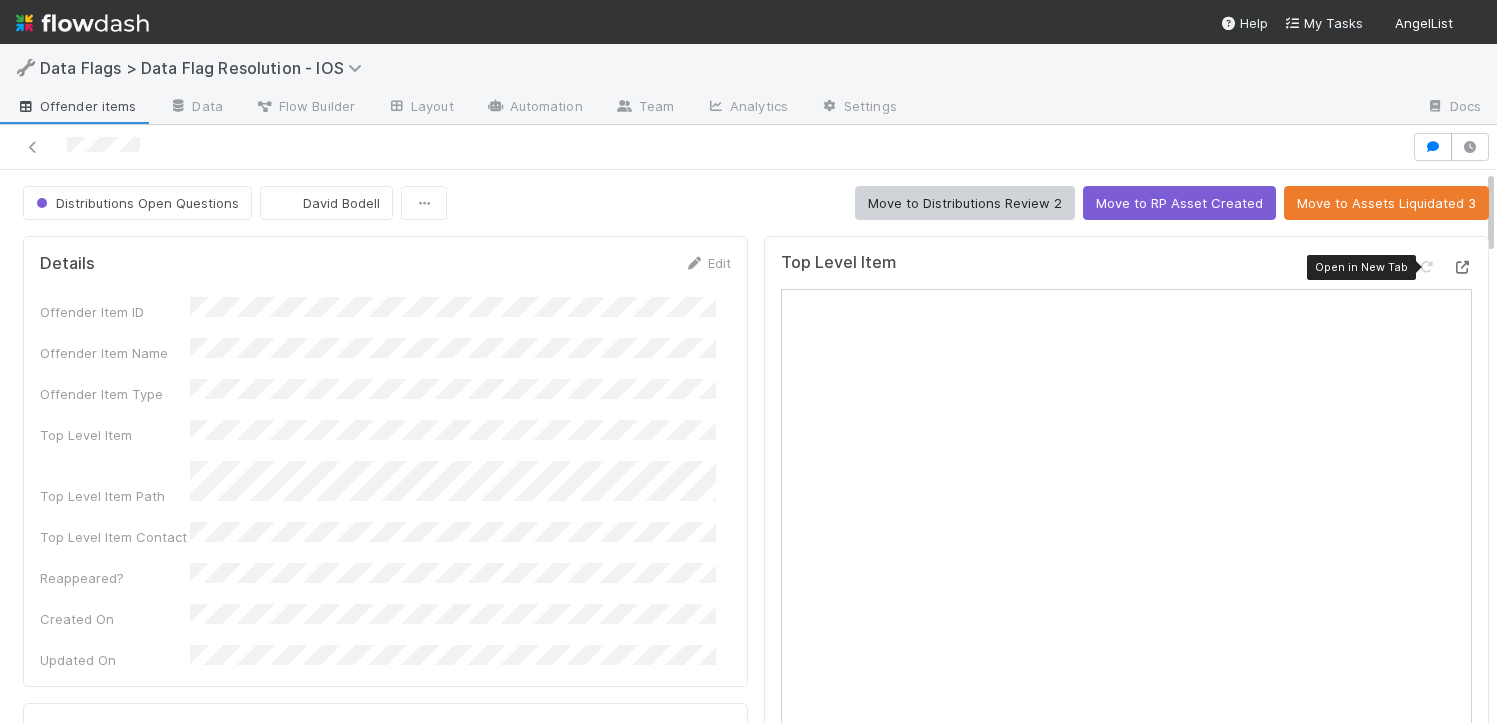 click at bounding box center [1462, 267] 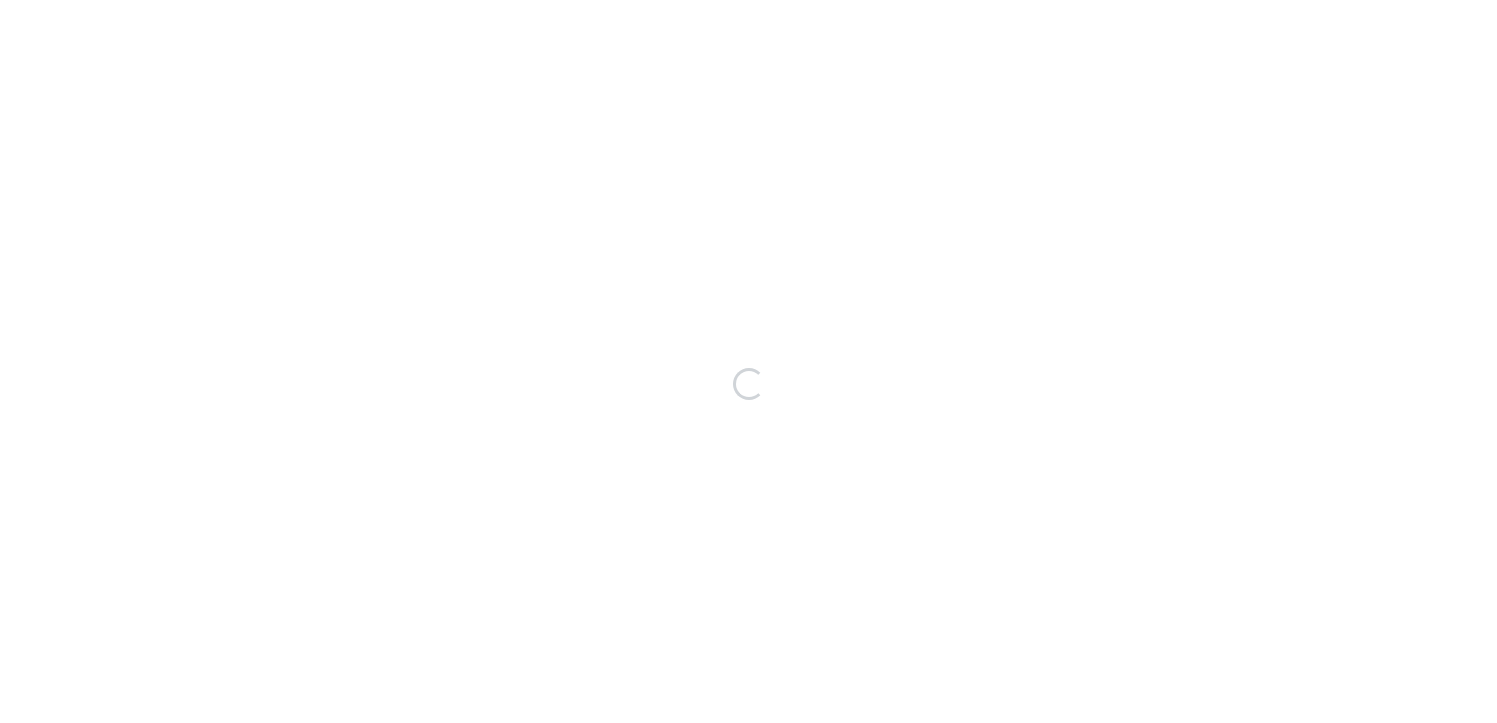 scroll, scrollTop: 0, scrollLeft: 0, axis: both 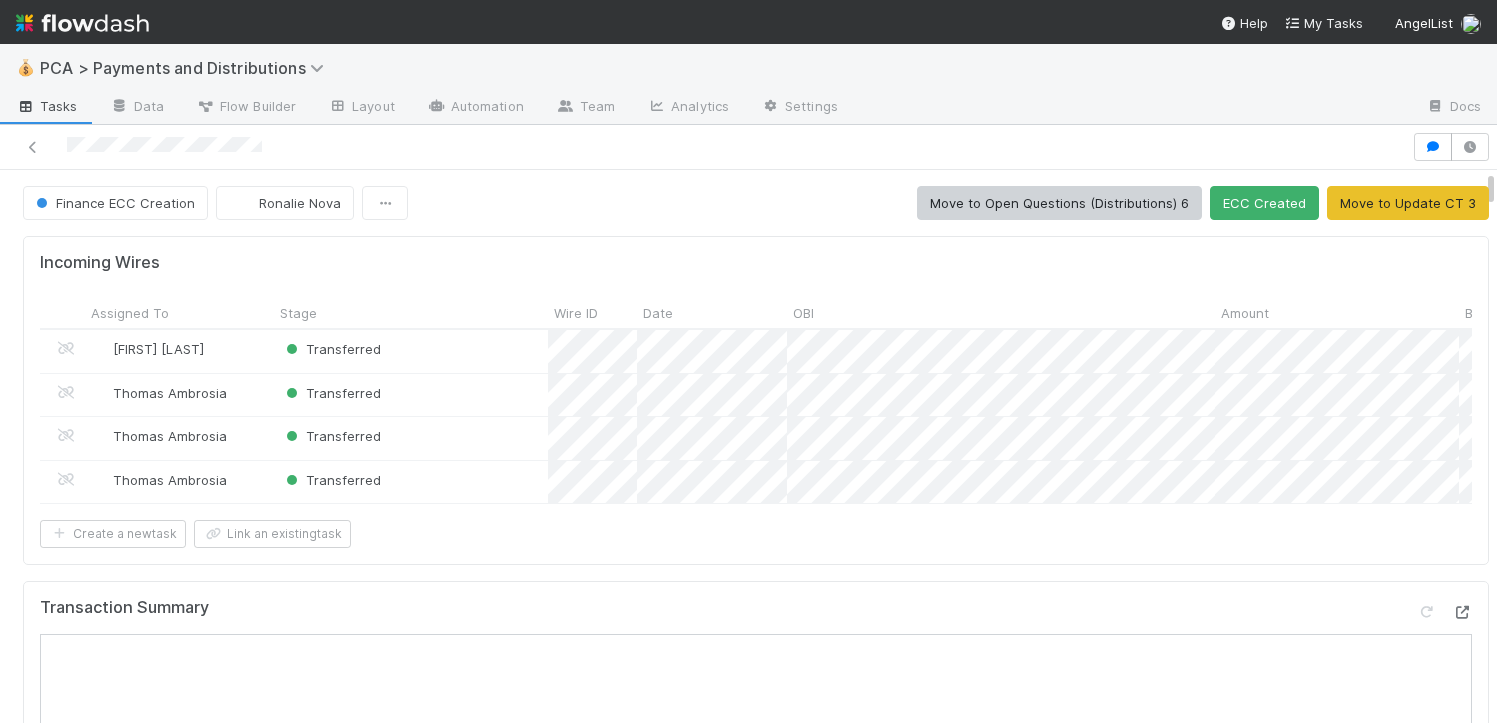 click at bounding box center (1462, 612) 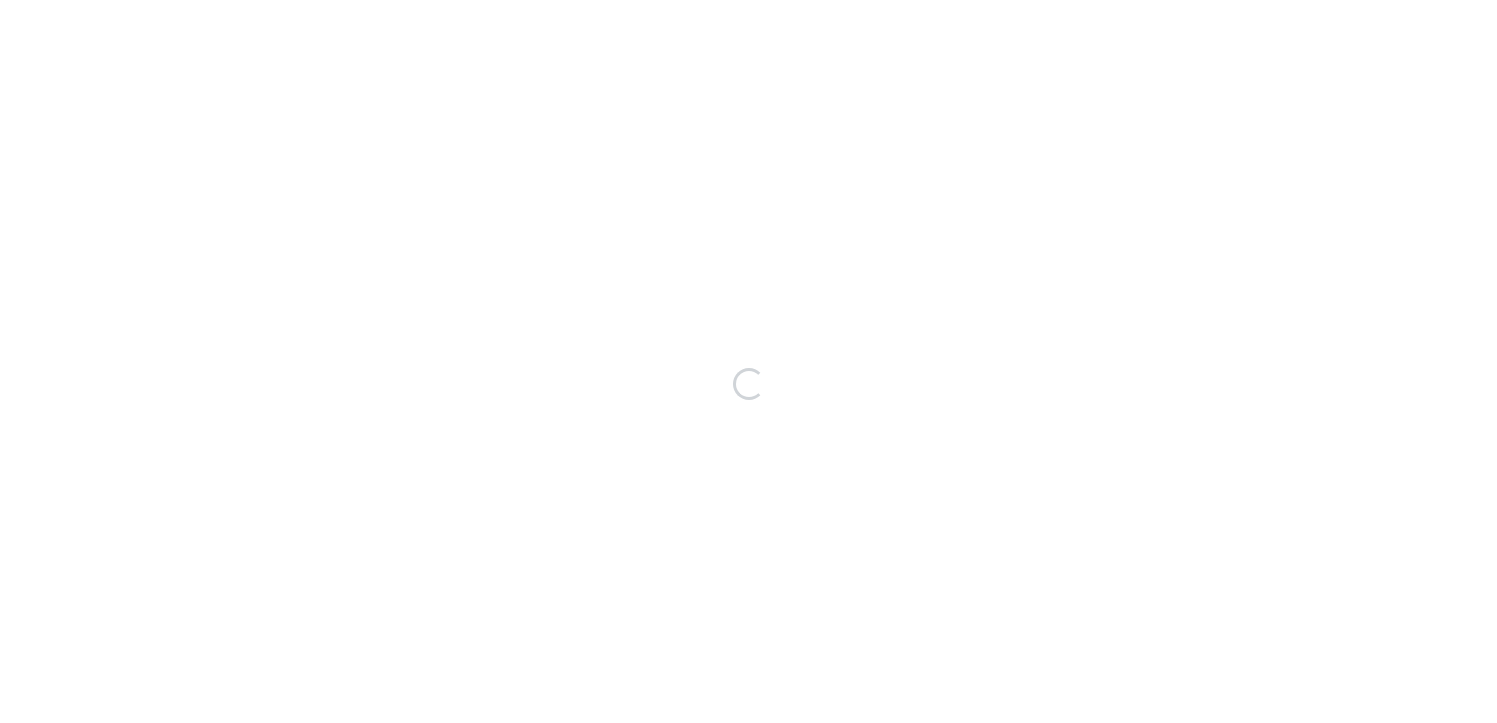 scroll, scrollTop: 0, scrollLeft: 0, axis: both 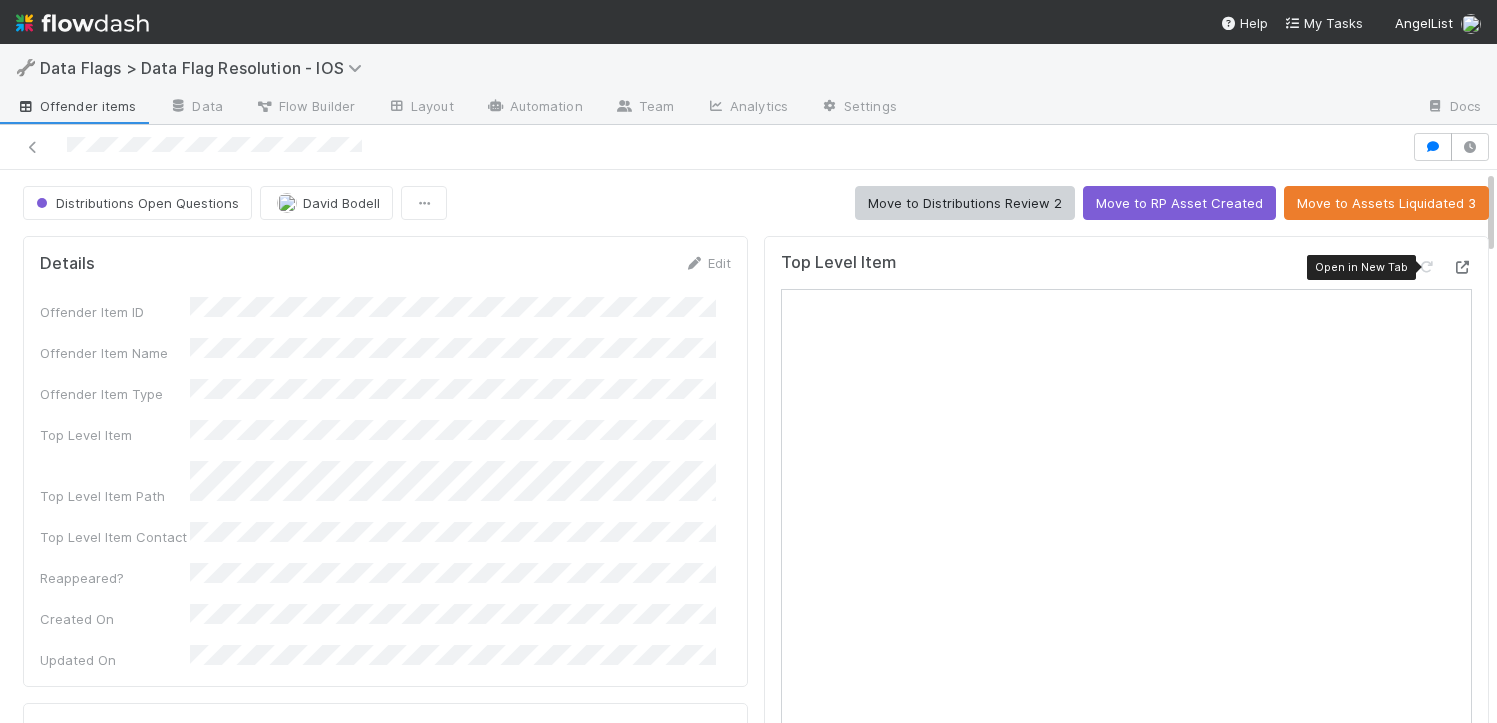 click at bounding box center (1462, 267) 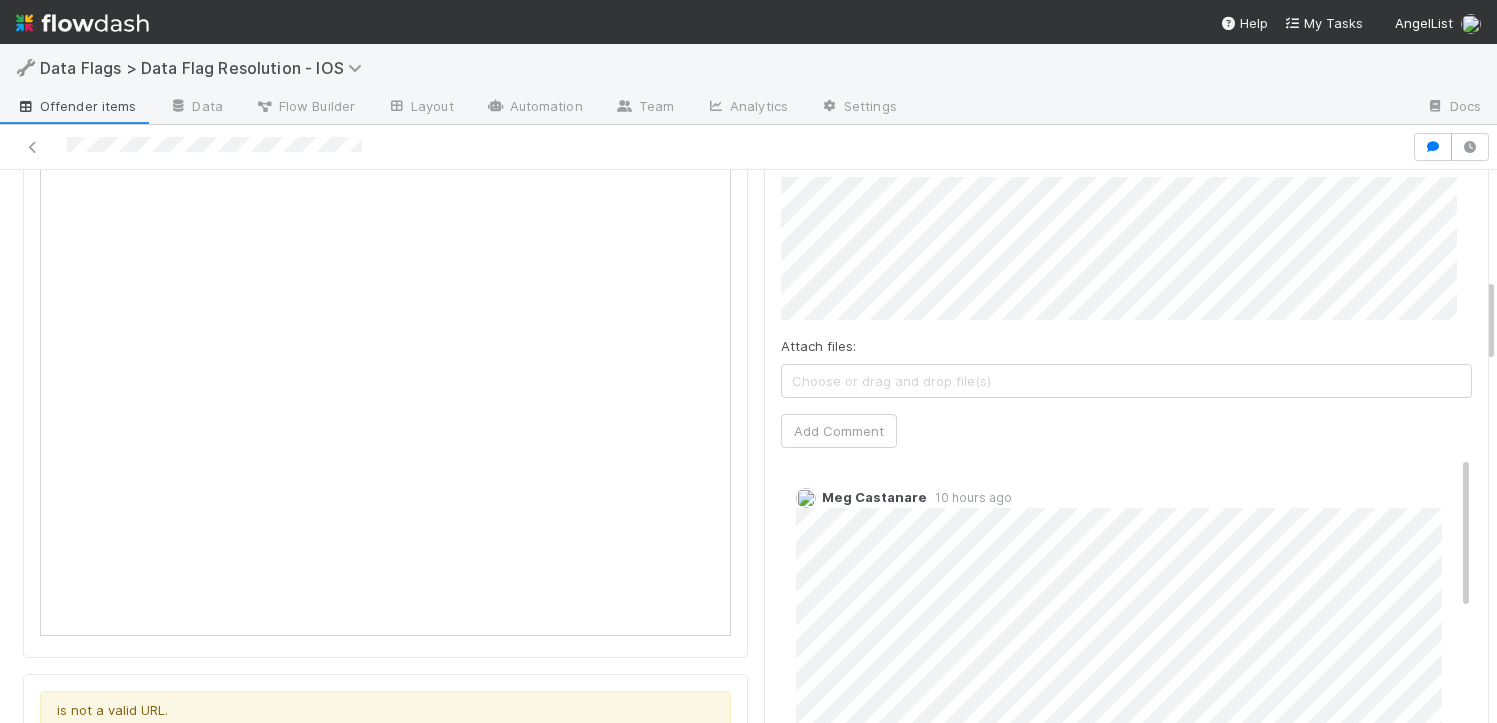 scroll, scrollTop: 701, scrollLeft: 0, axis: vertical 